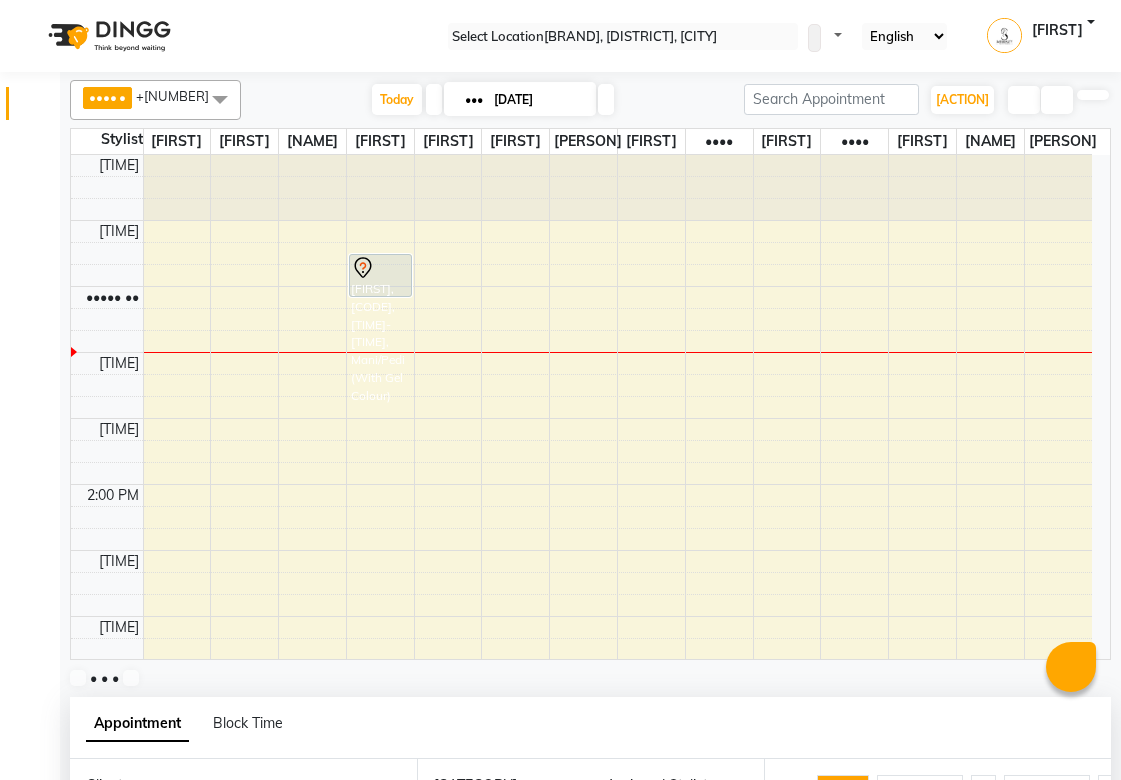 scroll, scrollTop: 0, scrollLeft: 0, axis: both 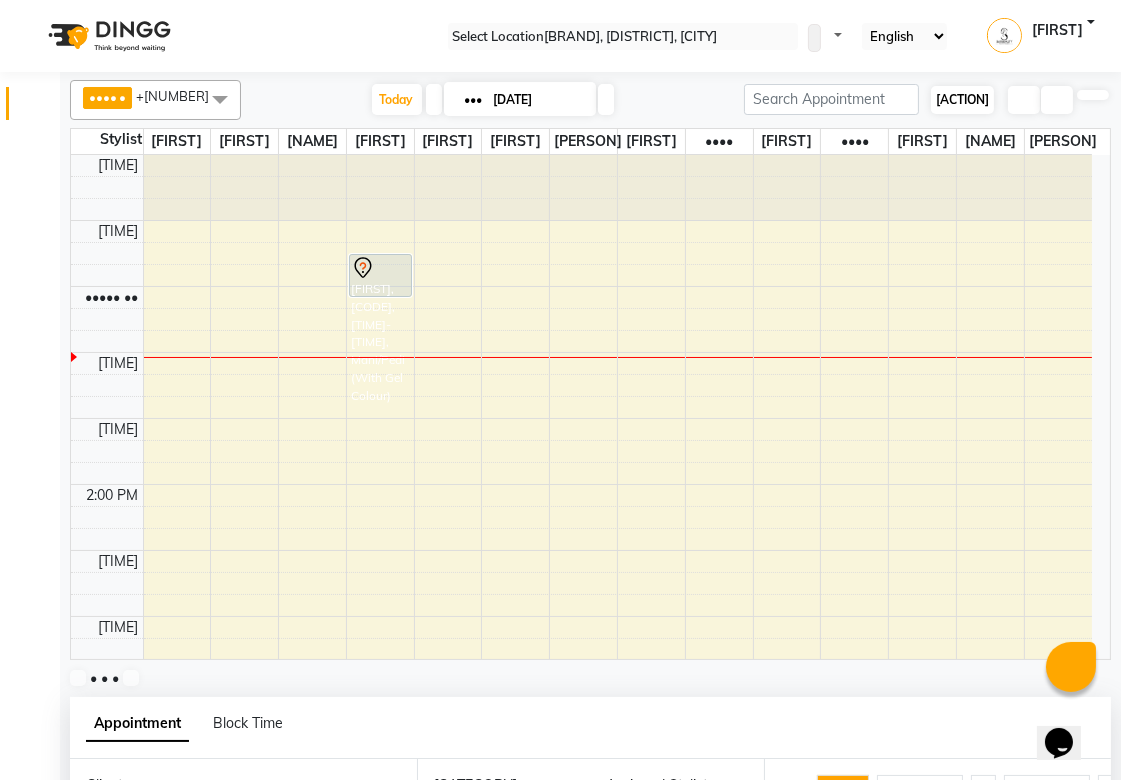 click on "[ACTION]" at bounding box center [962, 99] 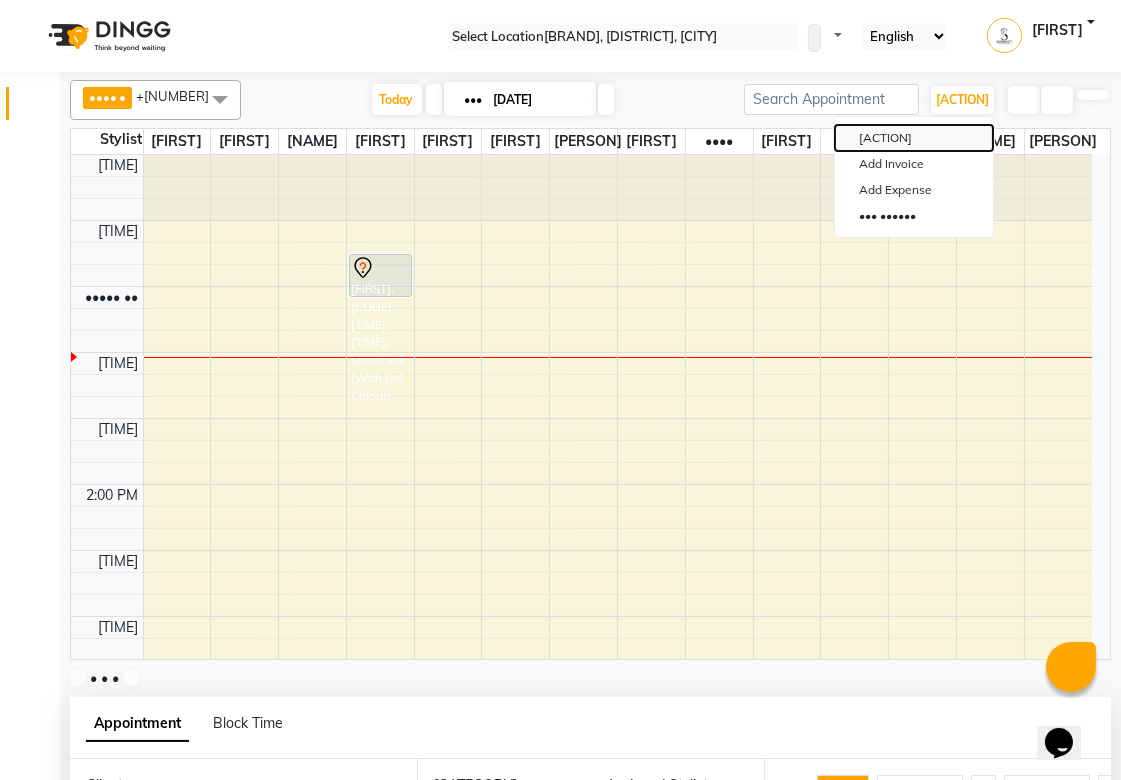 click on "Add Appointment" at bounding box center [914, 138] 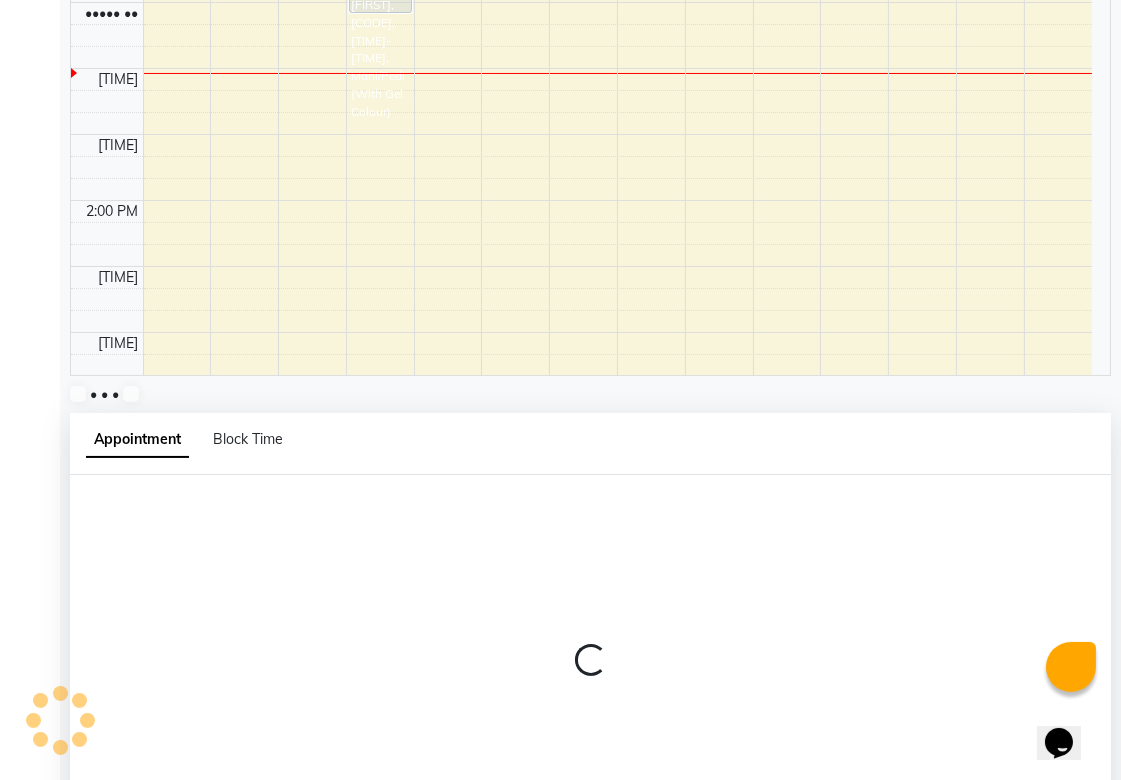 scroll, scrollTop: 388, scrollLeft: 0, axis: vertical 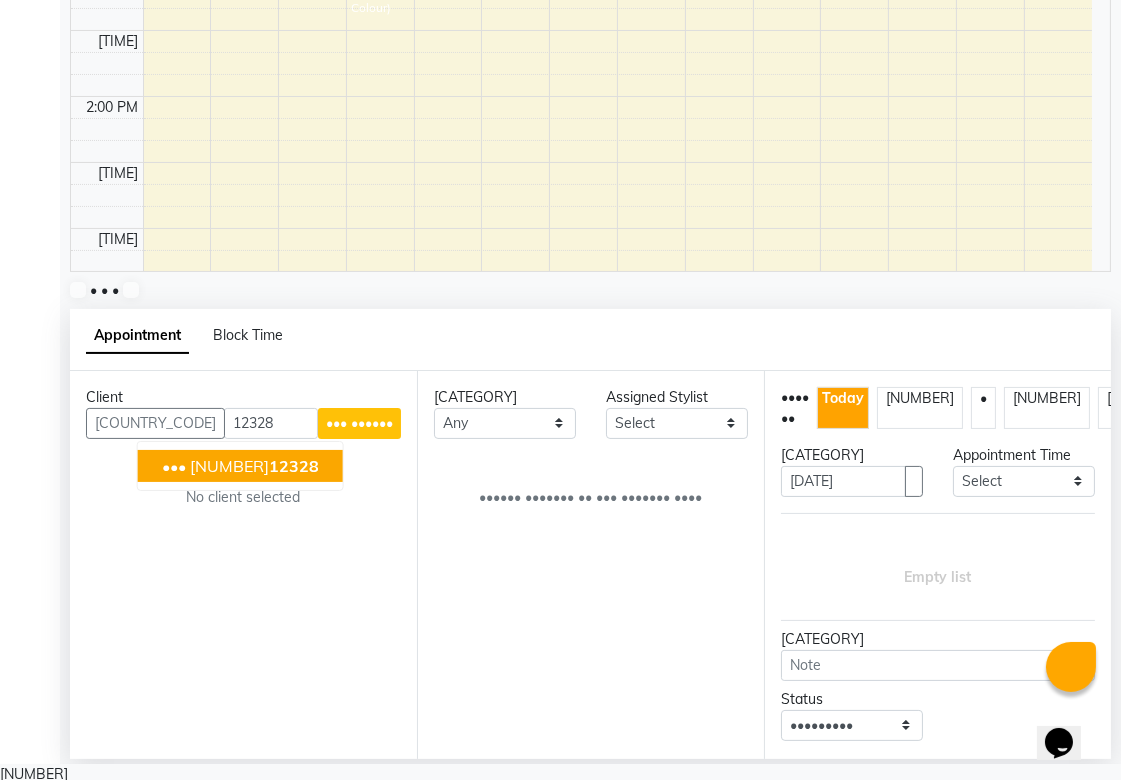 click on "aya  5038 12328" at bounding box center (240, 466) 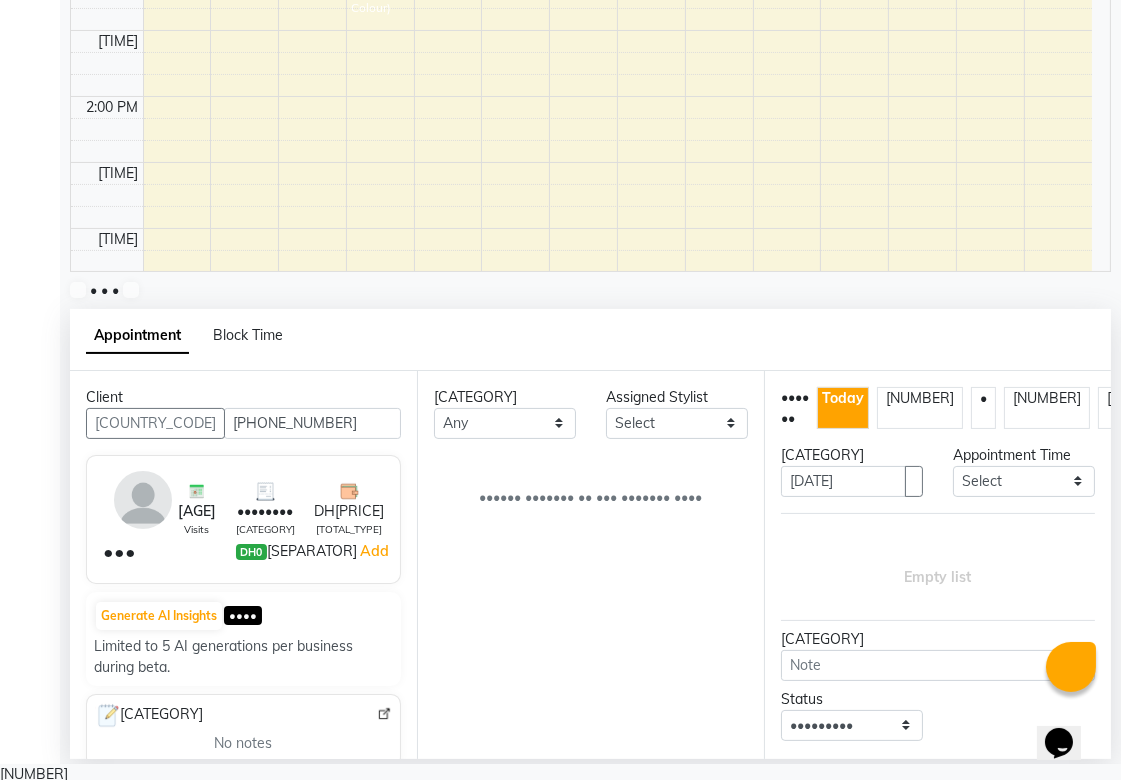type on "[PHONE]" 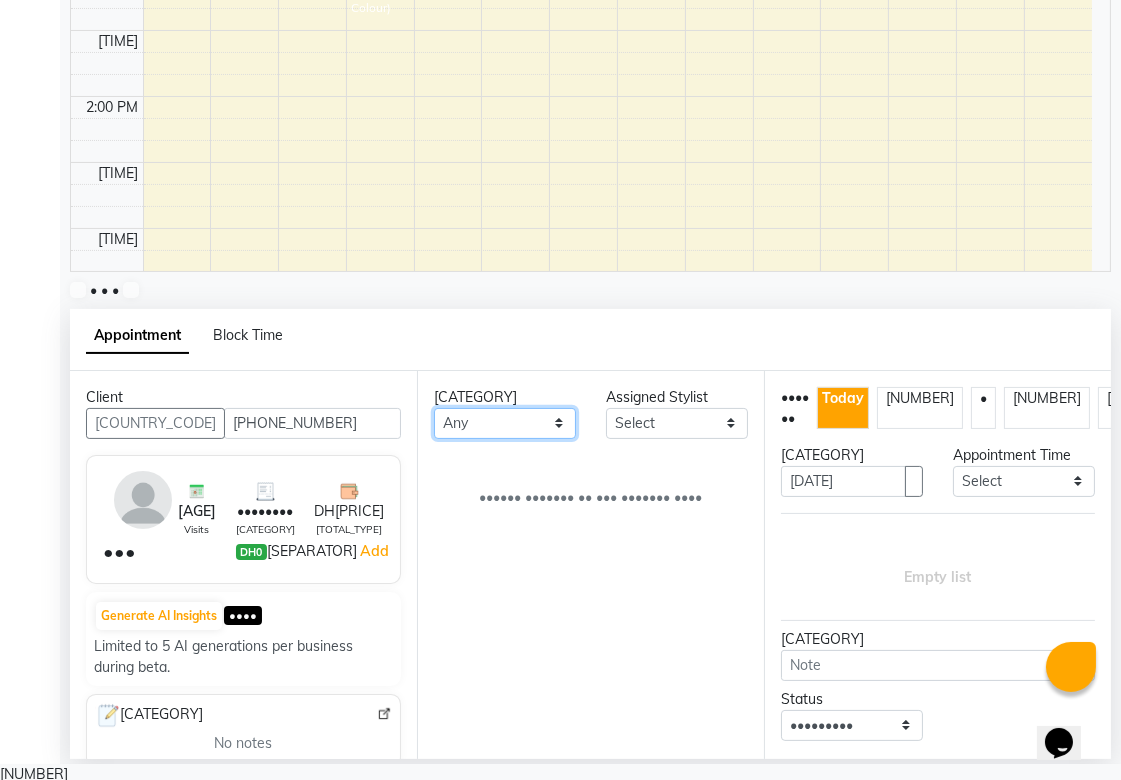 click on "Any [NAME] [NAME] [NAME] [NAME] [NAME] [NAME] [NAME] [NAME] [NAME] [NAME] [NAME] [NAME]" at bounding box center [505, 423] 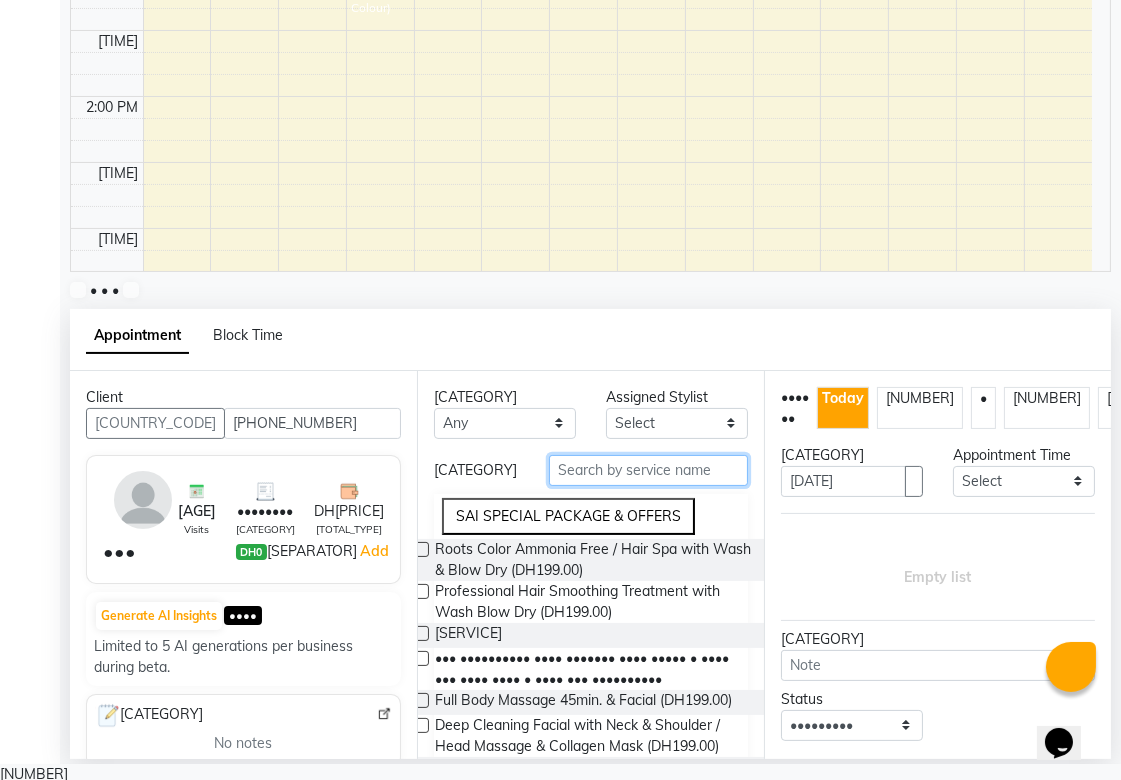 click at bounding box center [648, 470] 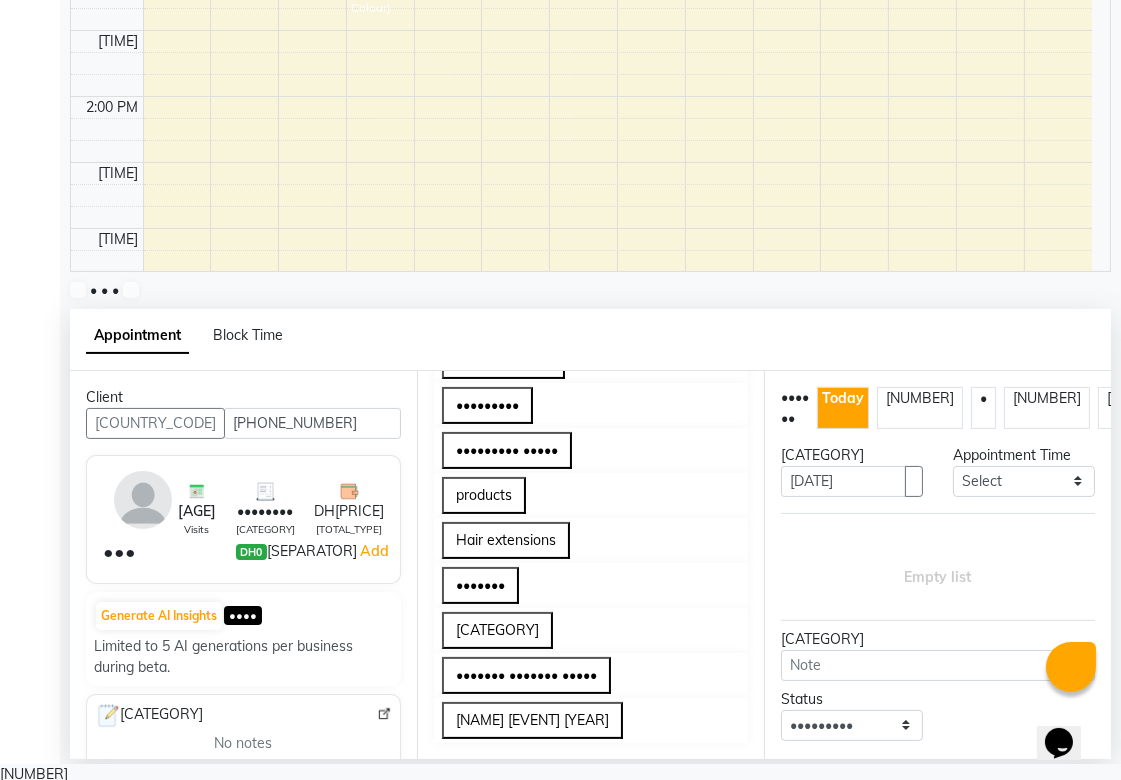 scroll, scrollTop: 1566, scrollLeft: 0, axis: vertical 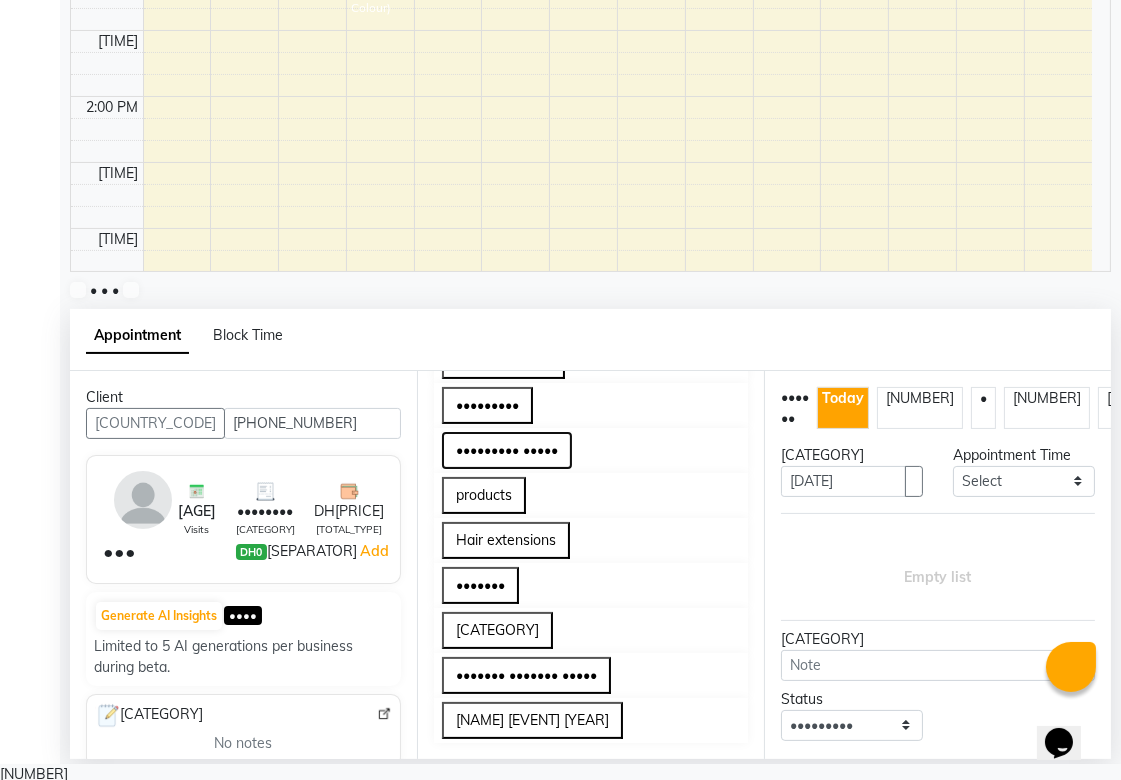 click on "Mani/Pedi Combo" at bounding box center (507, 450) 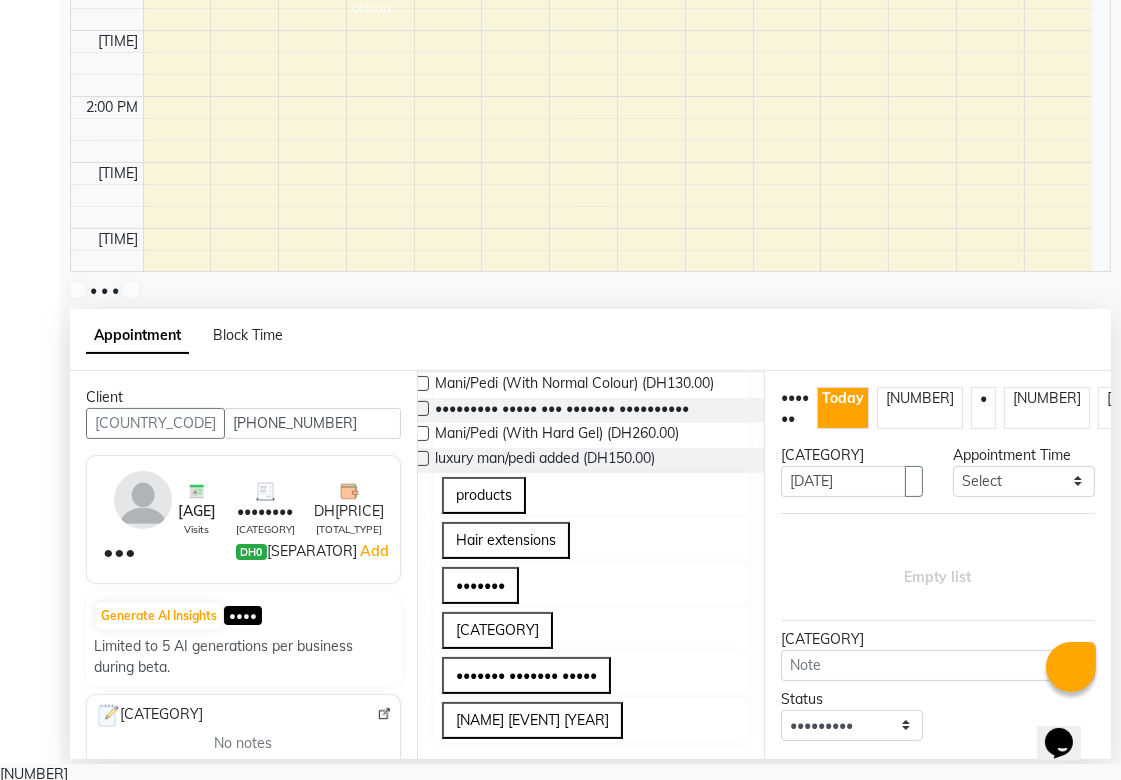 scroll, scrollTop: 1663, scrollLeft: 0, axis: vertical 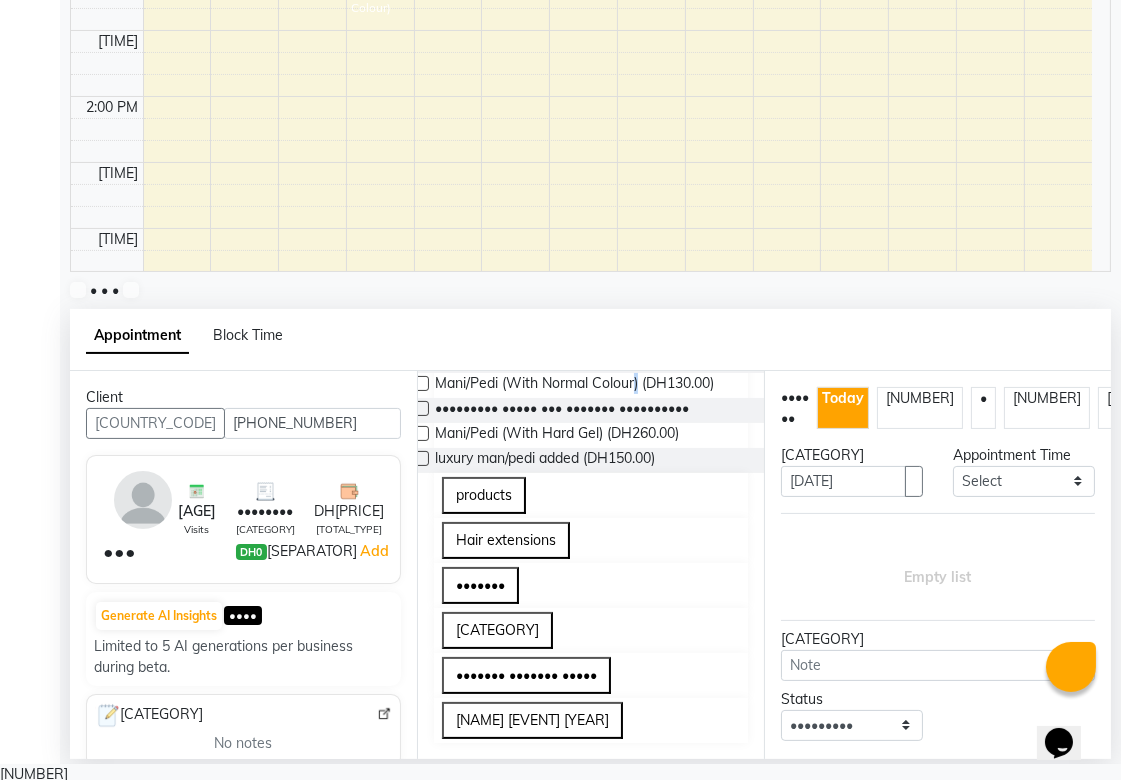 click at bounding box center (421, 408) 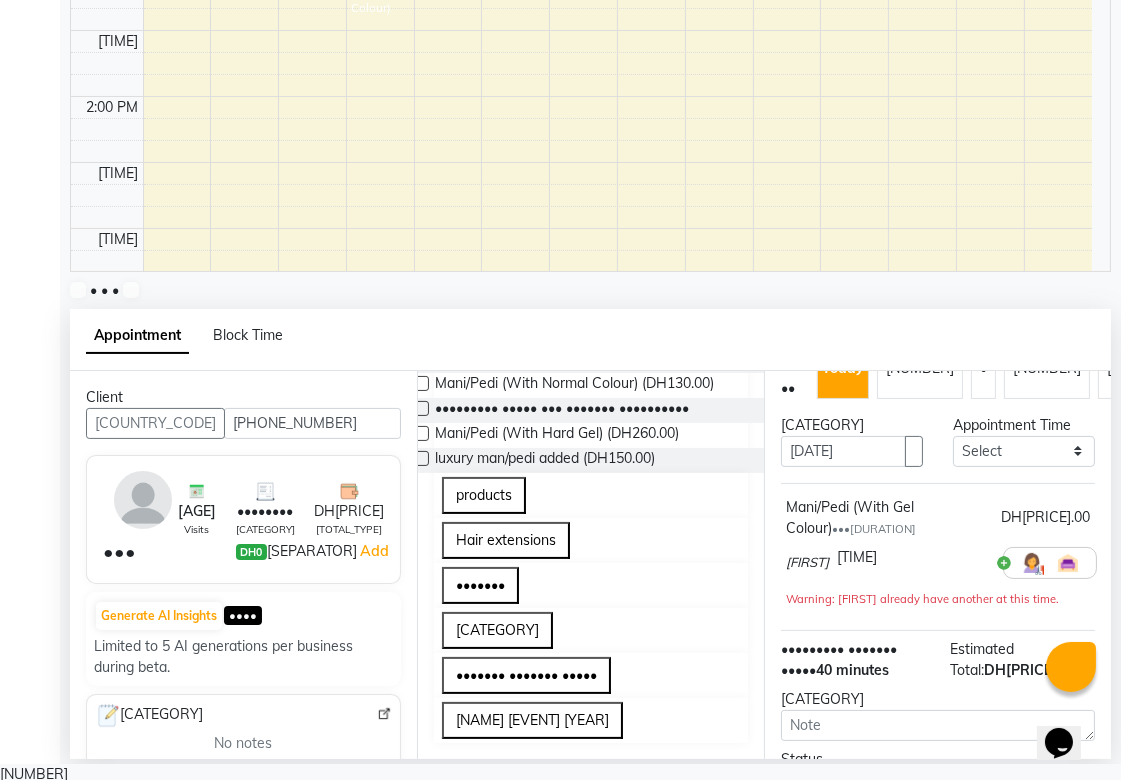 scroll, scrollTop: 22, scrollLeft: 0, axis: vertical 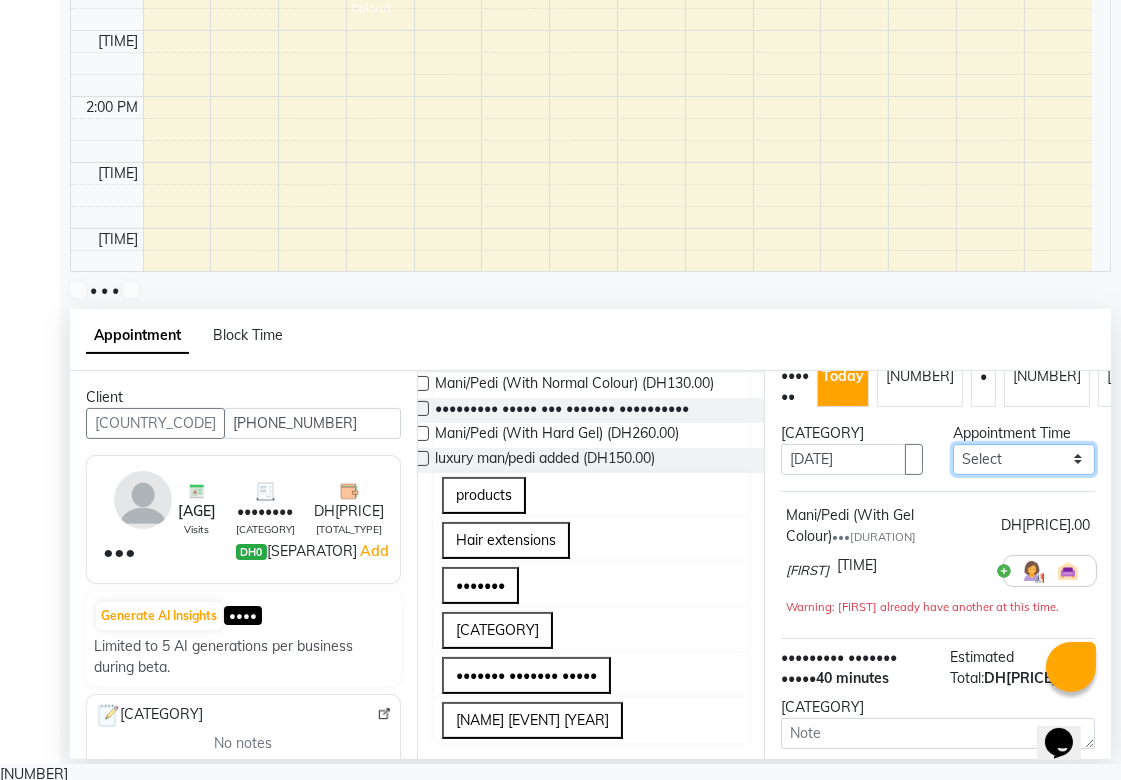 click on "•••••• ••••• •• ••••• •• ••••• •• ••••• •• ••••• •• ••••• •• ••••• •• ••••• •• ••••• •• ••••• •• ••••• •• ••••• •• ••••• •• ••••• •• ••••• •• ••••• •• ••••• •• ••••• •• ••••• •• ••••• •• ••••• •• ••••• •• ••••• •• ••••• •• ••••• •• ••••• •• ••••• •• ••••• •• ••••• •• ••••• •• ••••• •• ••••• •• ••••• •• ••••• •• ••••• •• ••••• •• ••••• •• ••••• •• ••••• •• ••••• •• ••••• •• ••••• •• ••••• •• ••••• •• ••••• •• ••••• •• ••••• •• ••••• •• ••••• •• ••••• •• ••••• •• ••••• •• ••••• •• ••••• •• ••••• •• ••••• •• ••••• •• ••••• •• ••••• •• ••••• •• ••••• •• ••••• •• ••••• •• ••••• •• ••••• •• ••••• •• ••••• •• ••••• •• ••••• •• ••••• •• ••••• •• ••••• •• ••••• •• ••••• •• ••••• •• ••••• •• ••••• •• ••••• •• ••••• •• ••••• •• ••••• •• ••••• •• ••••• •• ••••• •• ••••• •• ••••• •• ••••• •• ••••• •• ••••• •• ••••• •• ••••• •• ••••• •• ••••• •• ••••• •• ••••• •• ••••• •• ••••• •• ••••• •• ••••• •• ••••• •• ••••• •• ••••• •• ••••• •• ••••• •• ••••• •• ••••• •• ••••• •• ••••• •• ••••• •• ••••• •• ••••• •• ••••• •• ••••• ••" at bounding box center (1024, 459) 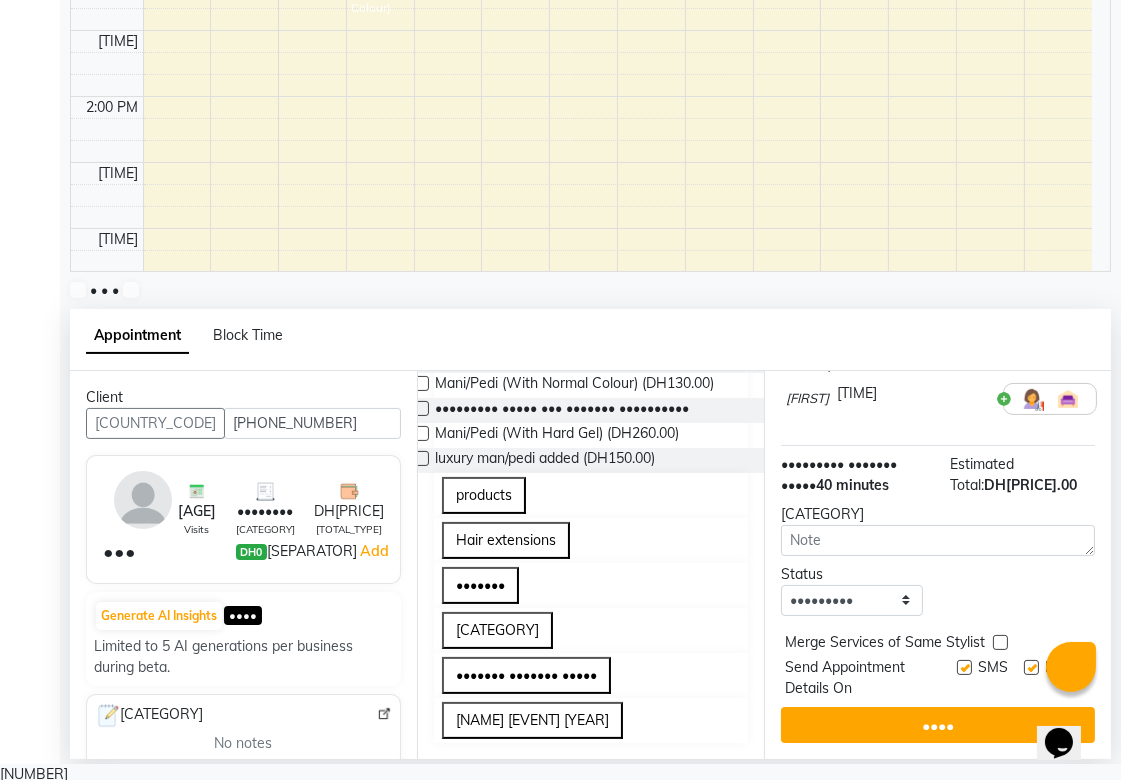 scroll, scrollTop: 213, scrollLeft: 0, axis: vertical 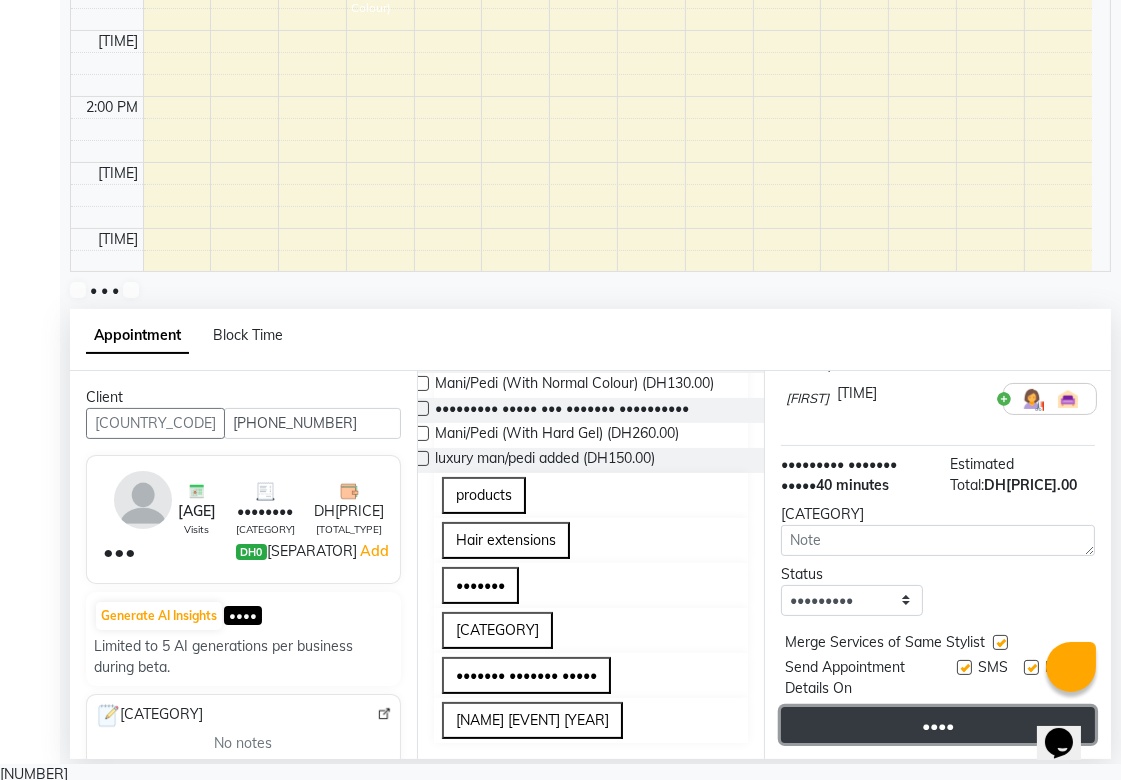 click on "Book" at bounding box center [938, 725] 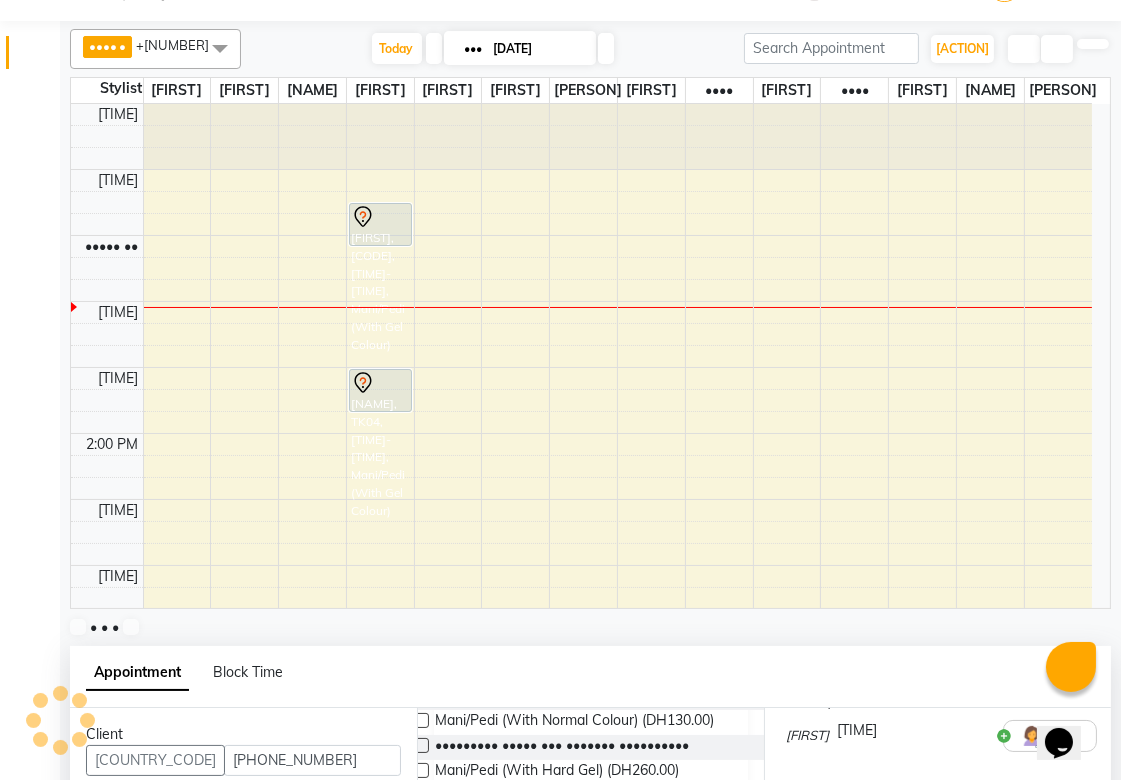 scroll, scrollTop: 0, scrollLeft: 0, axis: both 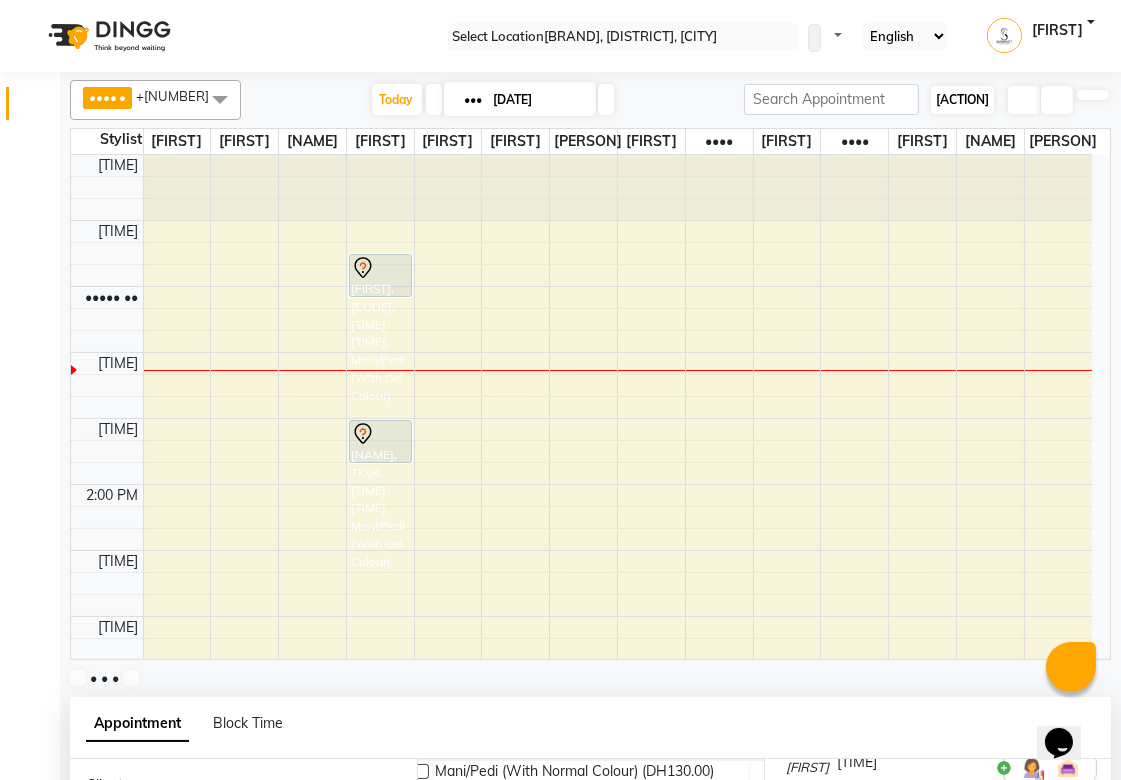 click on "ADD NEW" at bounding box center (962, 99) 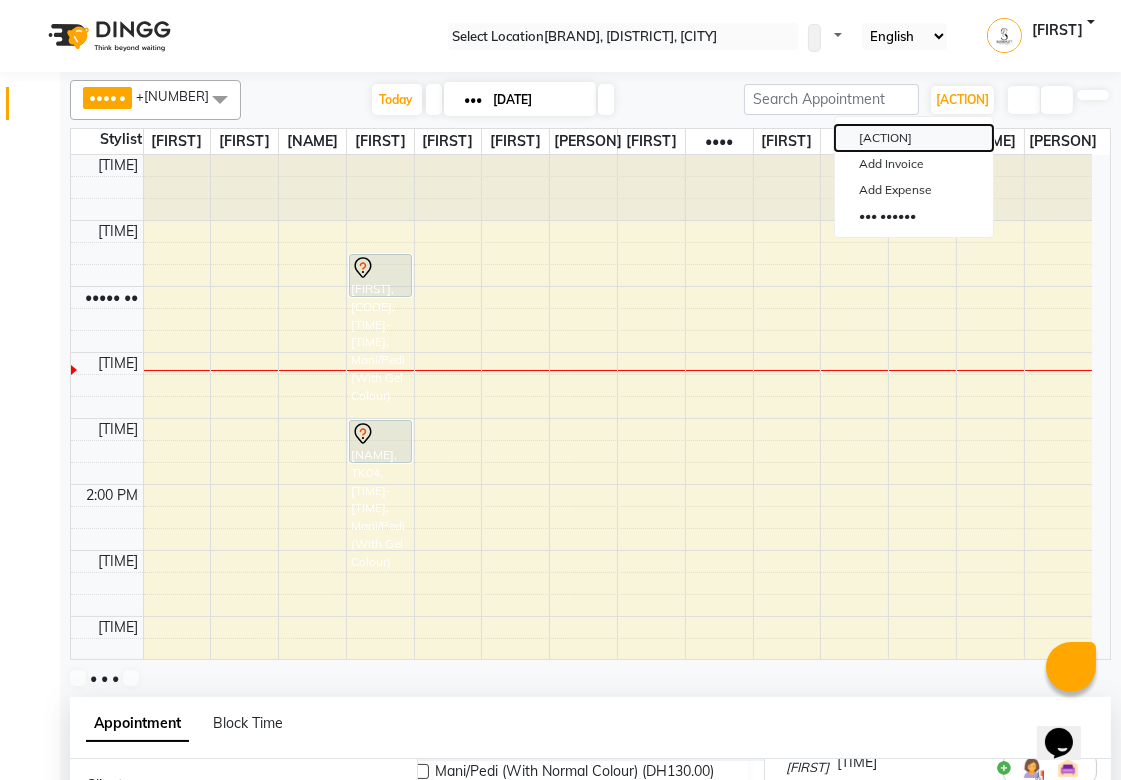 click on "Add Appointment" at bounding box center (914, 138) 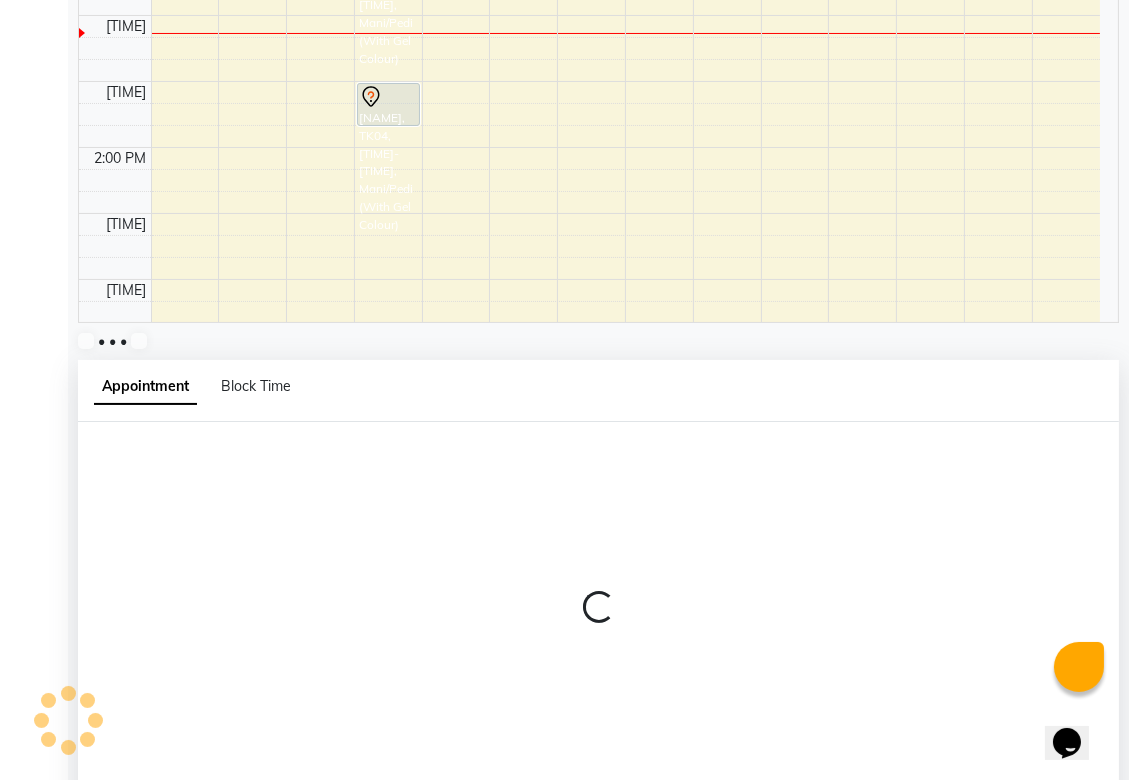 scroll, scrollTop: 388, scrollLeft: 0, axis: vertical 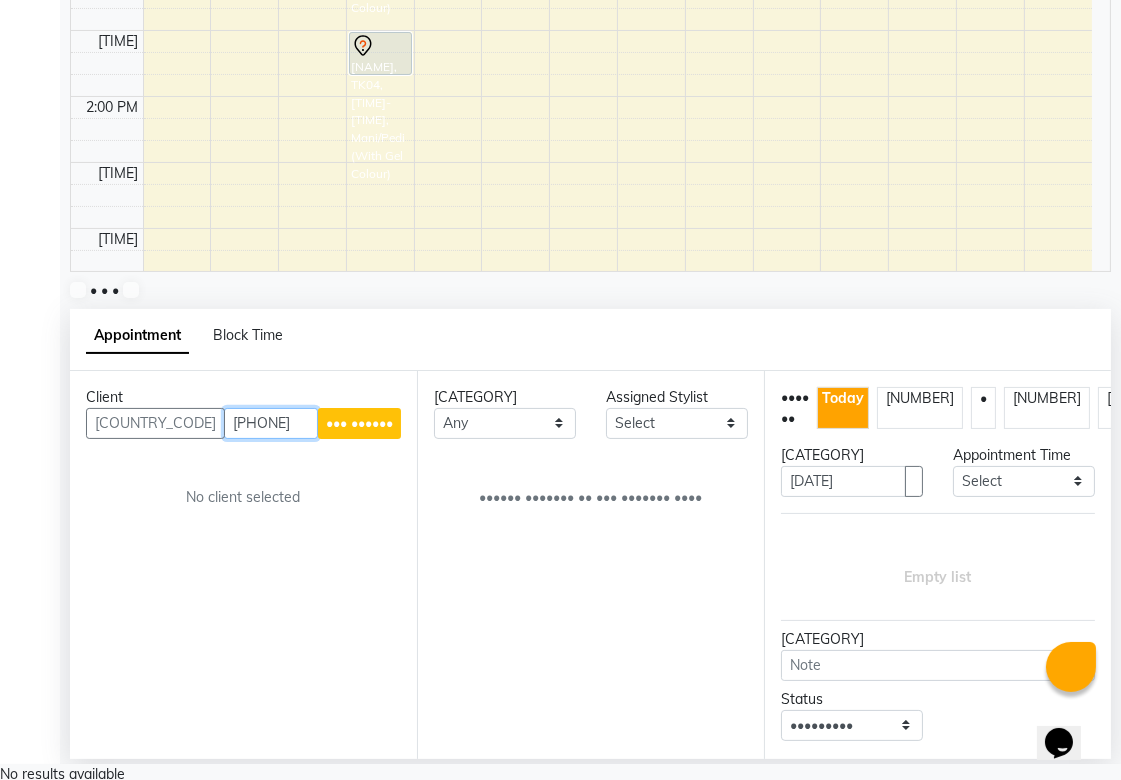 type on "[PHONE]" 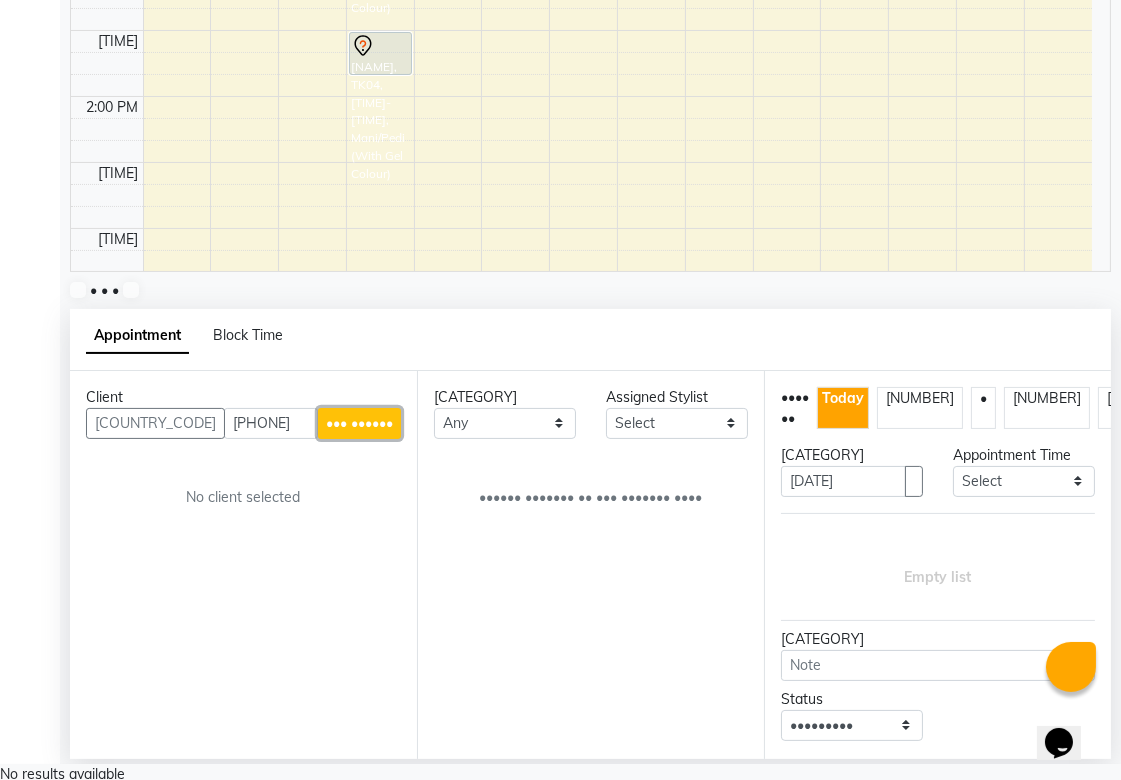 click on "••• ••••••" at bounding box center (359, 423) 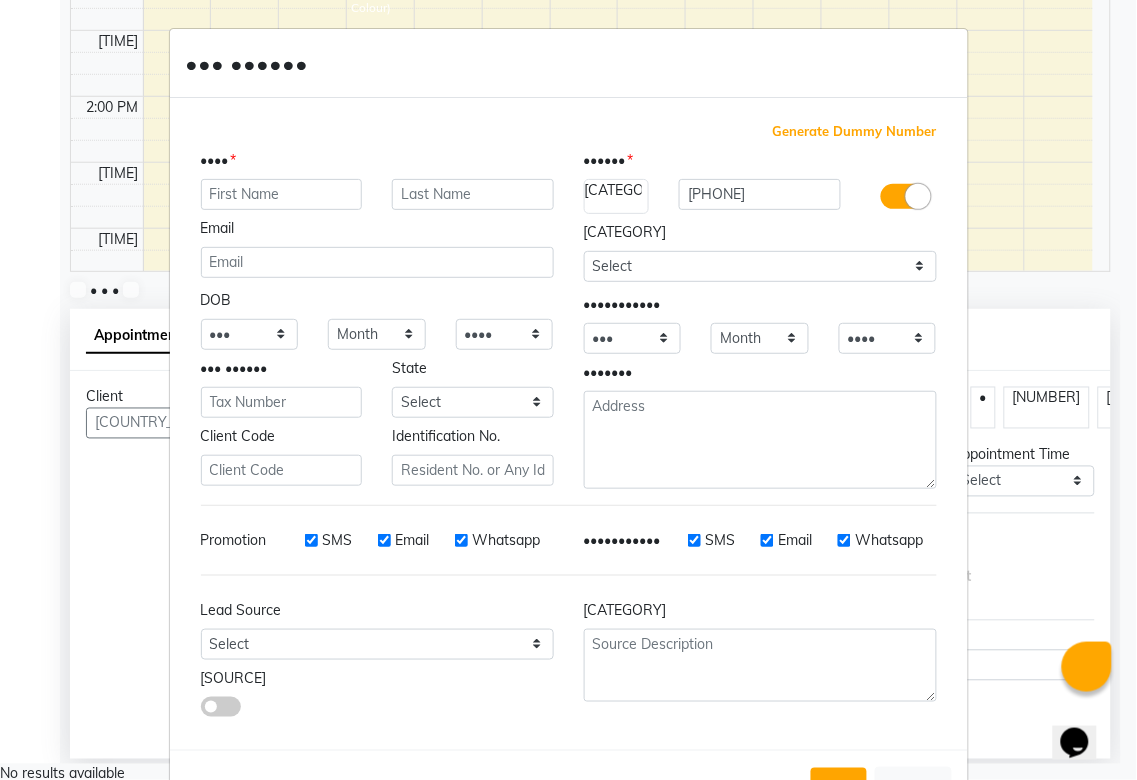 click at bounding box center (282, 194) 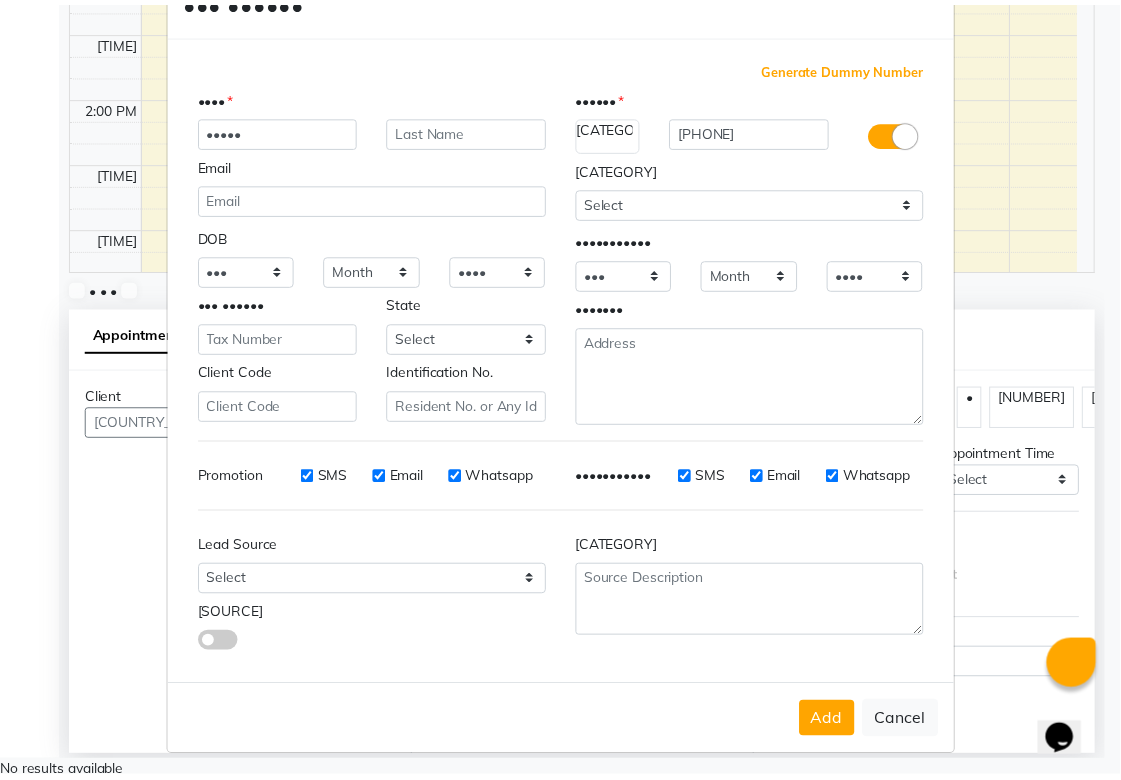 scroll, scrollTop: 71, scrollLeft: 0, axis: vertical 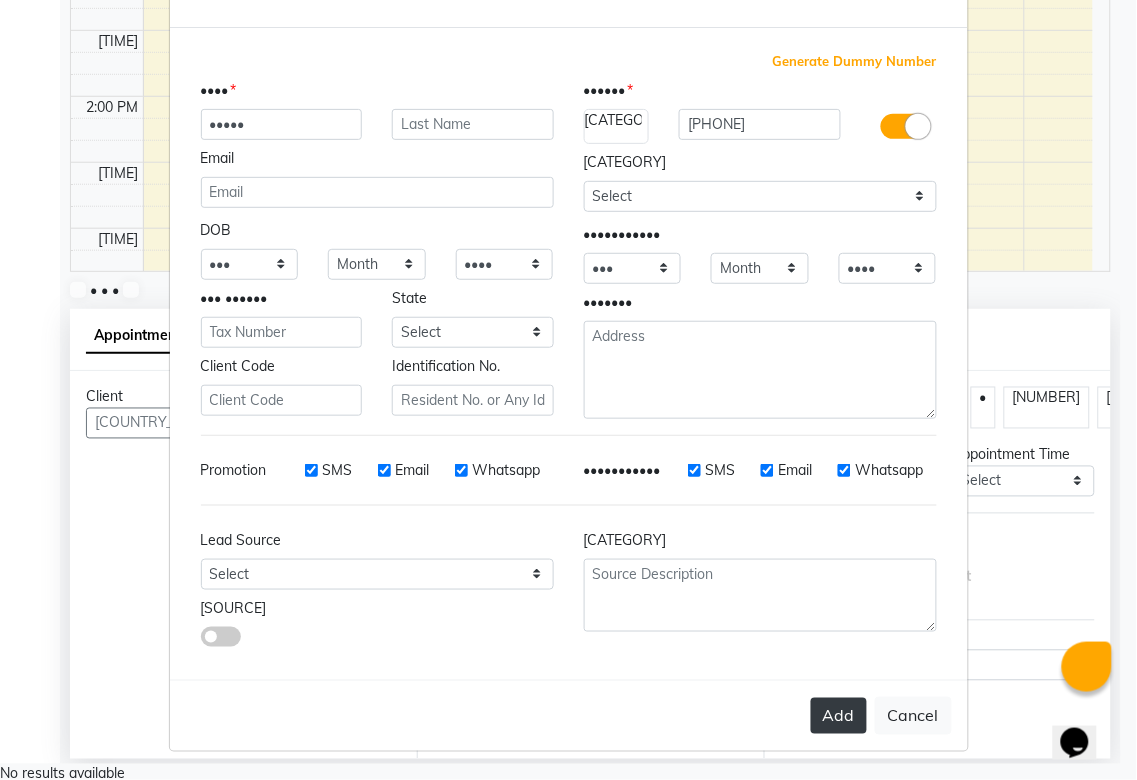 type on "[NAME]" 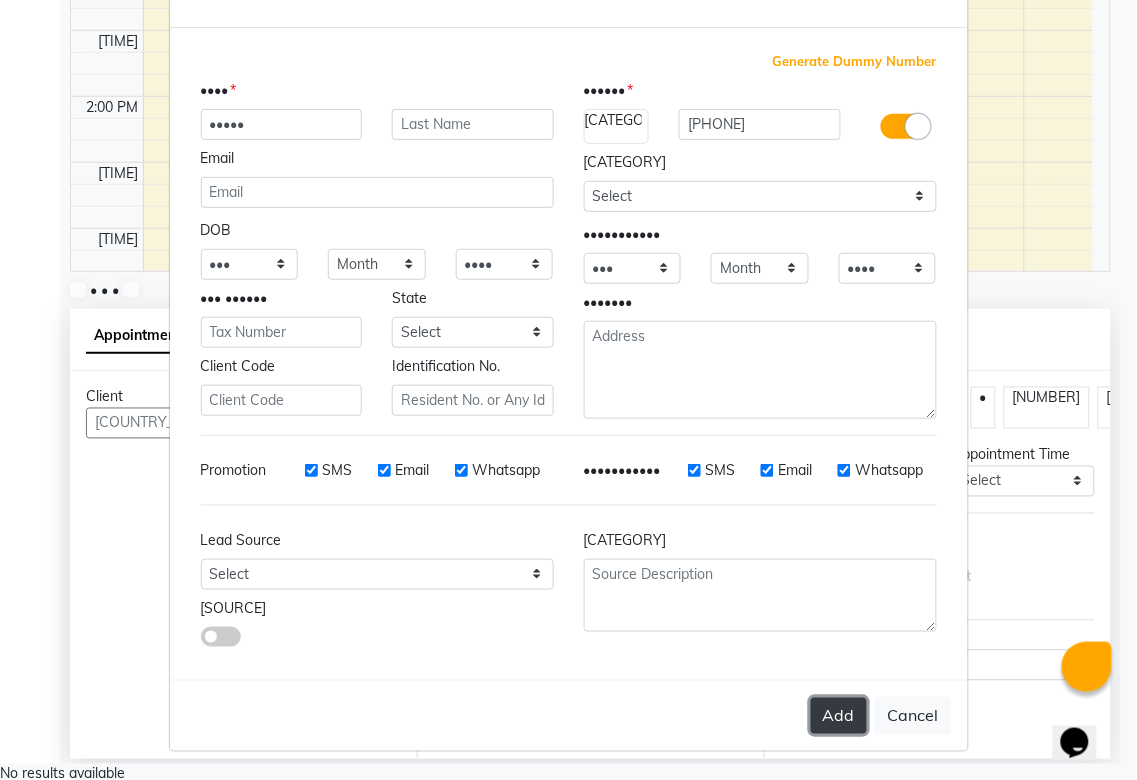 click on "•••" at bounding box center [839, 716] 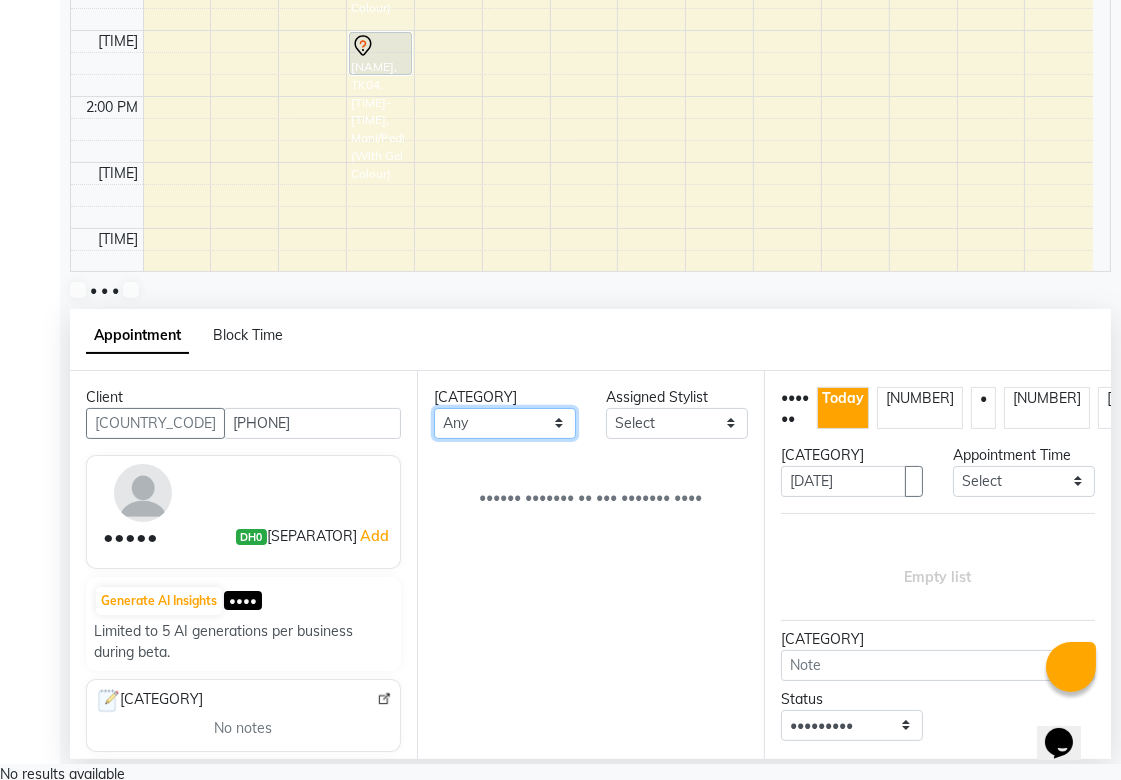 click on "Any [NAME] [NAME] [NAME] [NAME] [NAME] [NAME] [NAME] [NAME] [NAME] [NAME] [NAME] [NAME]" at bounding box center [505, 423] 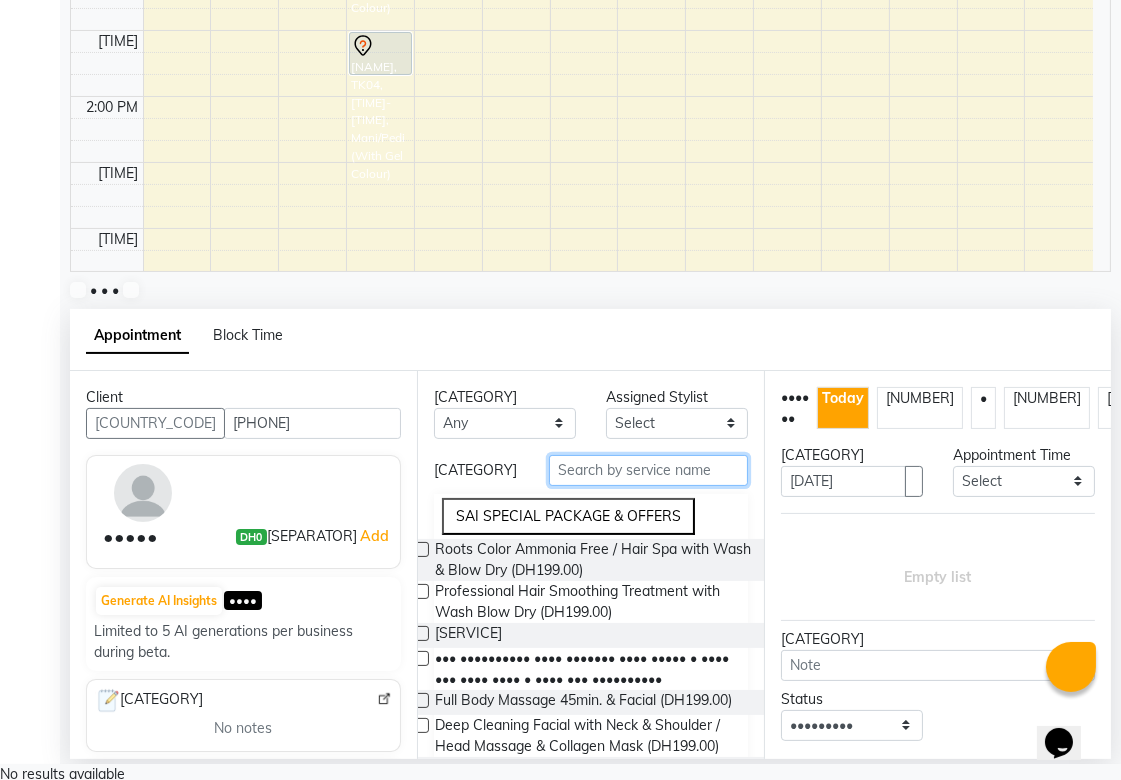 click at bounding box center (648, 470) 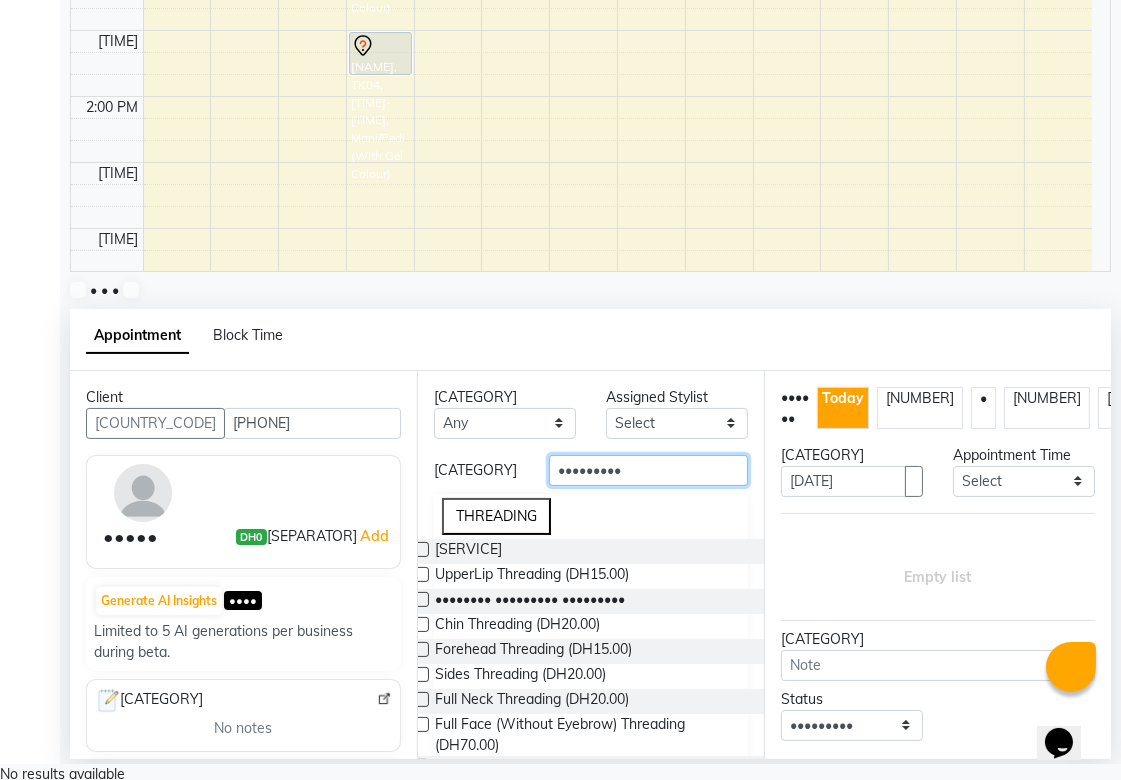 type on "threading" 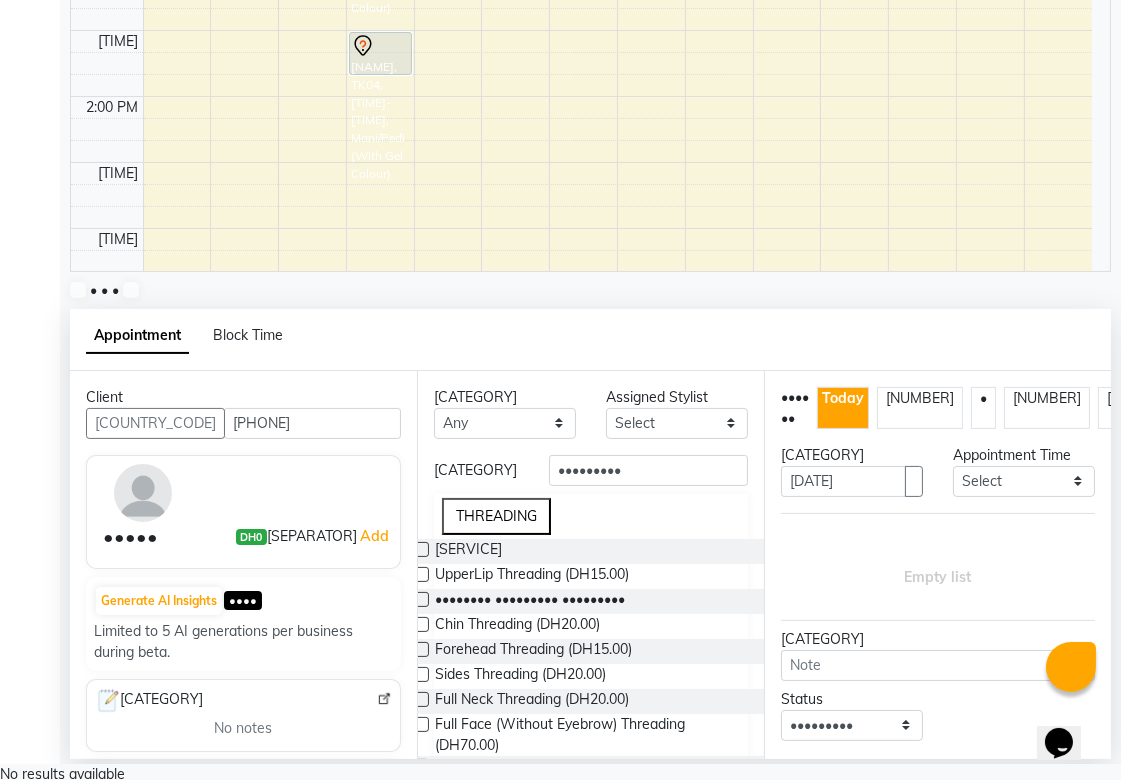 click at bounding box center [421, 549] 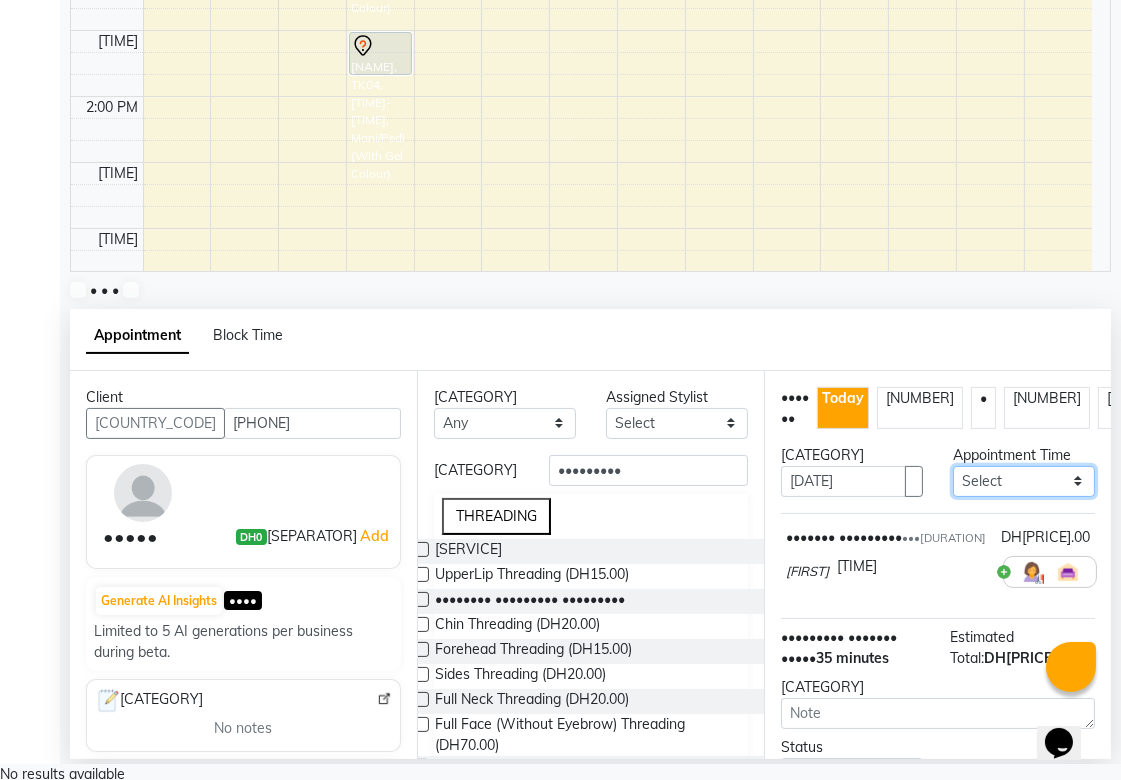 click on "•••••• ••••• •• ••••• •• ••••• •• ••••• •• ••••• •• ••••• •• ••••• •• ••••• •• ••••• •• ••••• •• ••••• •• ••••• •• ••••• •• ••••• •• ••••• •• ••••• •• ••••• •• ••••• •• ••••• •• ••••• •• ••••• •• ••••• •• ••••• •• ••••• •• ••••• •• ••••• •• ••••• •• ••••• •• ••••• •• ••••• •• ••••• •• ••••• •• ••••• •• ••••• •• ••••• •• ••••• •• ••••• •• ••••• •• ••••• •• ••••• •• ••••• •• ••••• •• ••••• •• ••••• •• ••••• •• ••••• •• ••••• •• ••••• •• ••••• •• ••••• •• ••••• •• ••••• •• ••••• •• ••••• •• ••••• •• ••••• •• ••••• •• ••••• •• ••••• •• ••••• •• ••••• •• ••••• •• ••••• •• ••••• •• ••••• •• ••••• •• ••••• •• ••••• •• ••••• •• ••••• •• ••••• •• ••••• •• ••••• •• ••••• •• ••••• •• ••••• •• ••••• •• ••••• •• ••••• •• ••••• •• ••••• •• ••••• •• ••••• •• ••••• •• ••••• •• ••••• •• ••••• •• ••••• •• ••••• •• ••••• •• ••••• •• ••••• •• ••••• •• ••••• •• ••••• •• ••••• •• ••••• •• ••••• •• ••••• •• ••••• •• ••••• •• ••••• •• ••••• •• ••••• •• ••••• •• ••••• •• ••••• •• ••••• •• ••••• •• ••••• •• ••••• •• ••••• •• ••••• ••" at bounding box center (1024, 481) 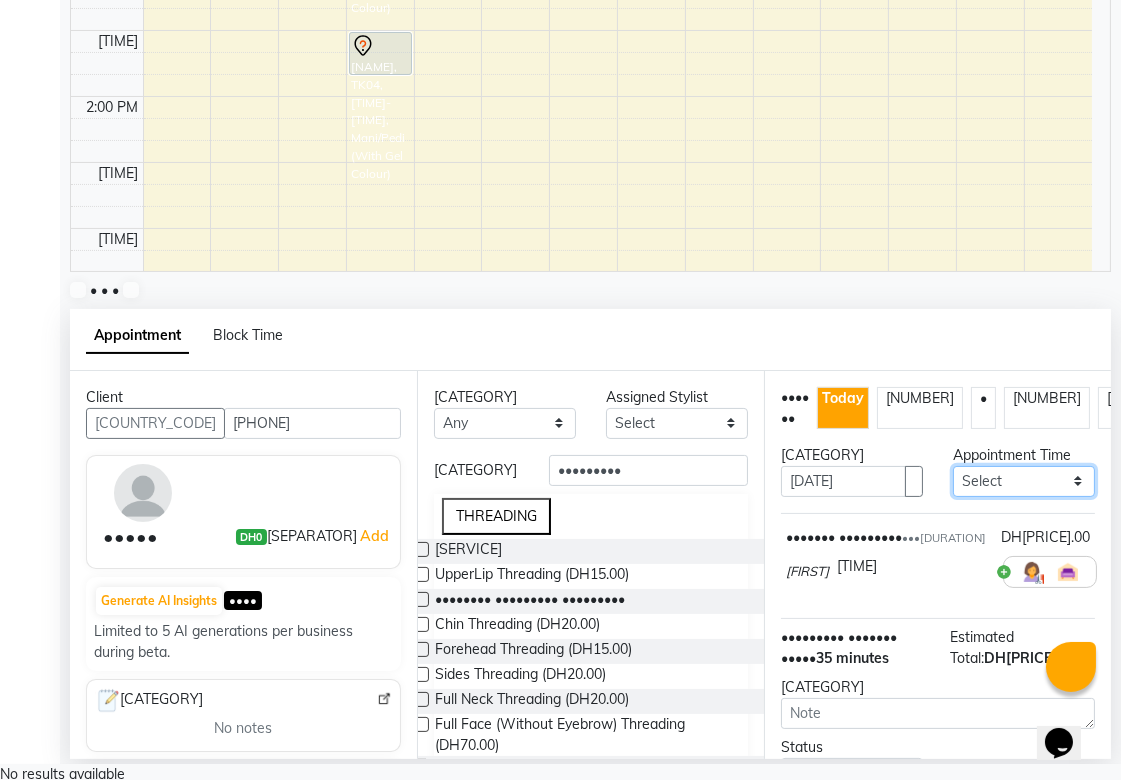 select on "735" 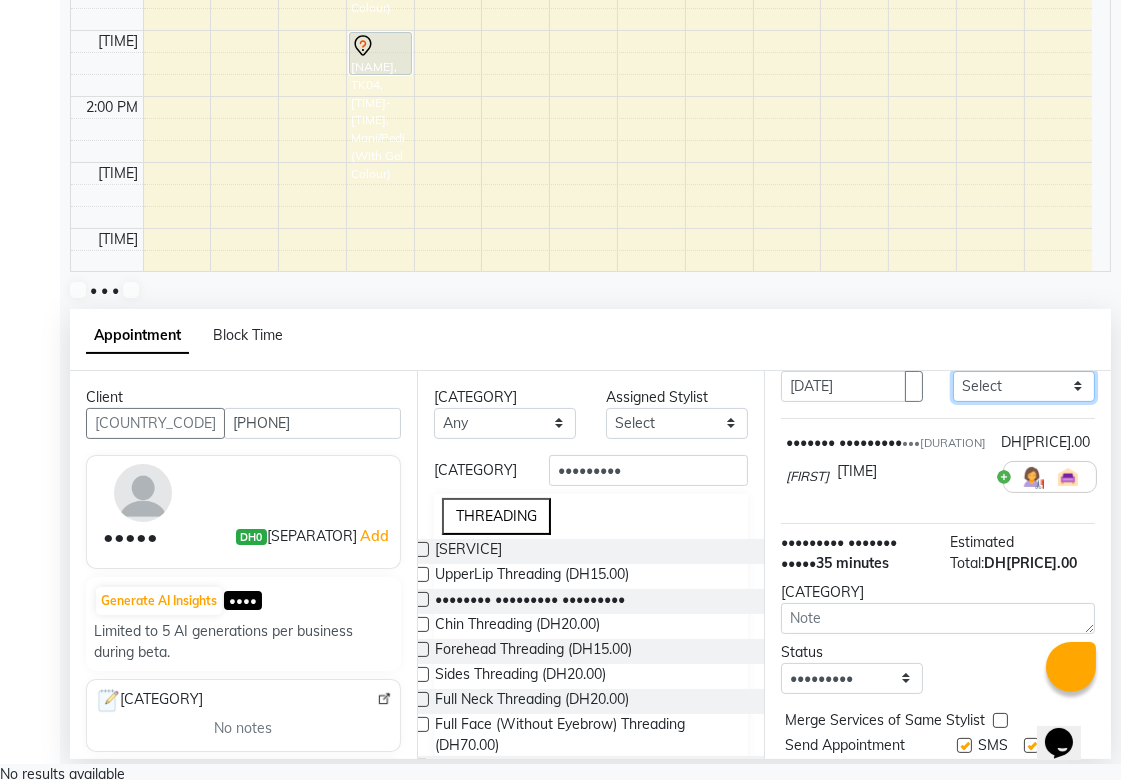 scroll, scrollTop: 171, scrollLeft: 0, axis: vertical 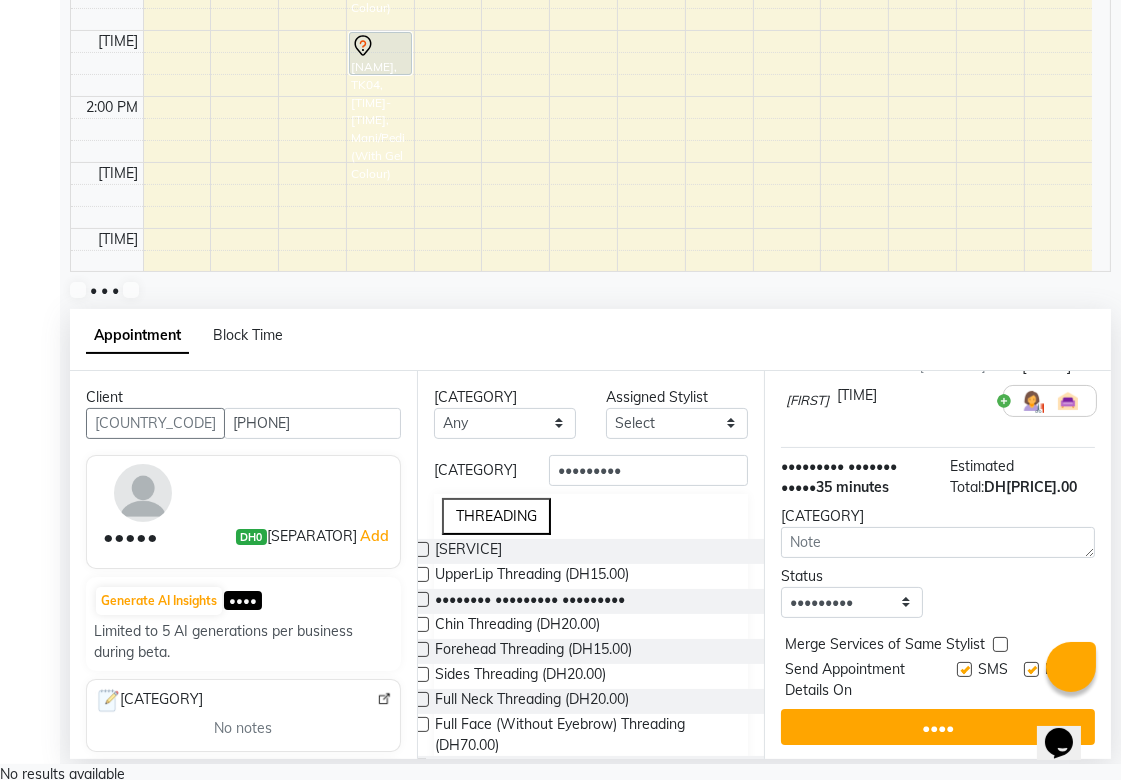 click at bounding box center [1000, 644] 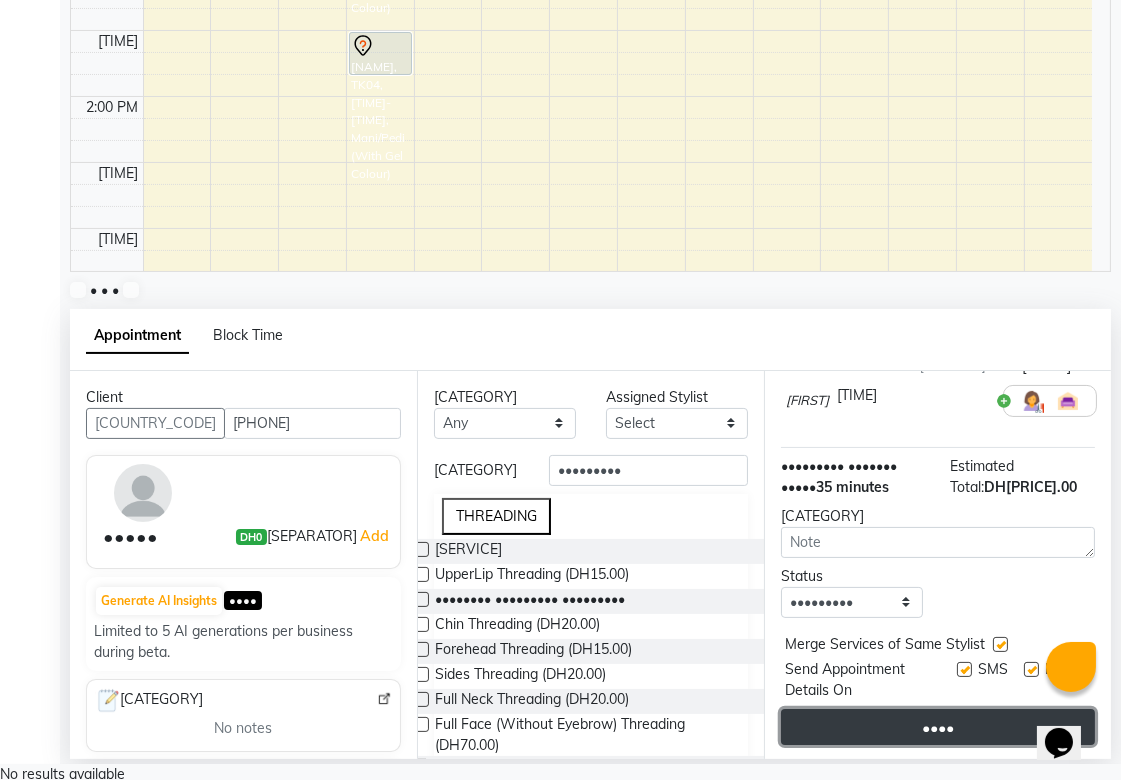 click on "Book" at bounding box center [938, 727] 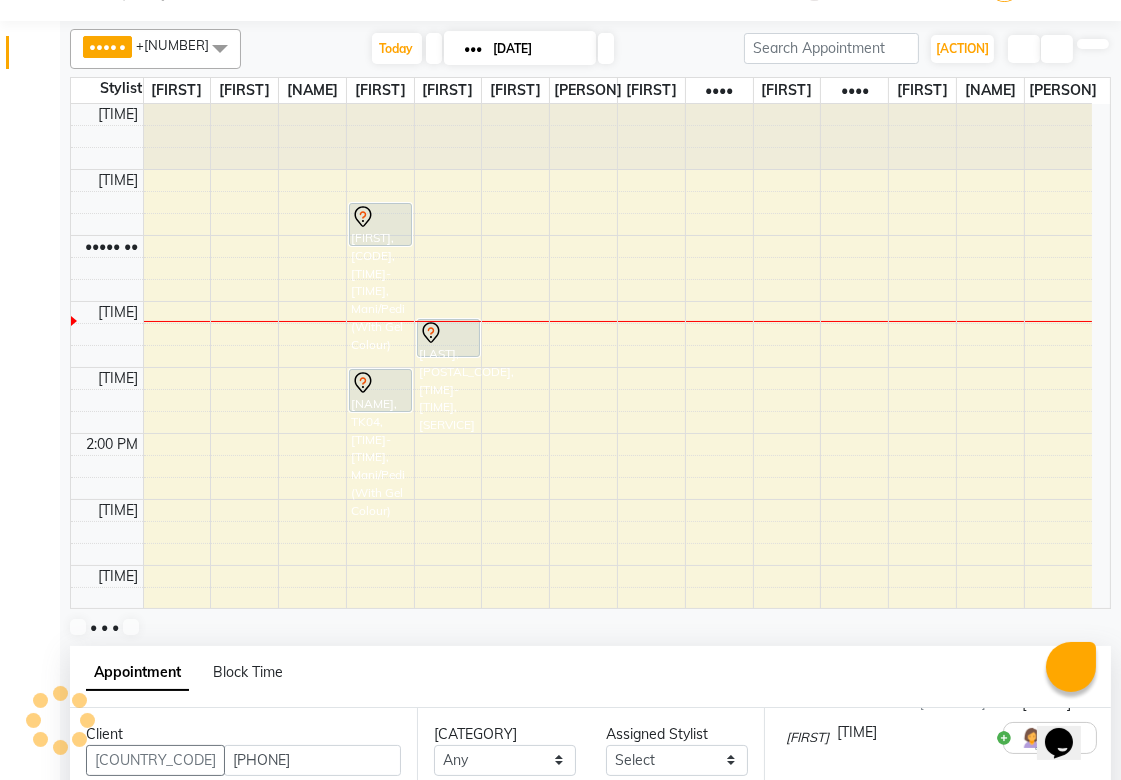 scroll, scrollTop: 0, scrollLeft: 0, axis: both 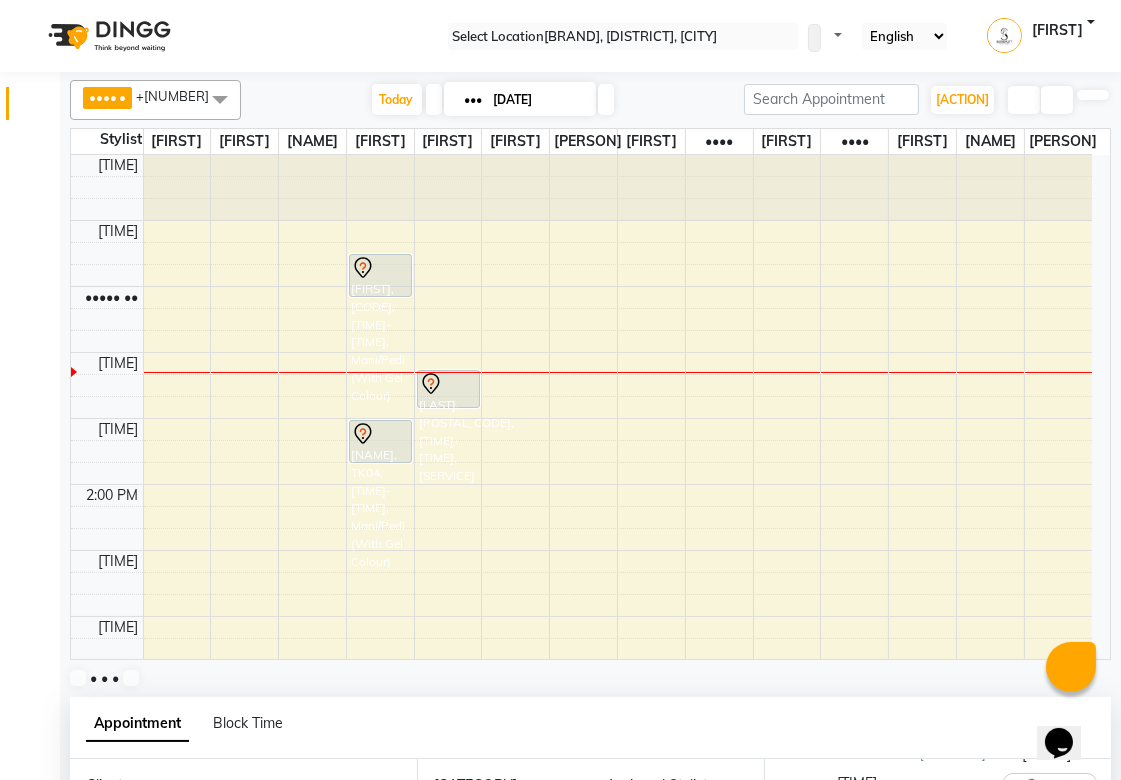 click at bounding box center [363, 268] 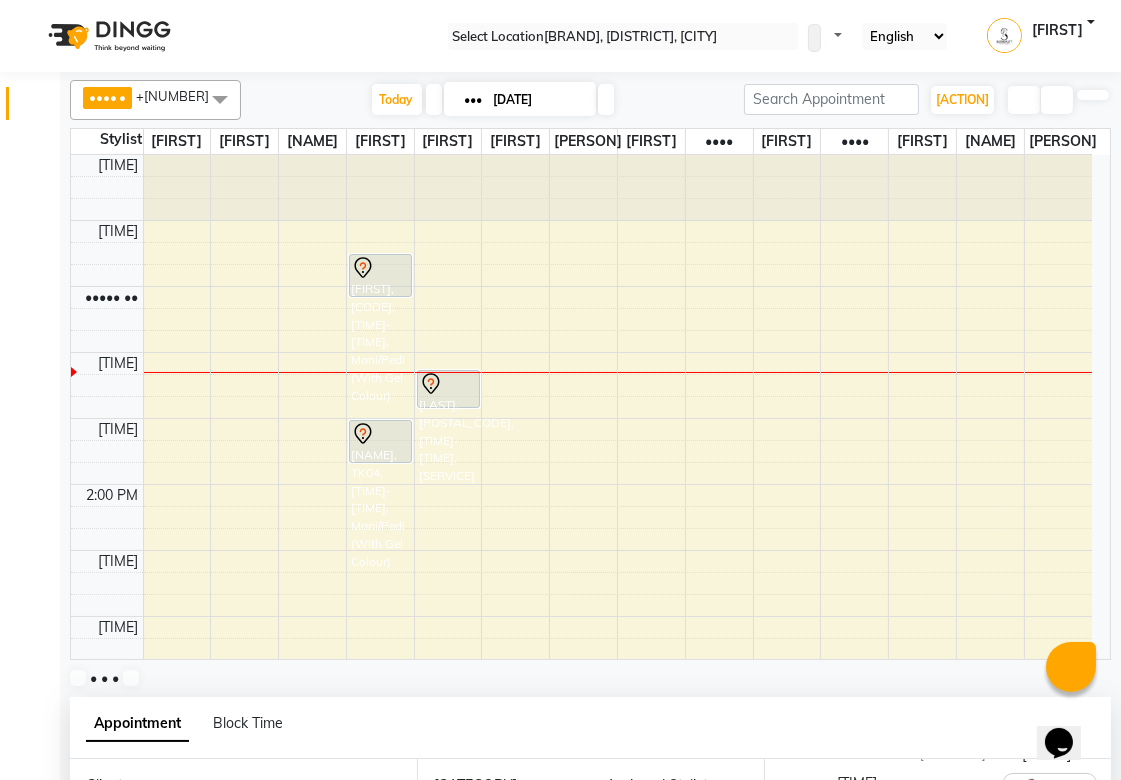 click on "Open Details Start Service Edit Copy Booking Drop Reminder   Add Service View Profile Print Slip Print All Slip" at bounding box center (339, 1329) 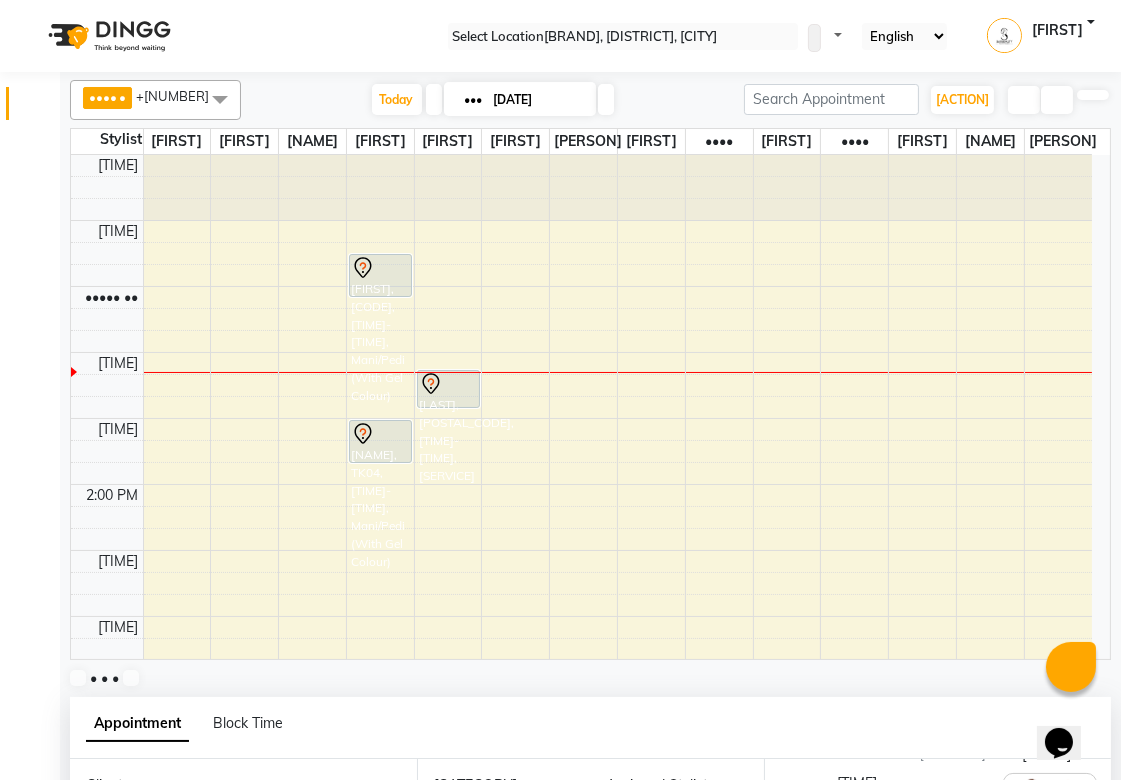 click on "•••• •••••••" at bounding box center [49, 1207] 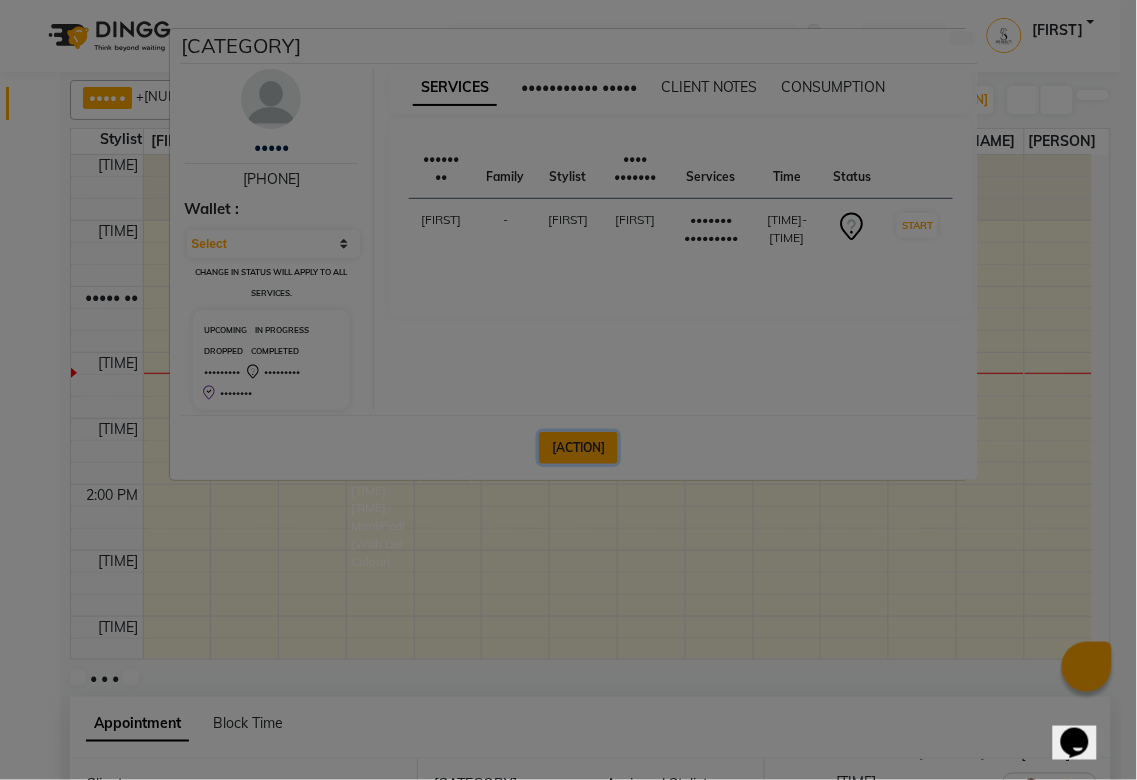 click on "Mark Done And Checkout" at bounding box center [578, 448] 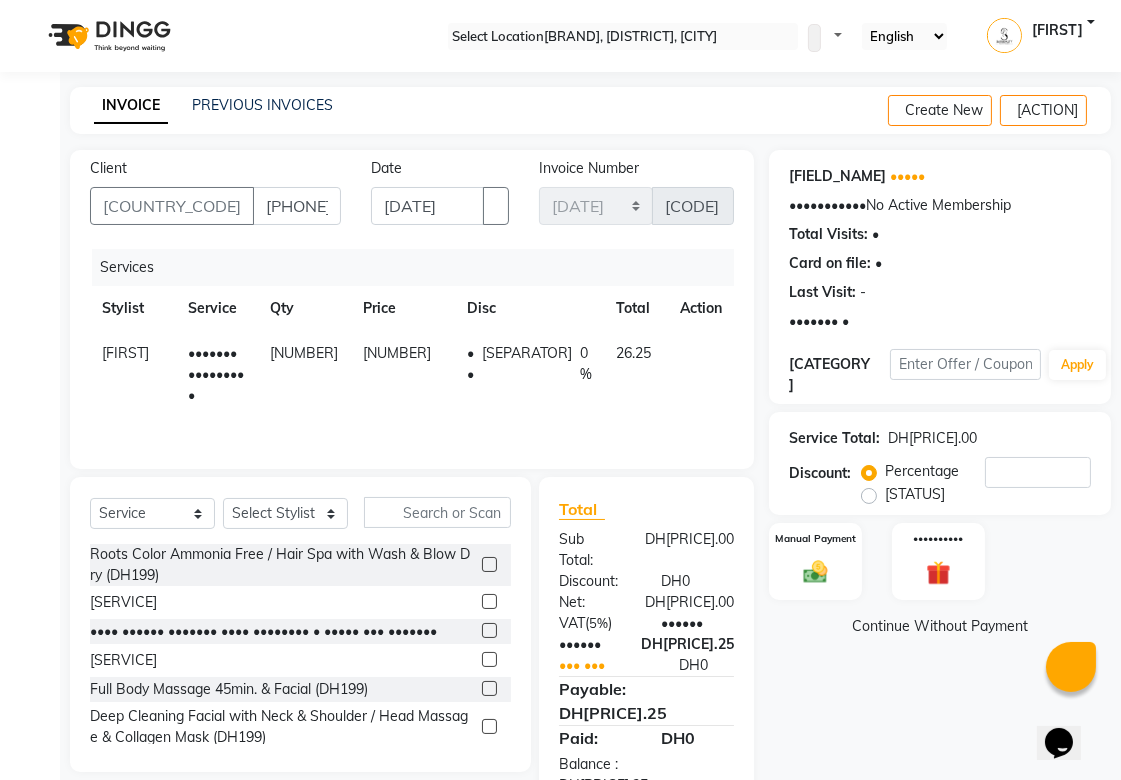 scroll, scrollTop: 21, scrollLeft: 0, axis: vertical 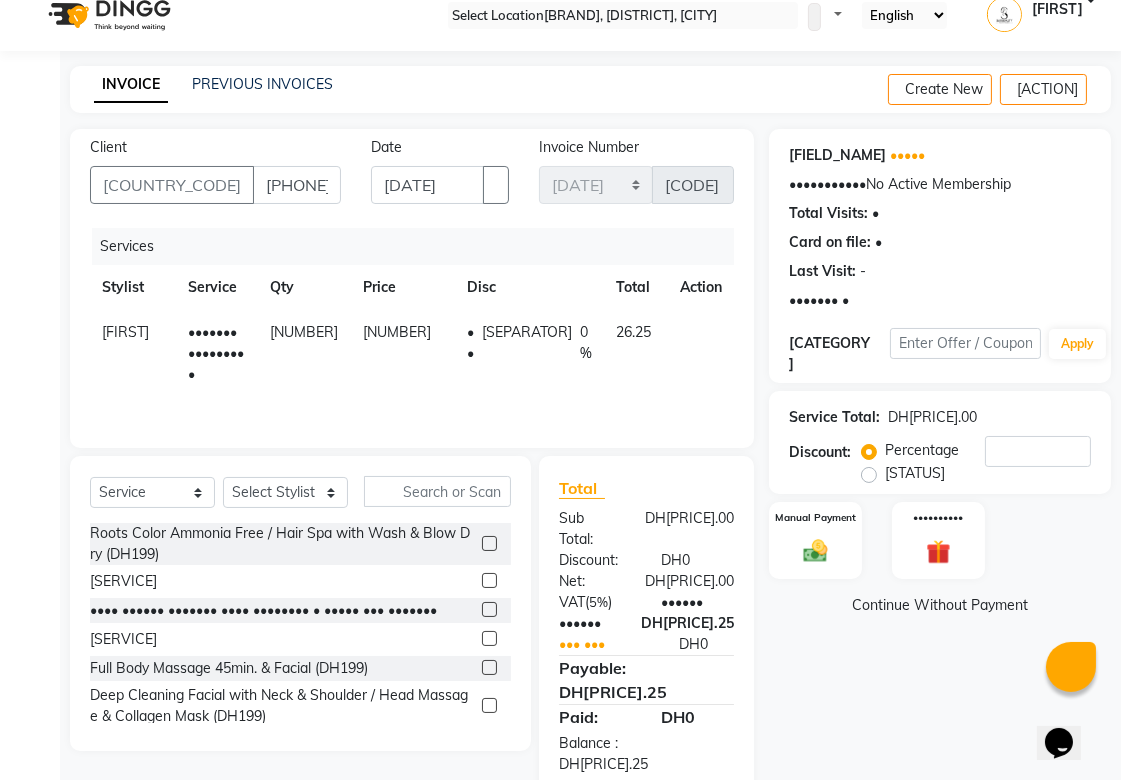 click on "Calendar  Invoice  Clients  Marketing  Inventory  Reports  Settings Completed InProgress Upcoming Dropped Tentative Check-In Confirm Bookings Segments Page Builder" at bounding box center (135, 415) 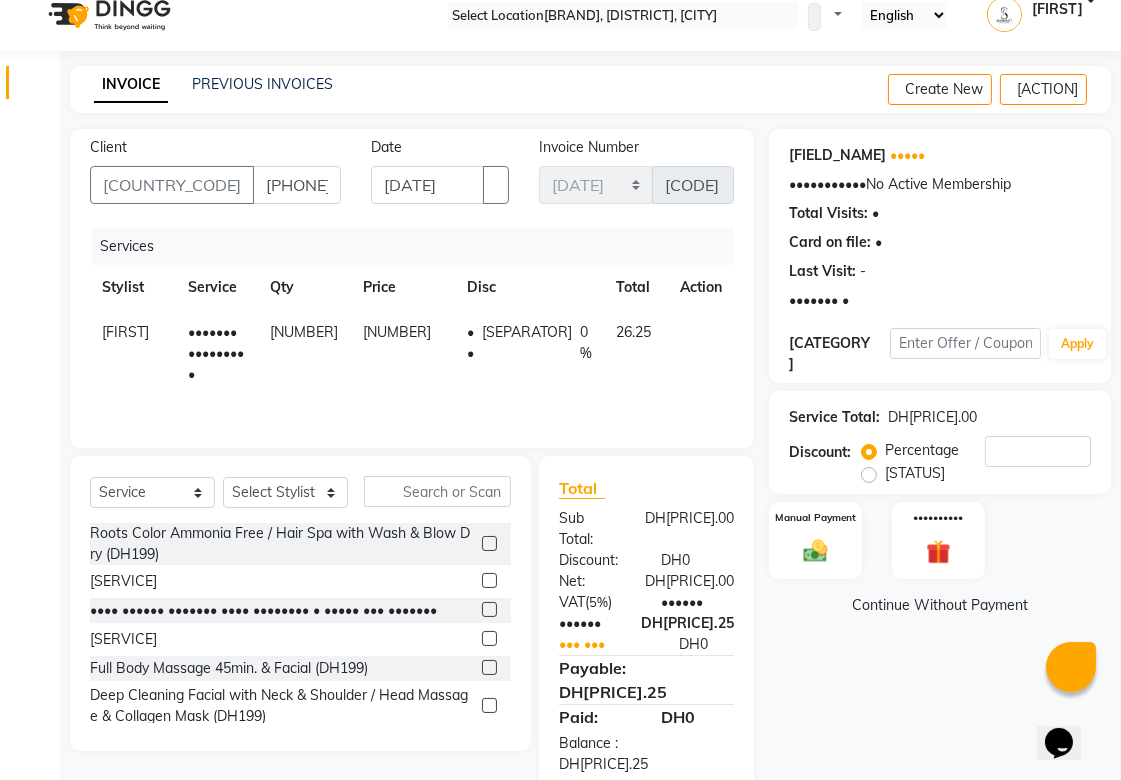 click at bounding box center (38, 87) 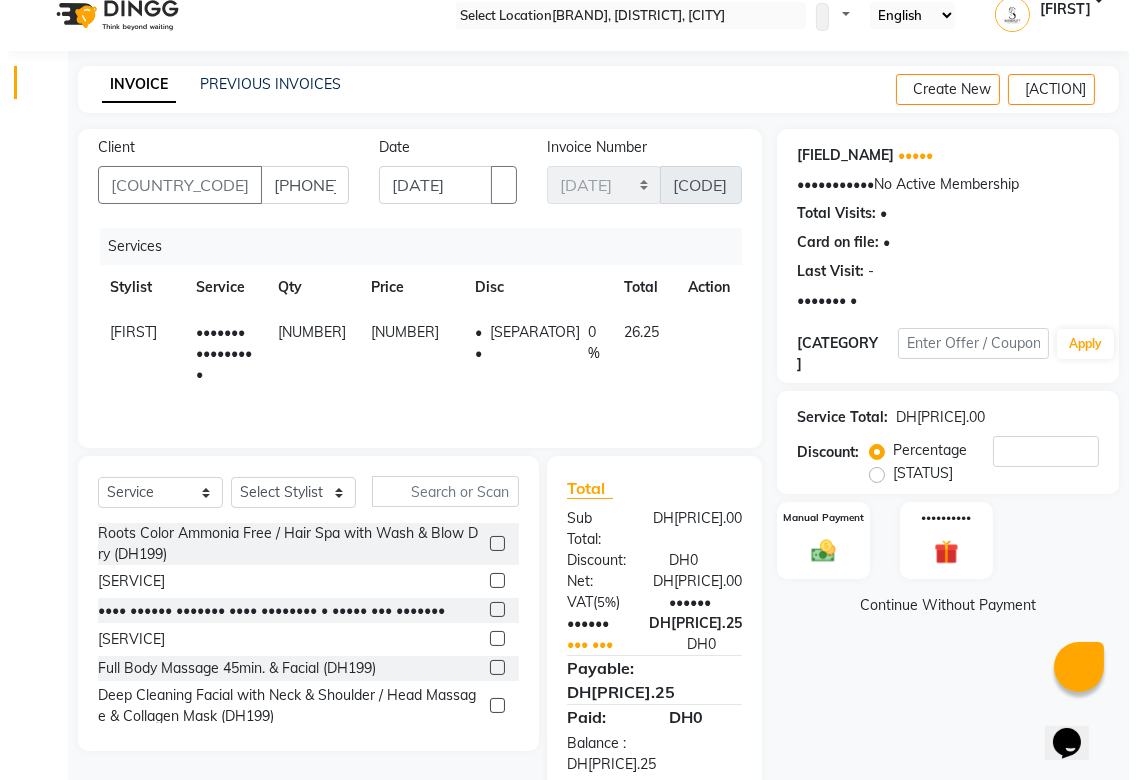 scroll, scrollTop: 0, scrollLeft: 0, axis: both 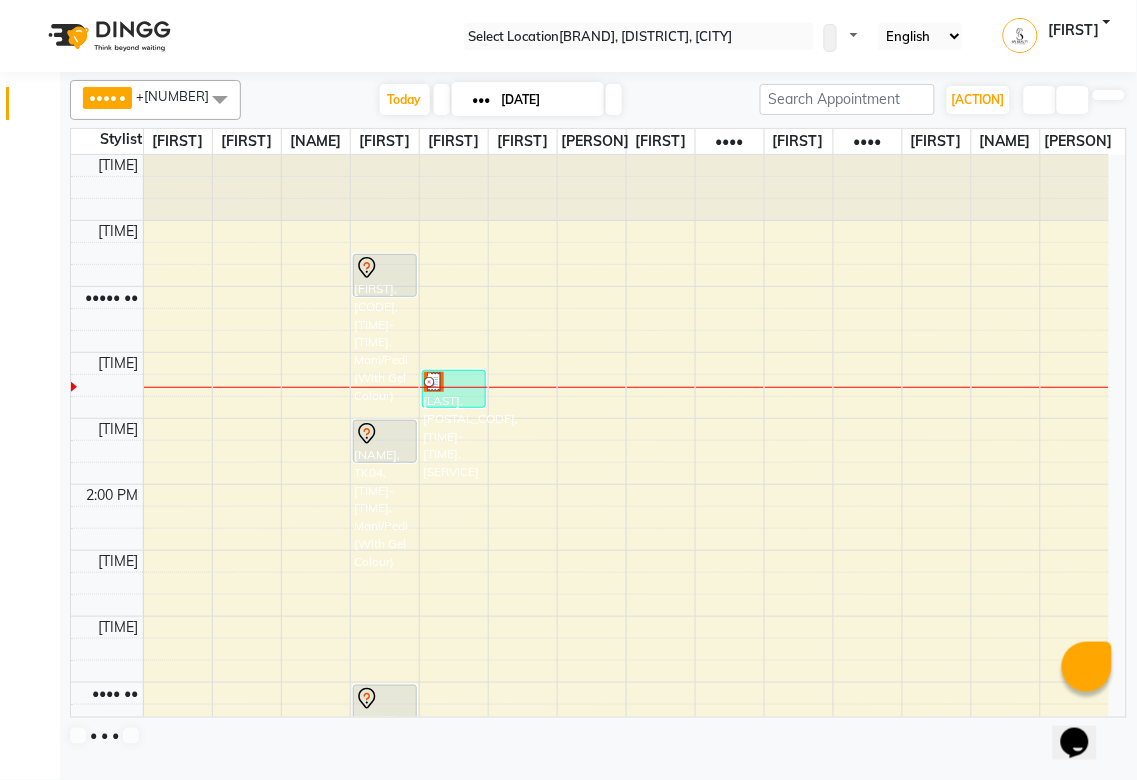 click at bounding box center (366, 266) 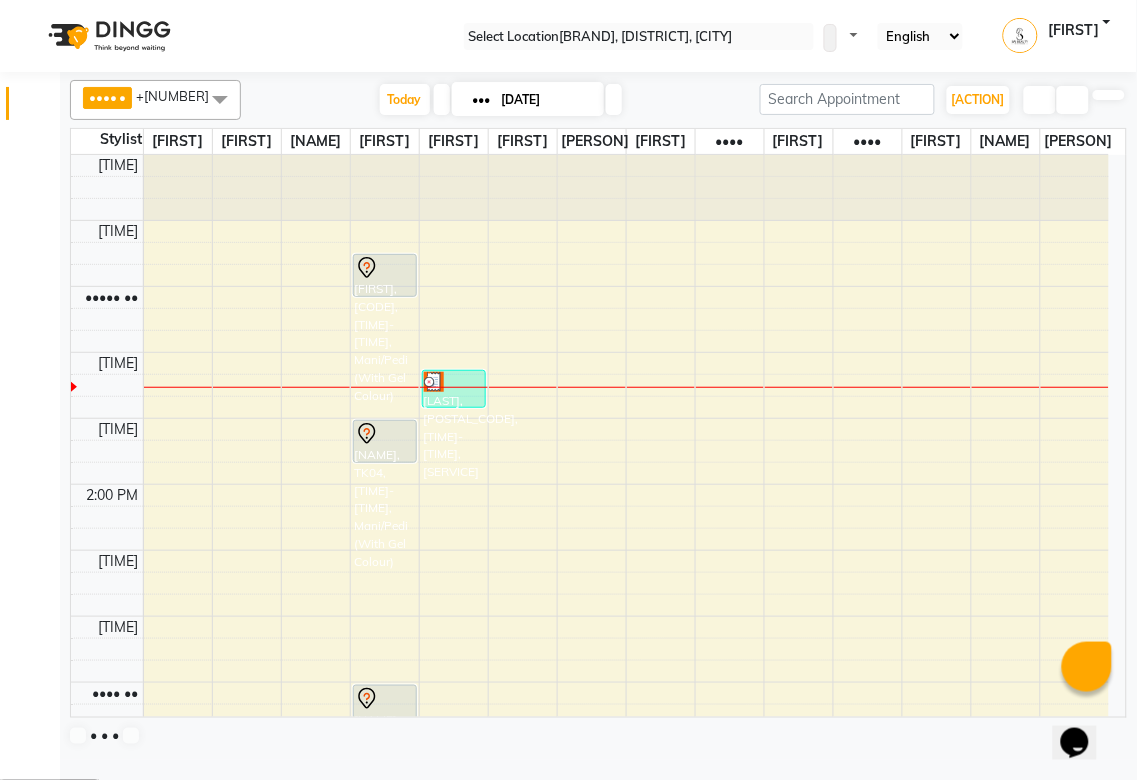 click on "•••• •••••••" at bounding box center (49, 793) 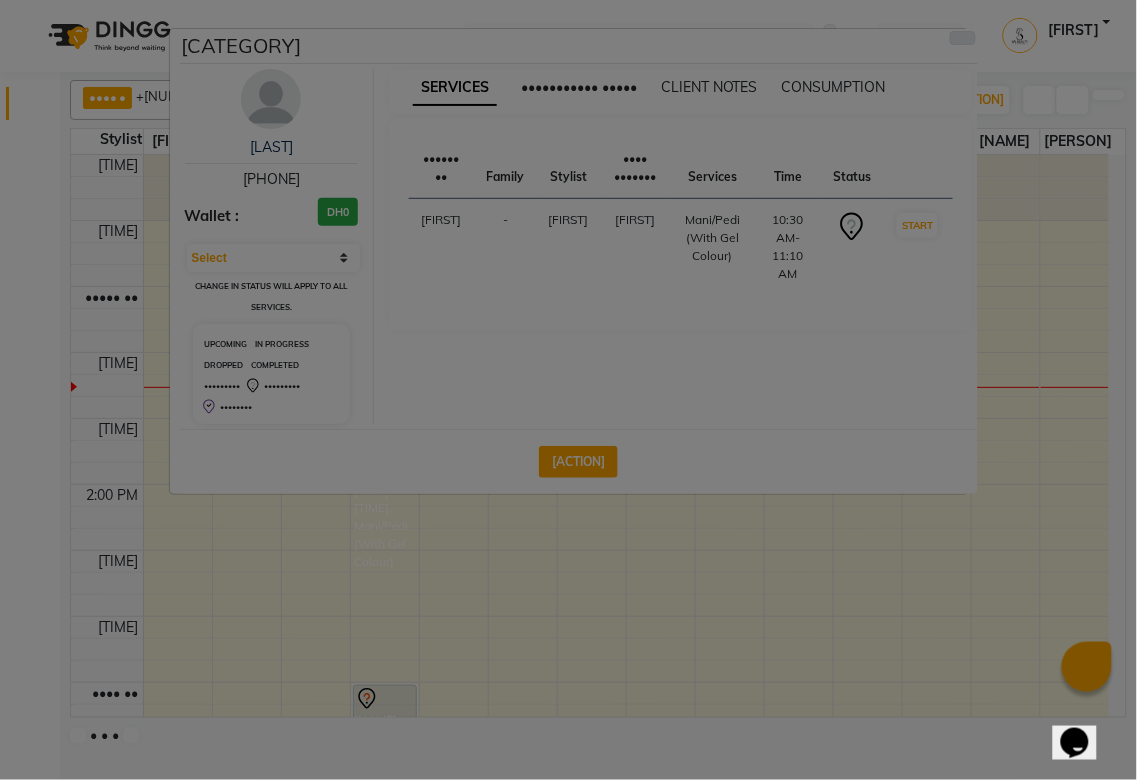 click at bounding box center (963, 38) 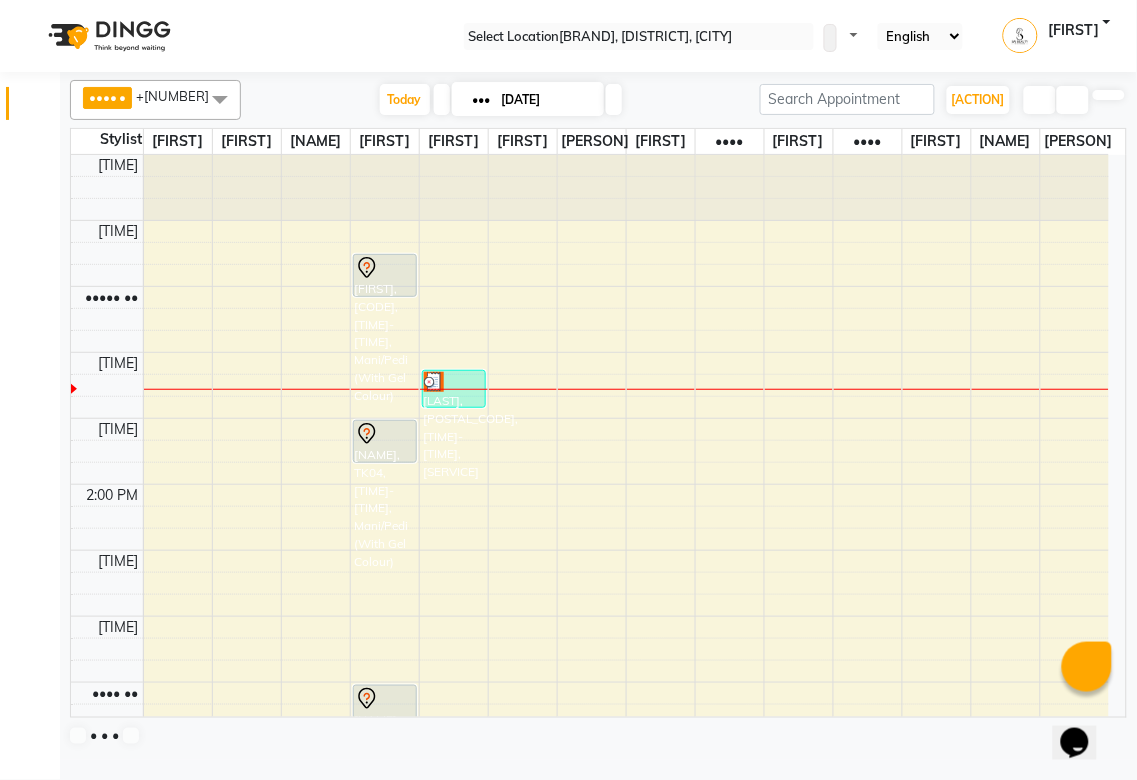 click on "[NAME], TK05, [TIME]-[TIME], Eyebrow Threading" at bounding box center [385, 275] 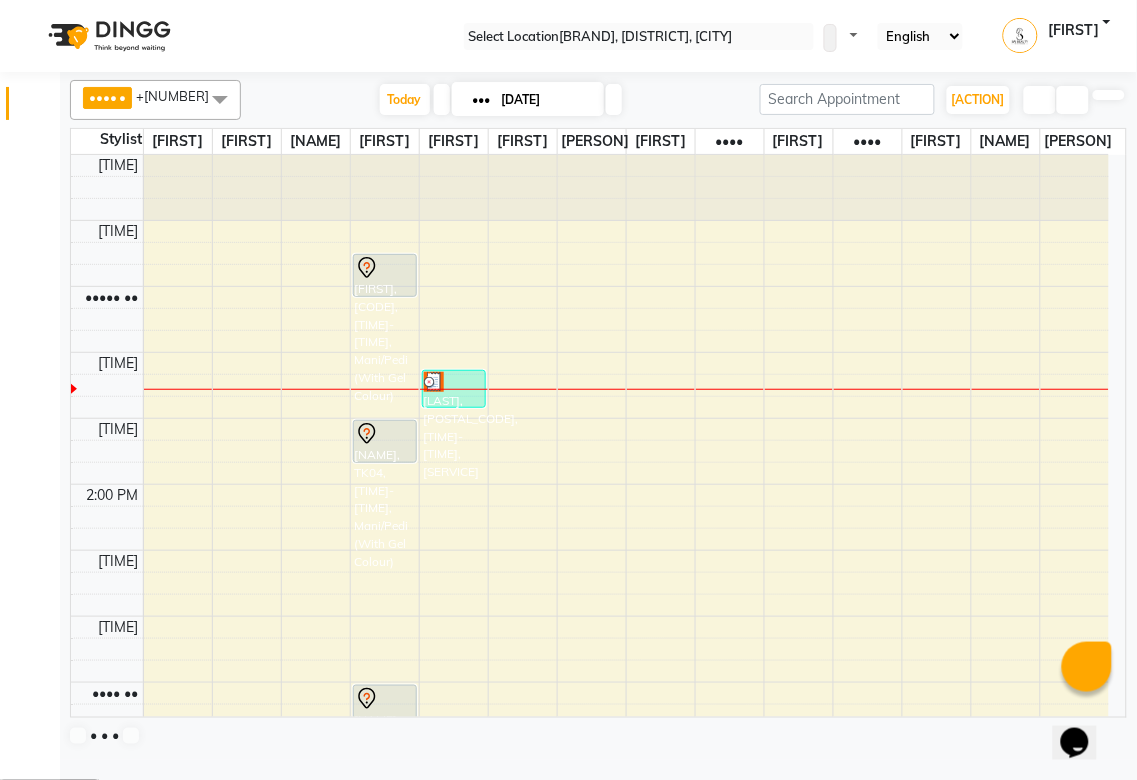 click on "•••• •••••••" at bounding box center (49, 793) 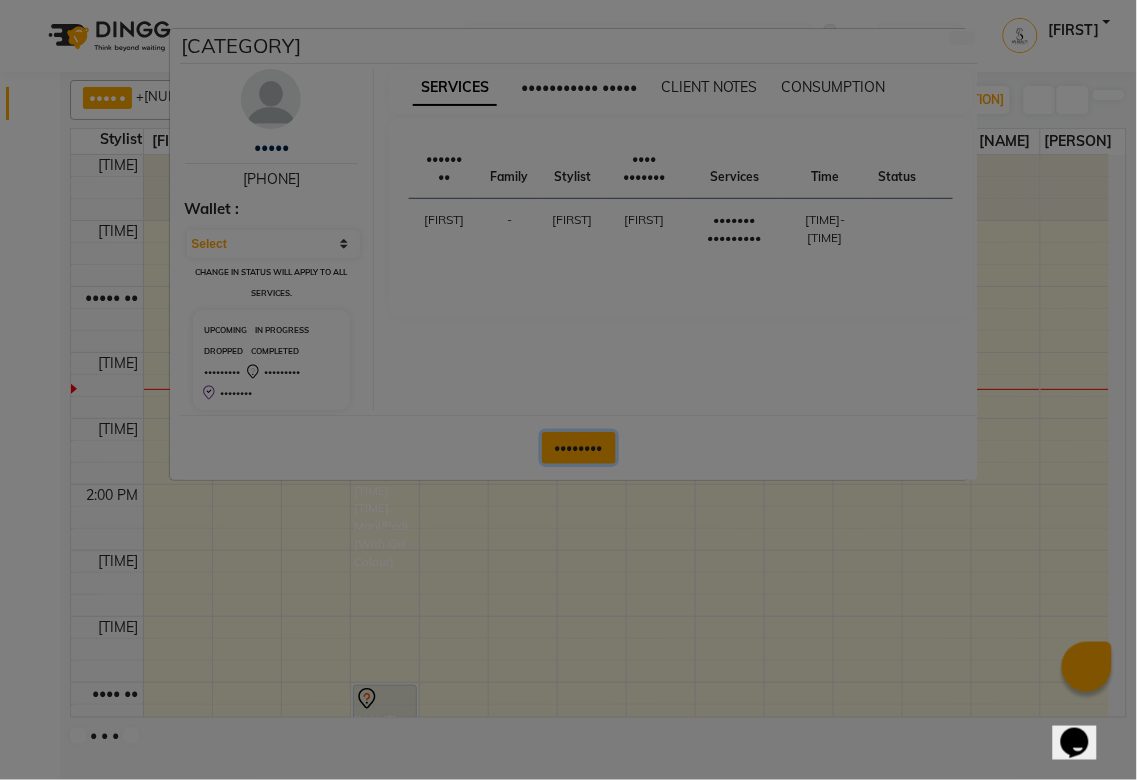 click on "Checkout" at bounding box center [579, 448] 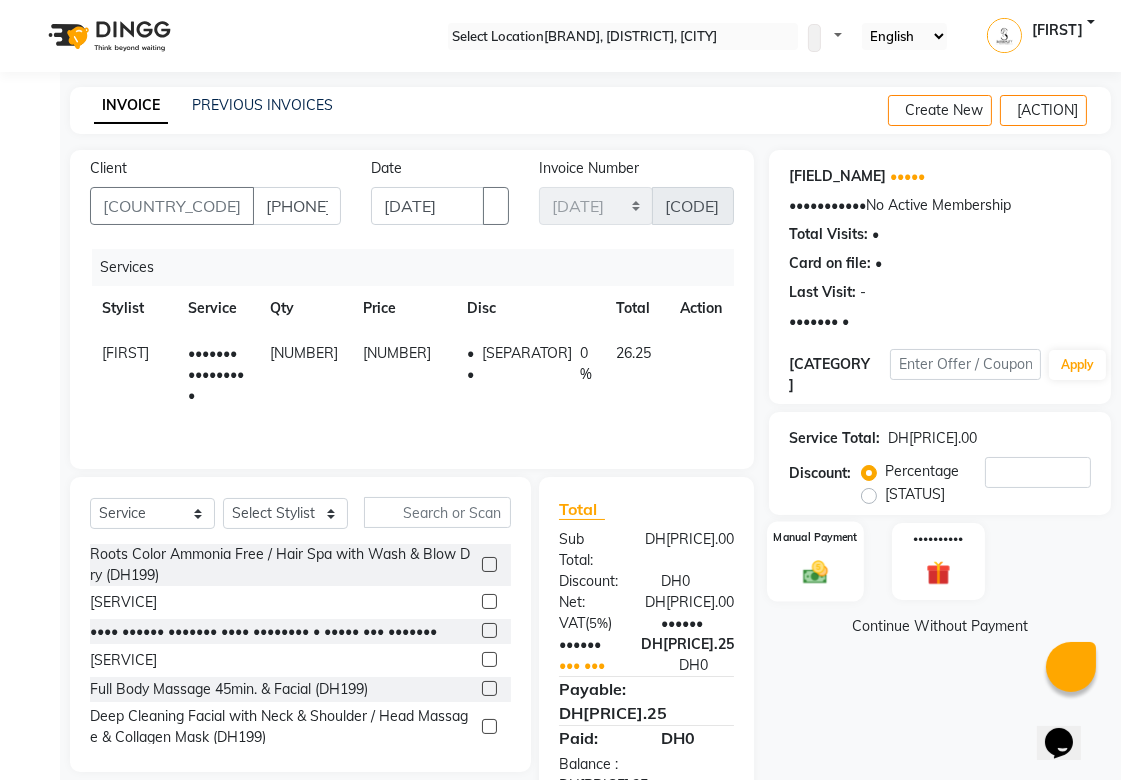 click on "Manual Payment" at bounding box center (815, 537) 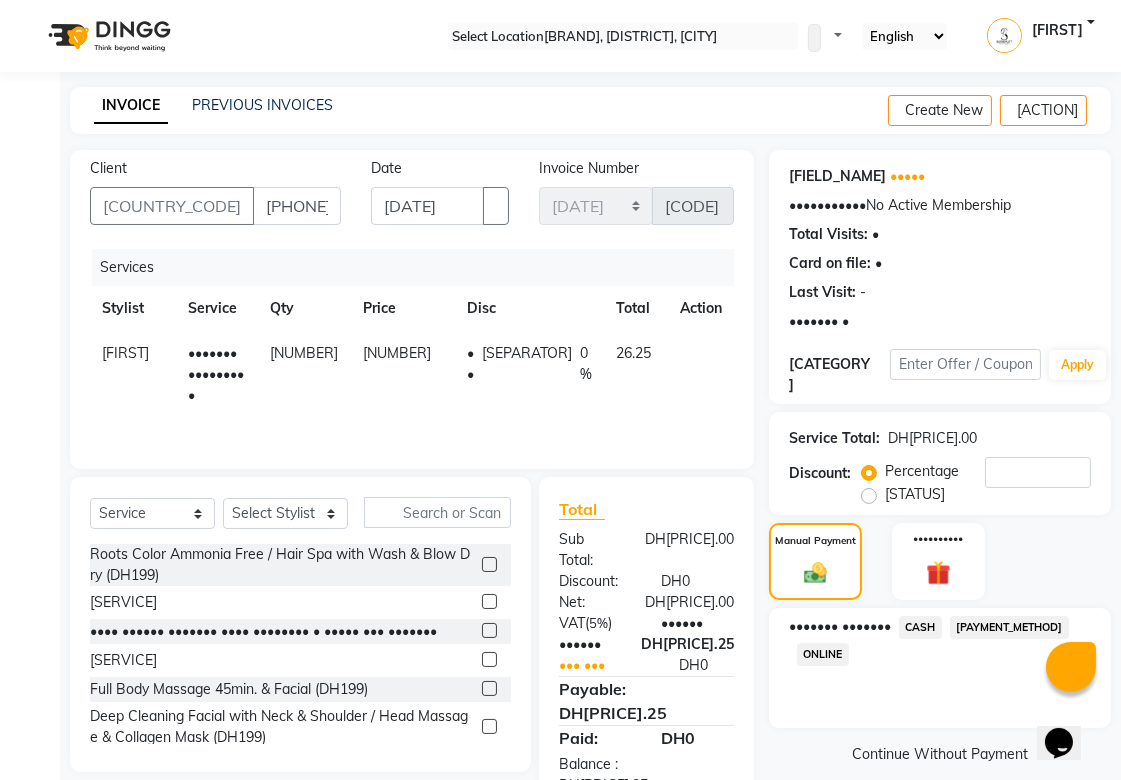 click on "CARD" at bounding box center [920, 627] 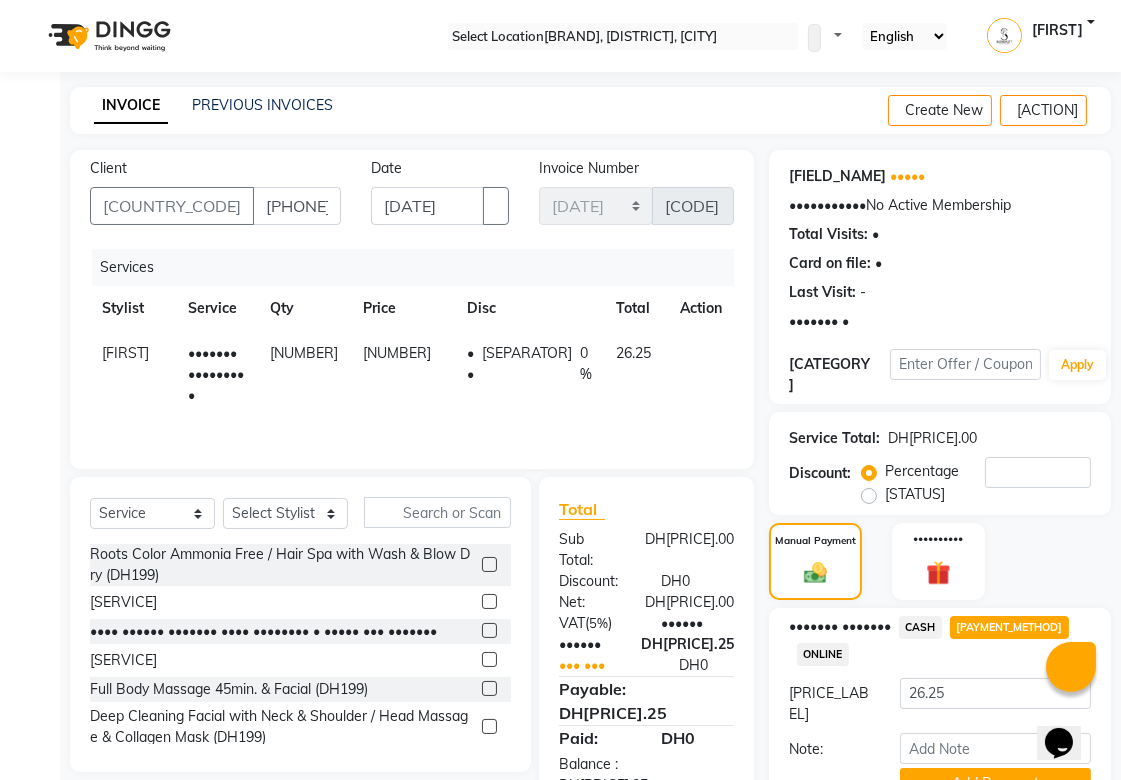 scroll, scrollTop: 55, scrollLeft: 0, axis: vertical 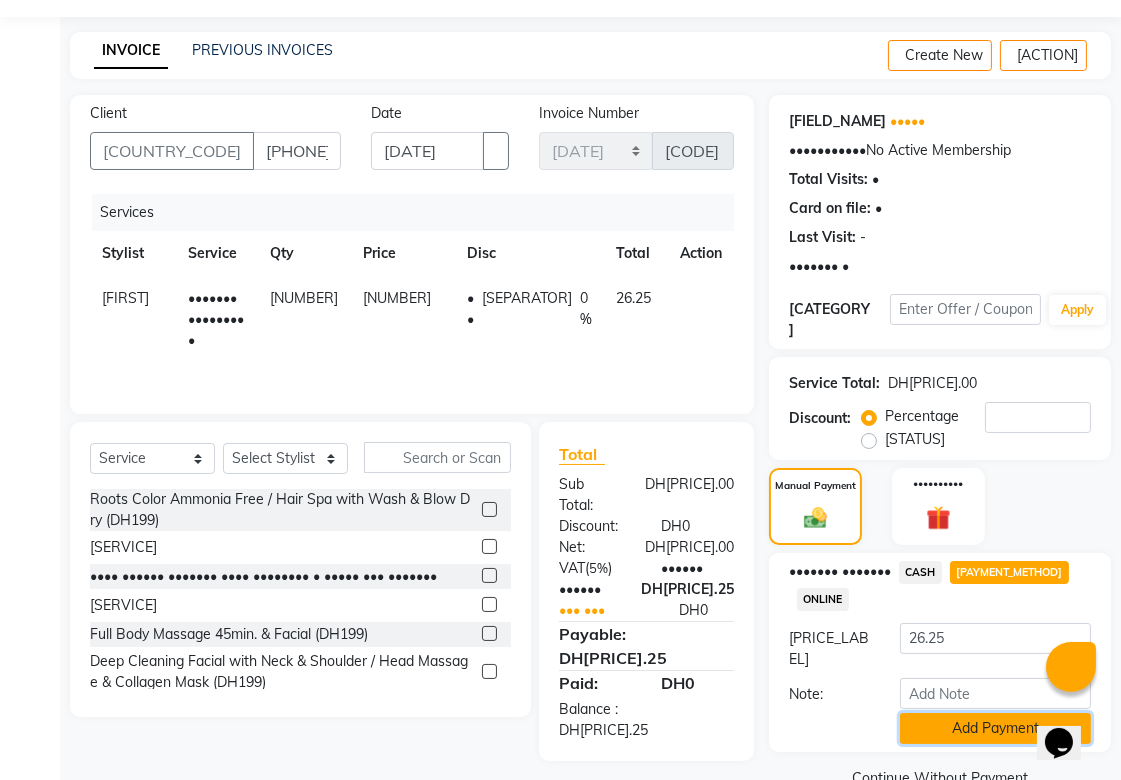 click on "Add Payment" at bounding box center [995, 728] 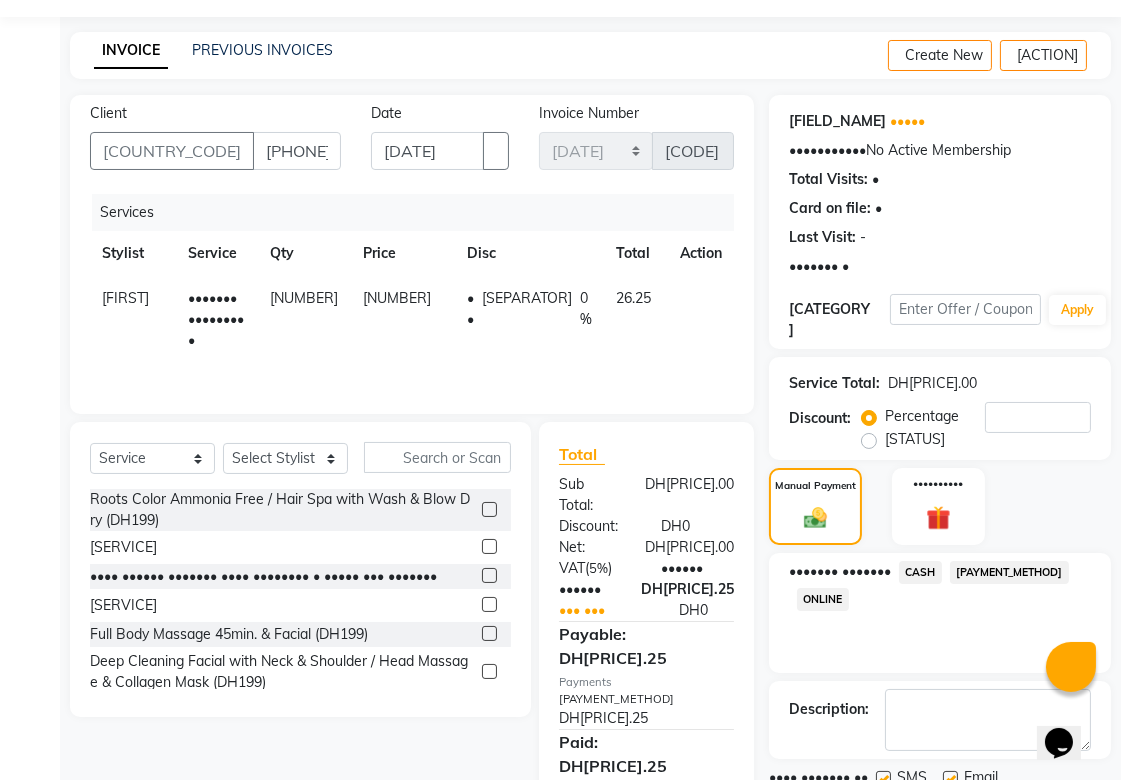 scroll, scrollTop: 138, scrollLeft: 0, axis: vertical 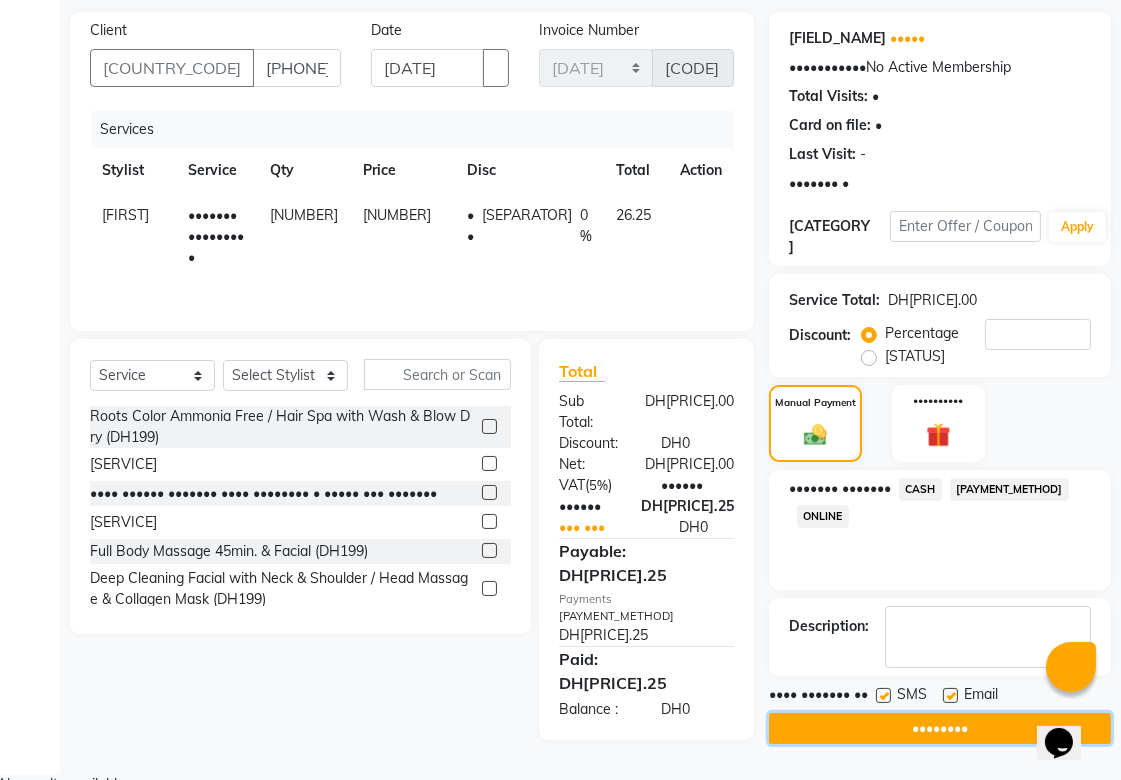 click on "Checkout" at bounding box center (940, 728) 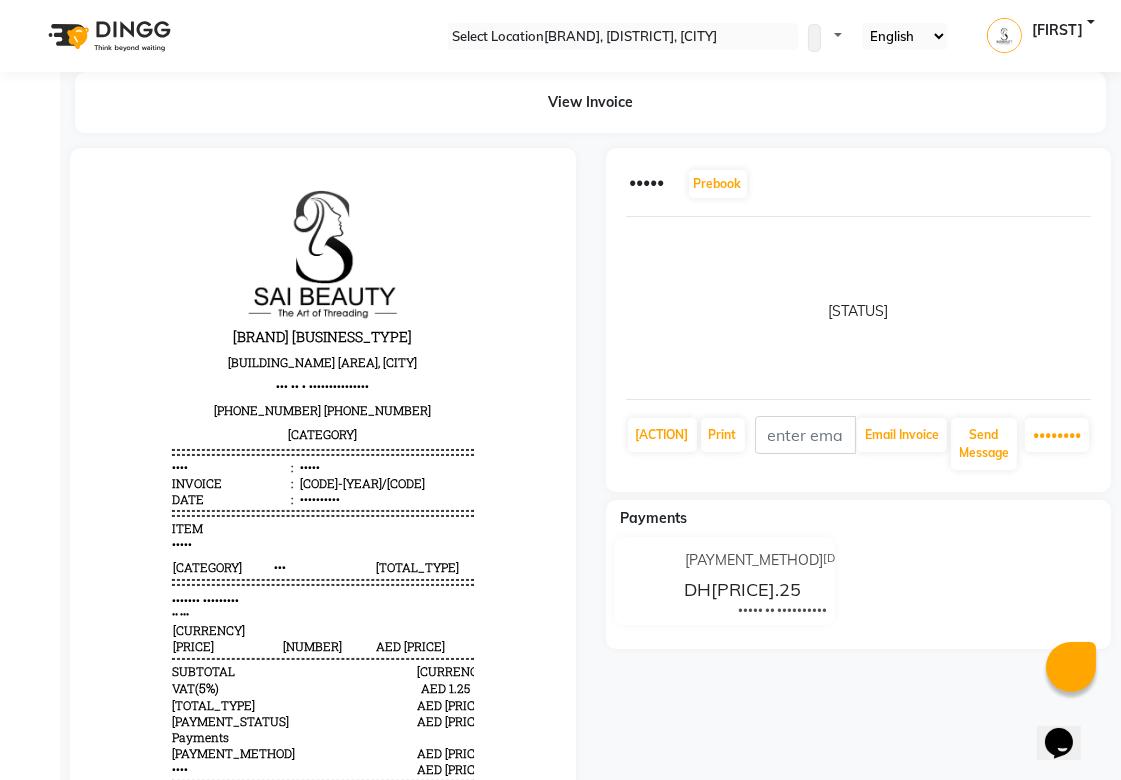 scroll, scrollTop: 0, scrollLeft: 0, axis: both 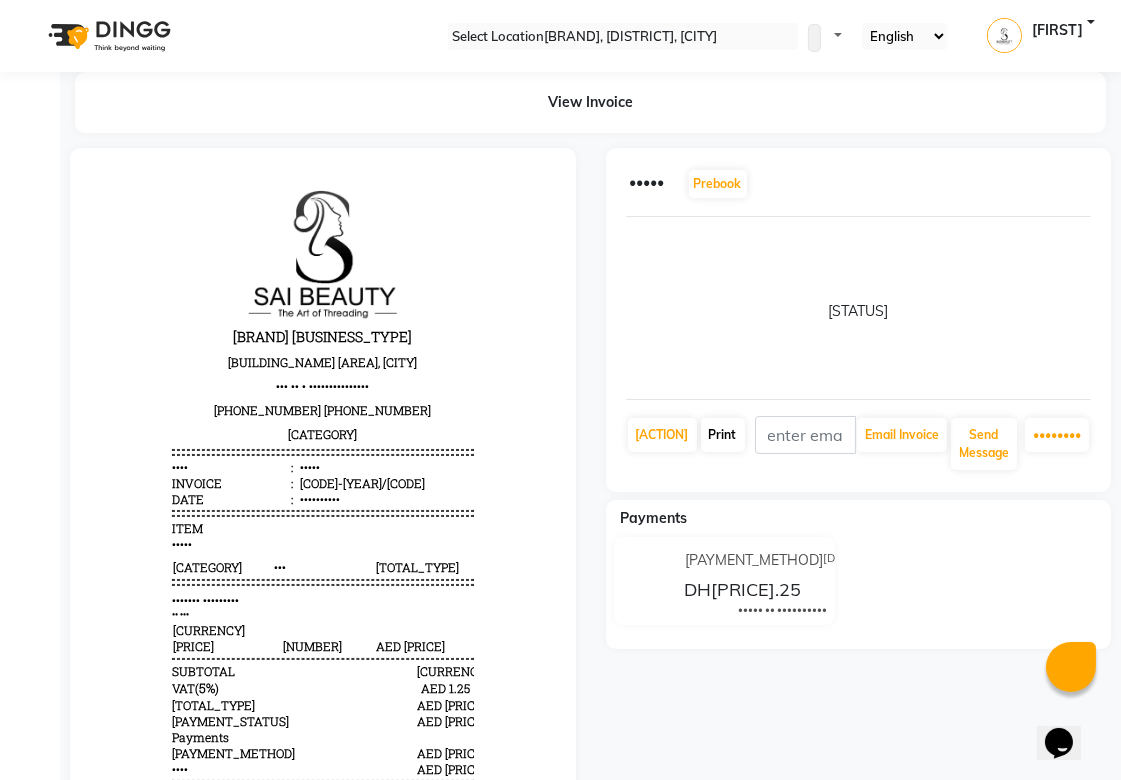 click on "Print" at bounding box center [662, 435] 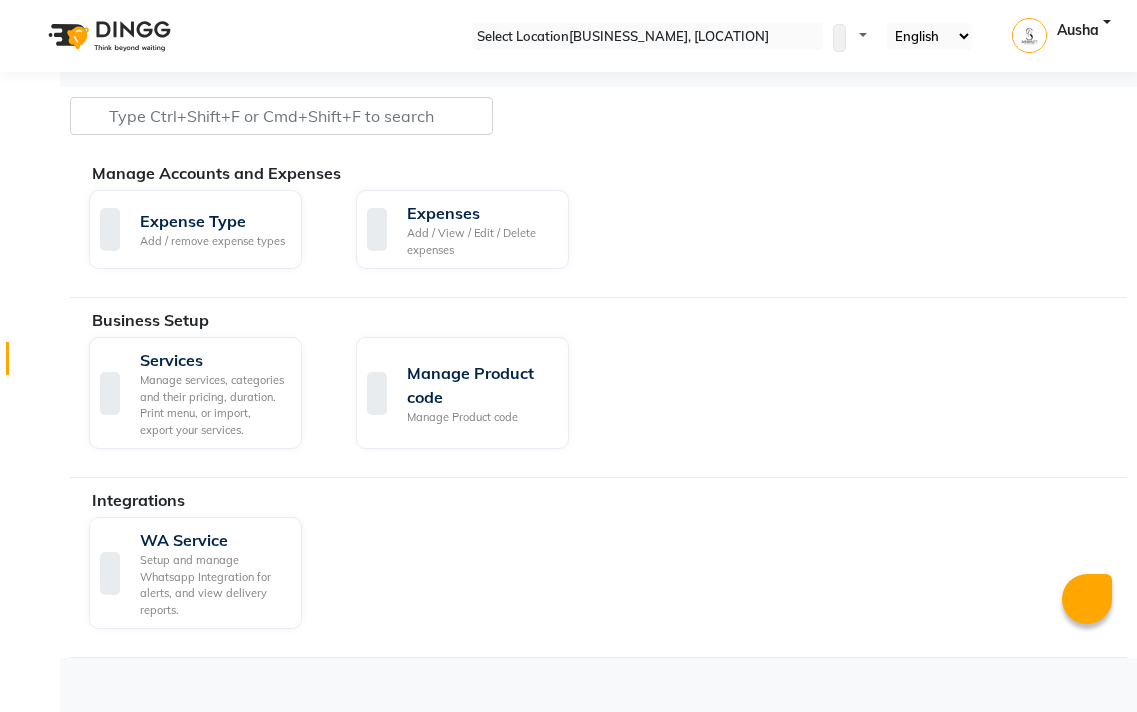 scroll, scrollTop: 0, scrollLeft: 0, axis: both 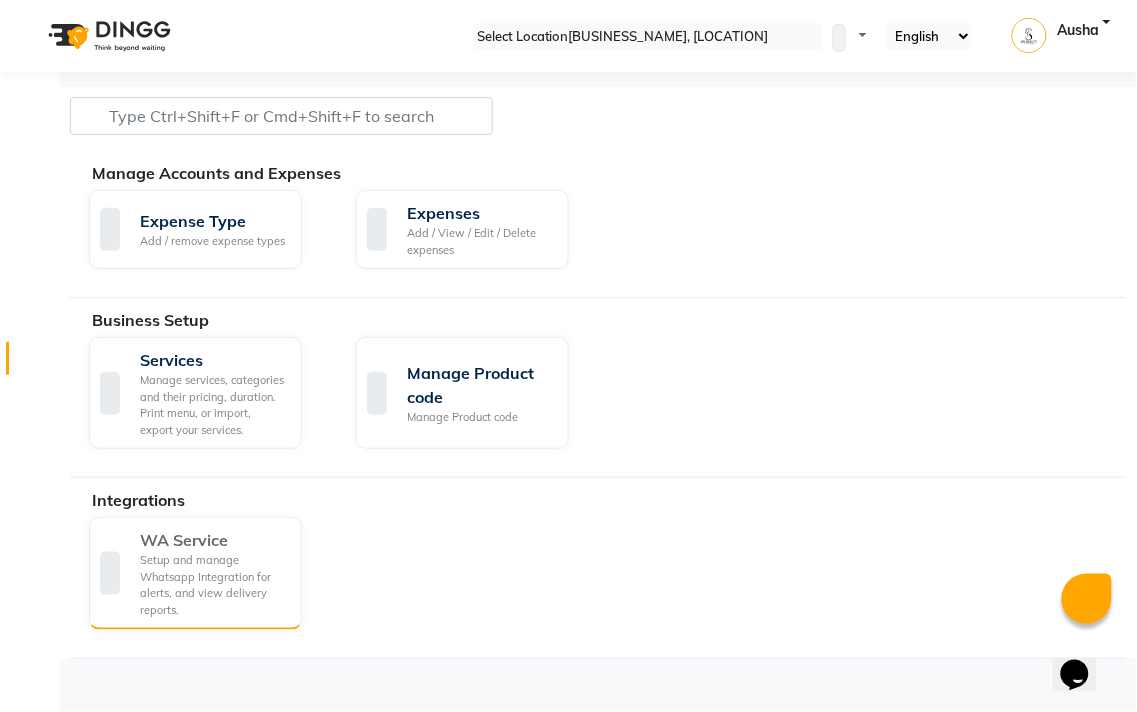click on "Setup and manage Whatsapp Integration for alerts, and view delivery reports." at bounding box center [213, 585] 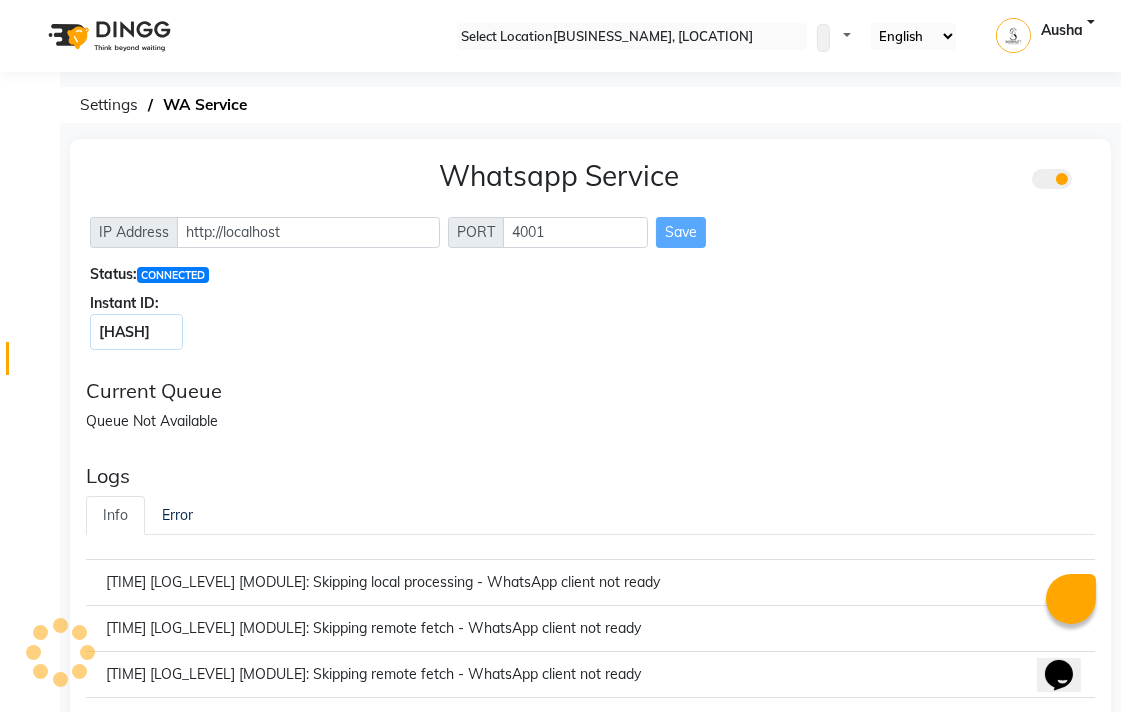 click at bounding box center [822, 35] 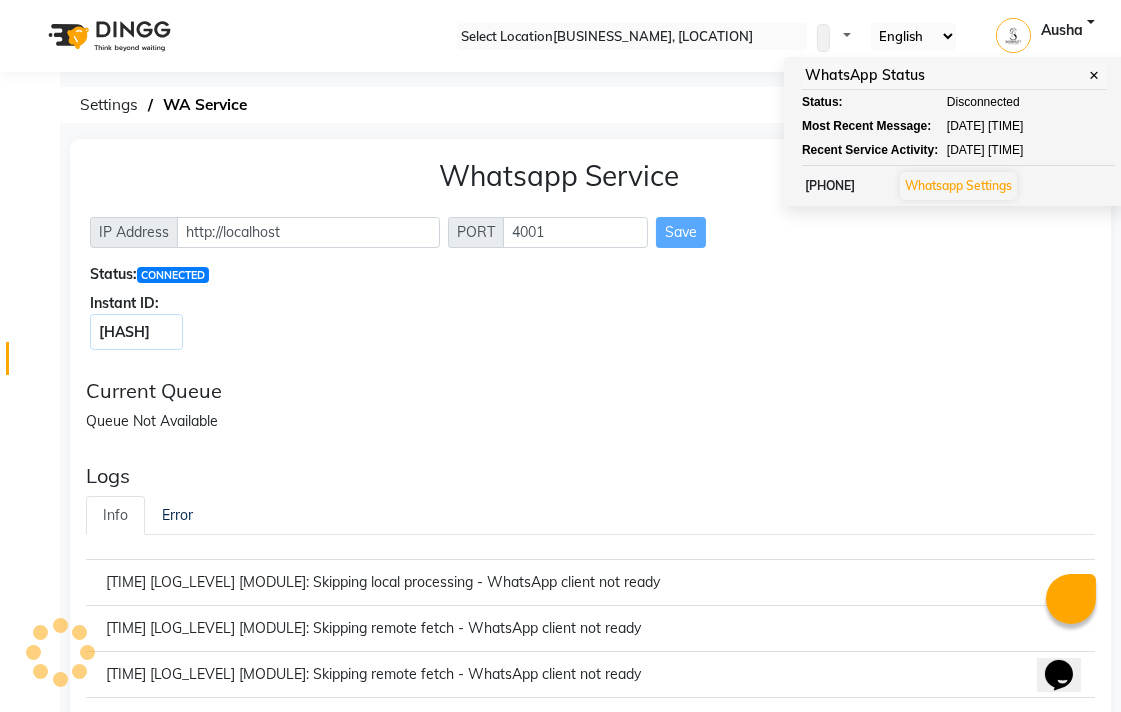 click on "Whatsapp Settings" at bounding box center [958, 185] 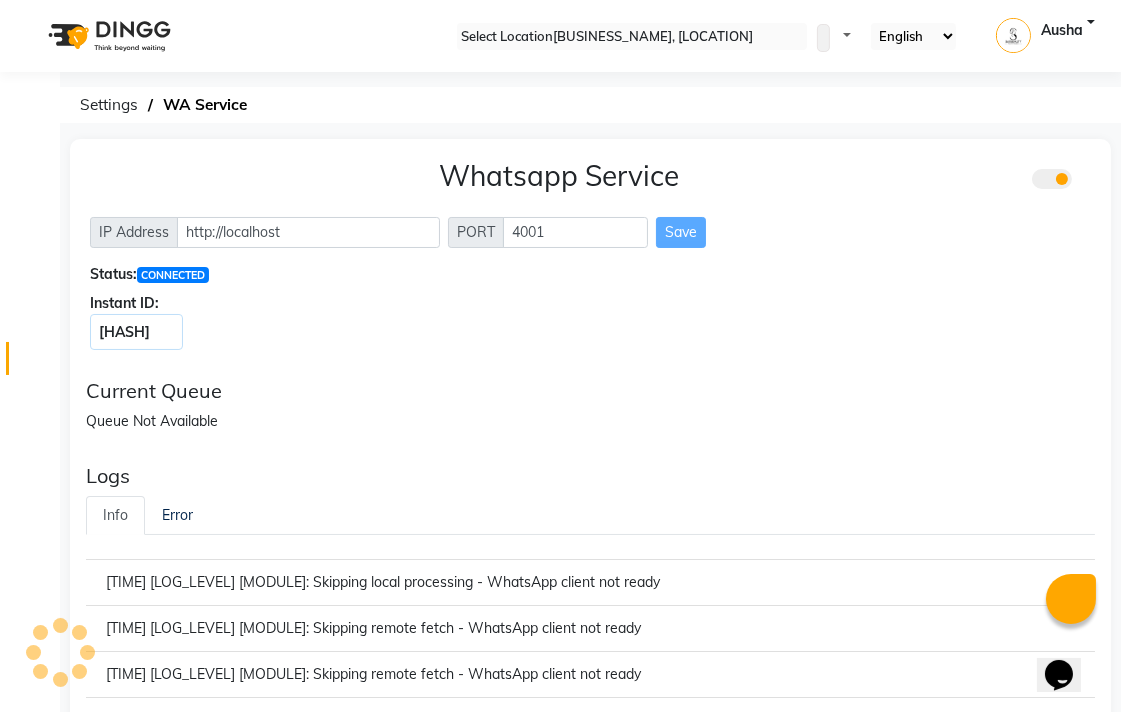 click at bounding box center (822, 35) 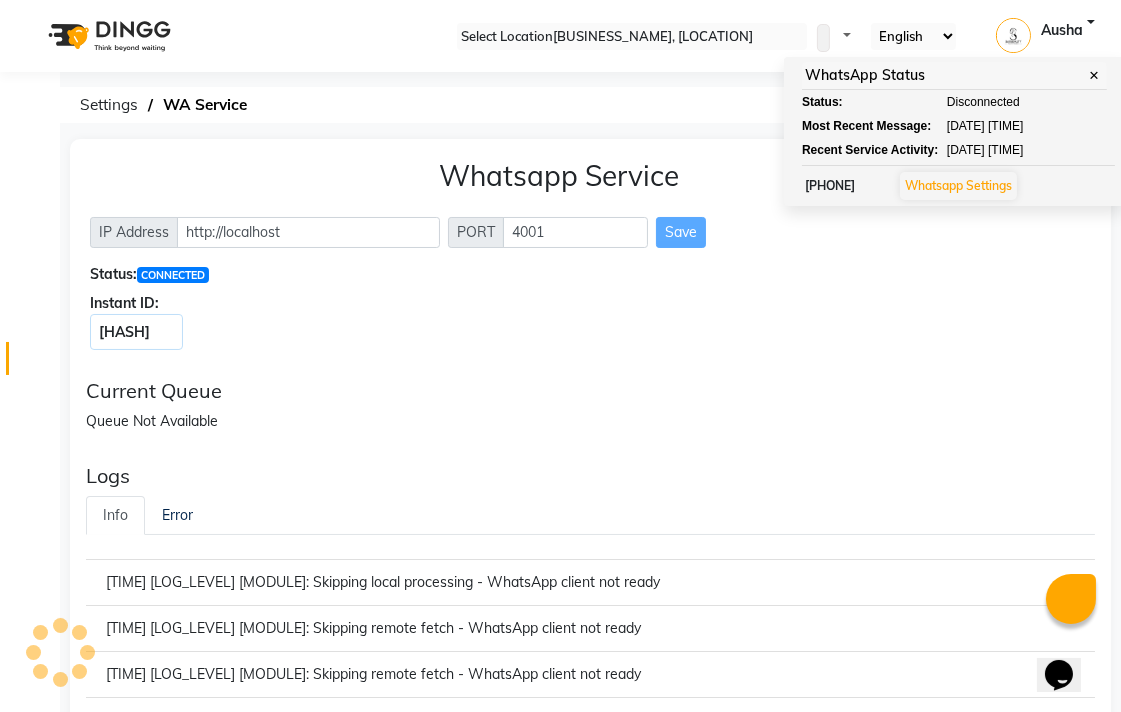 click at bounding box center (822, 35) 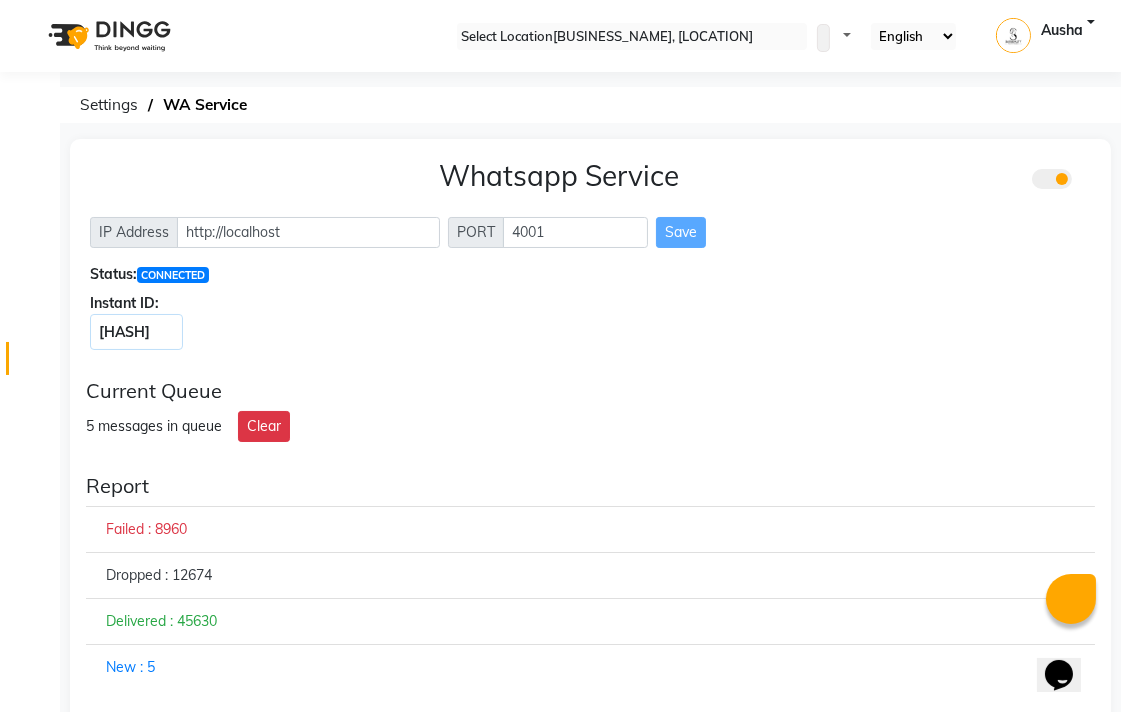 click on "Delivered : 45630" at bounding box center [590, 621] 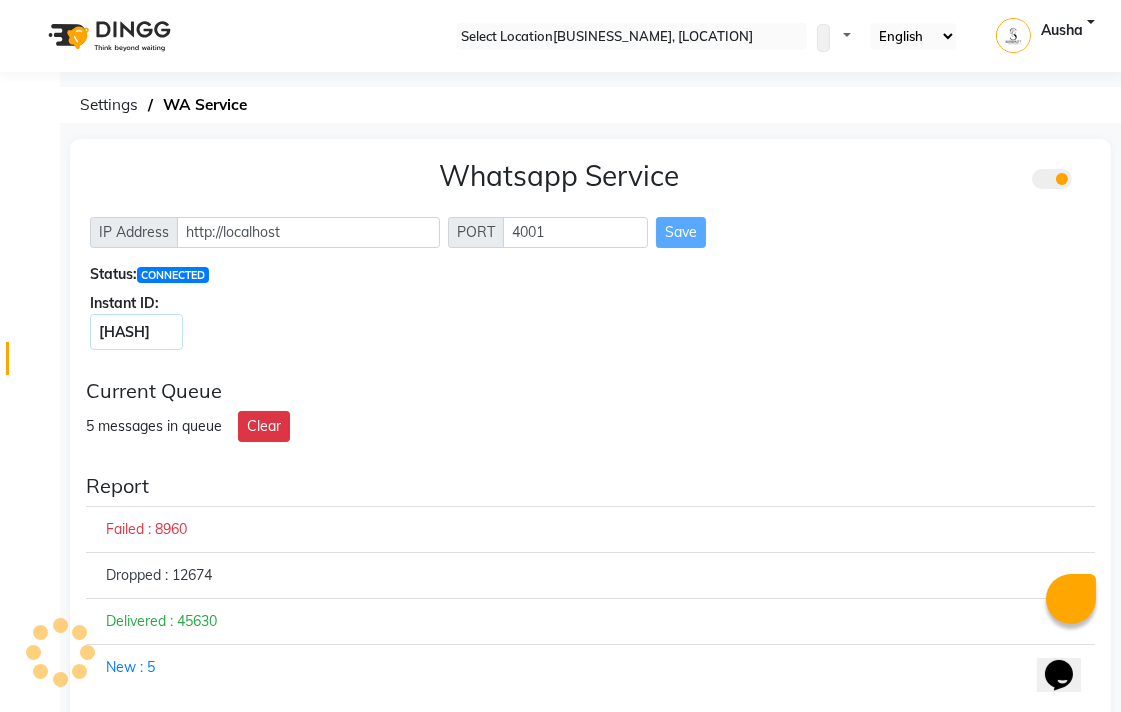 click on "WhatsApp Status  ✕ Status:  Disconnected Most Recent Message: 30-06-2025     09:54 PM Recent Service Activity: 30-06-2025     10:00 PM  08047224946 Whatsapp Settings Default Panel My Panel English ENGLISH Español العربية मराठी हिंदी ગુજરાતી தமிழ் 中文 Notifications nothing to show Ausha Manage Profile Change Password Sign out  Version:3.14.0" at bounding box center (632, 36) 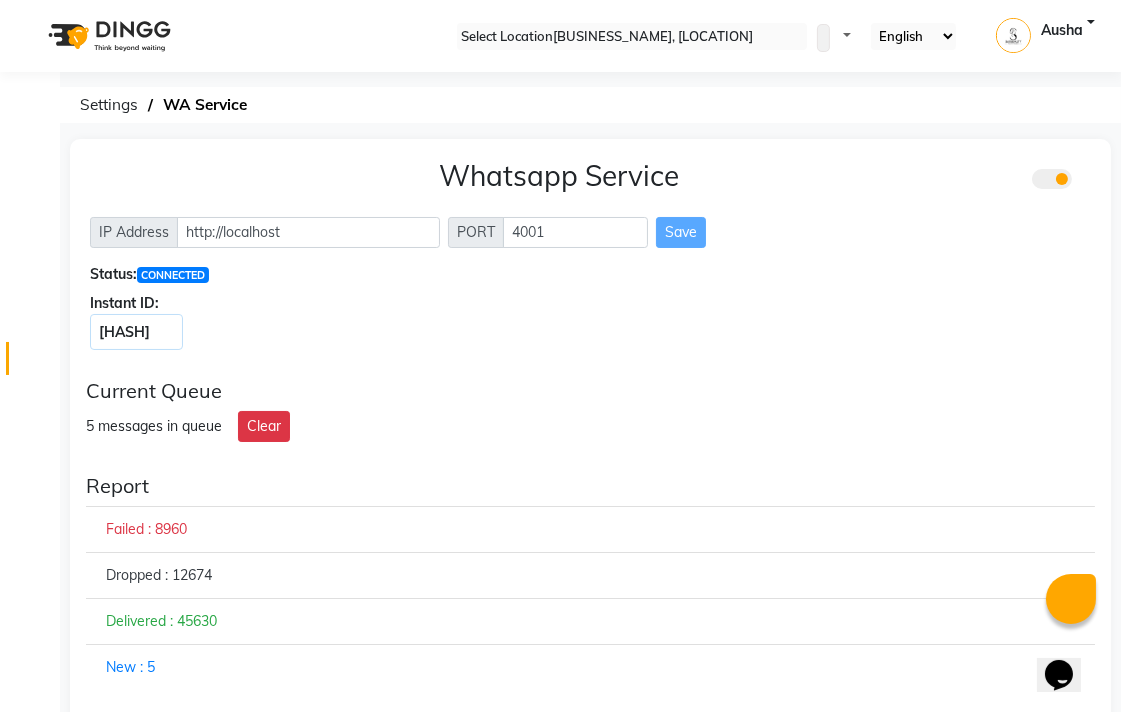 click at bounding box center [822, 35] 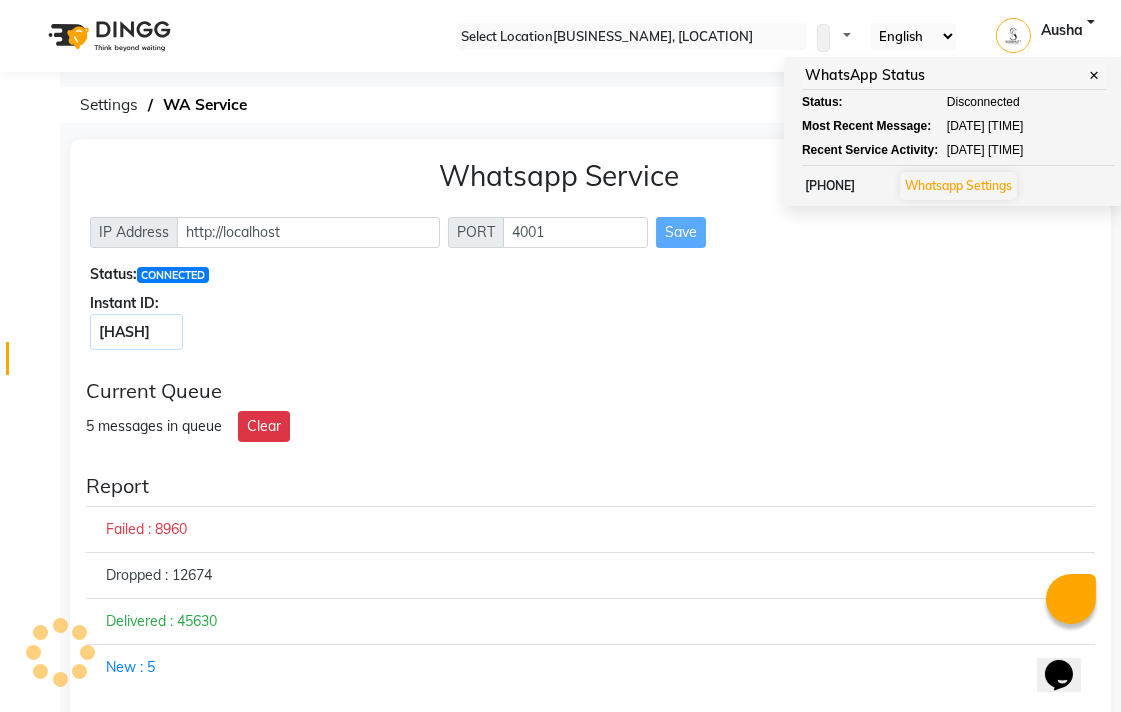 click at bounding box center (822, 35) 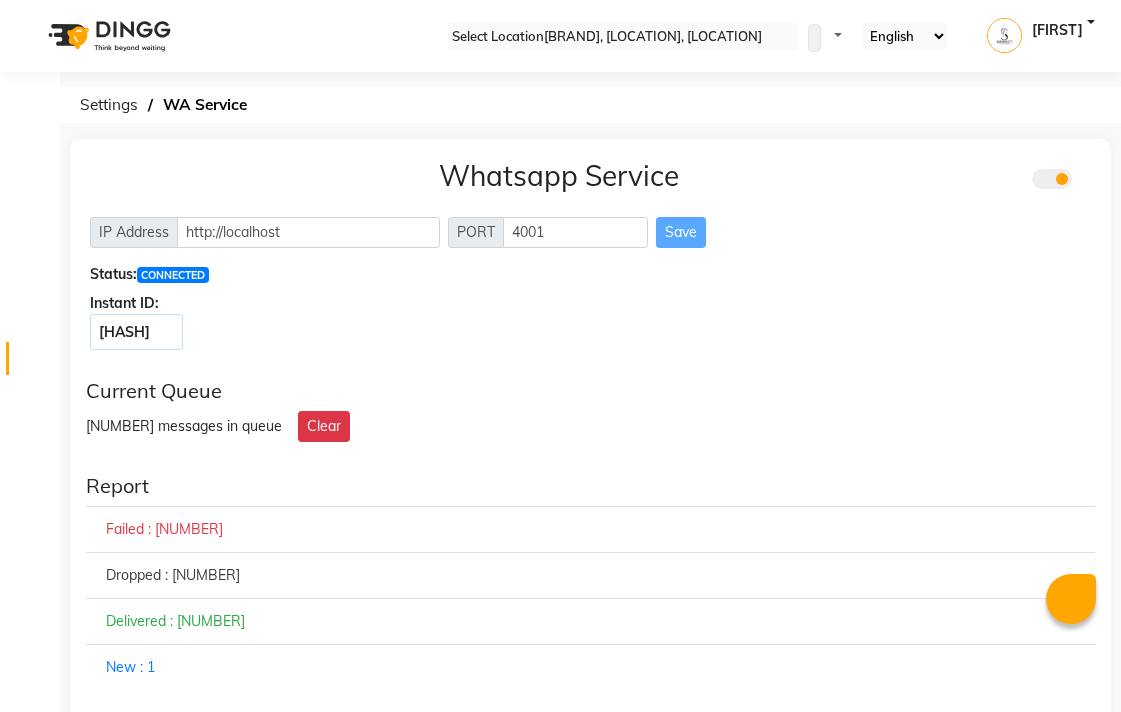 scroll, scrollTop: 0, scrollLeft: 0, axis: both 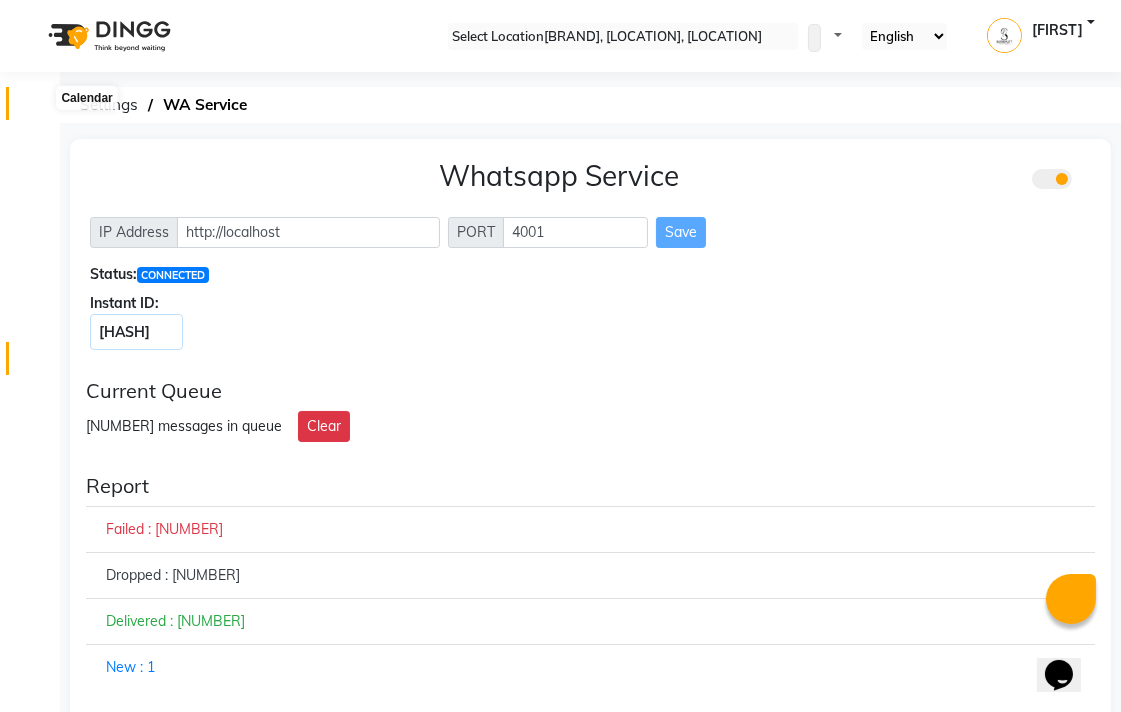 click at bounding box center [38, 108] 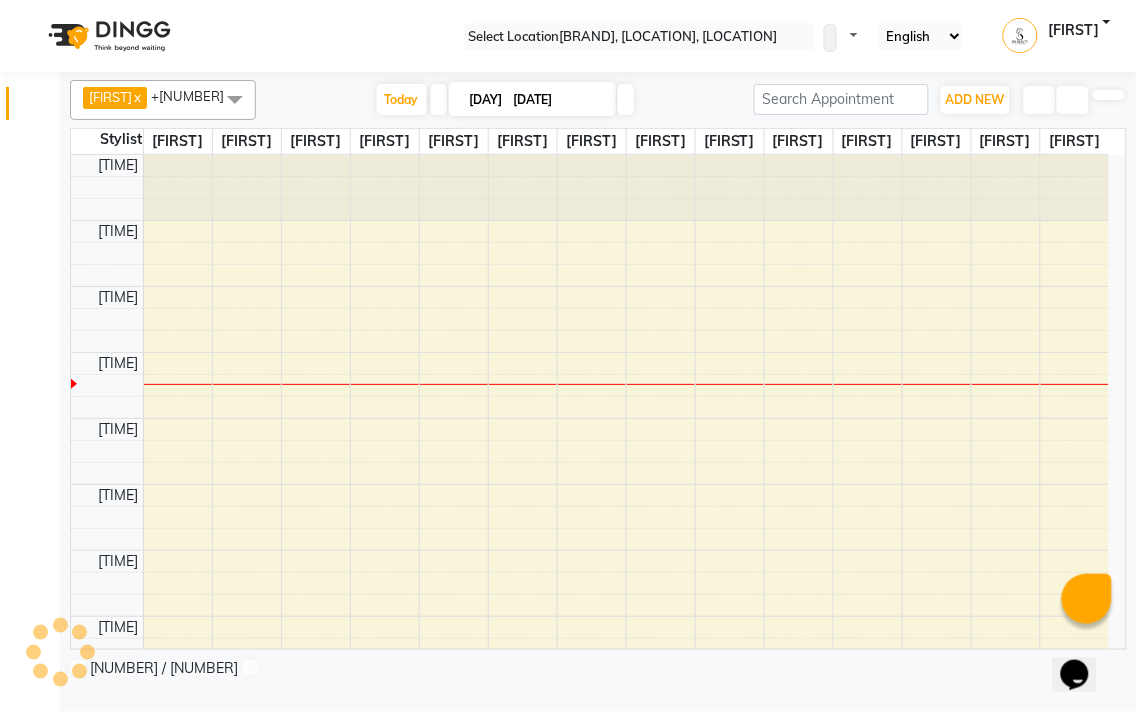scroll, scrollTop: 200, scrollLeft: 0, axis: vertical 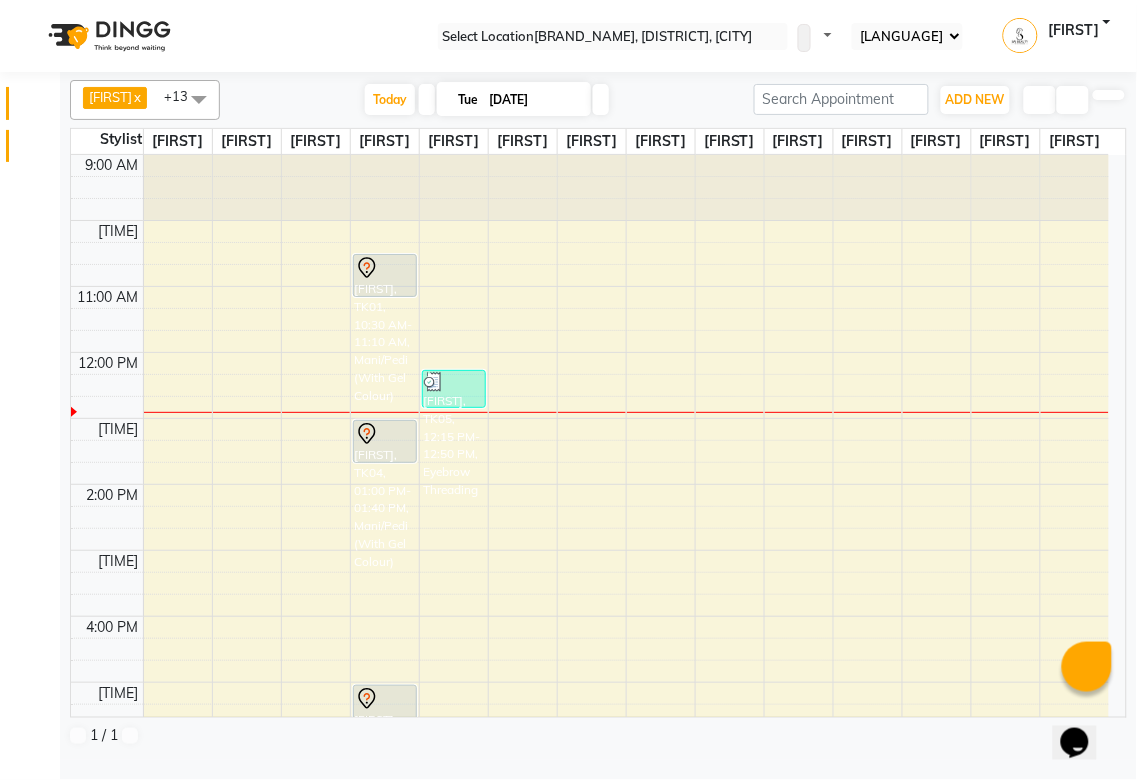 click at bounding box center (38, 151) 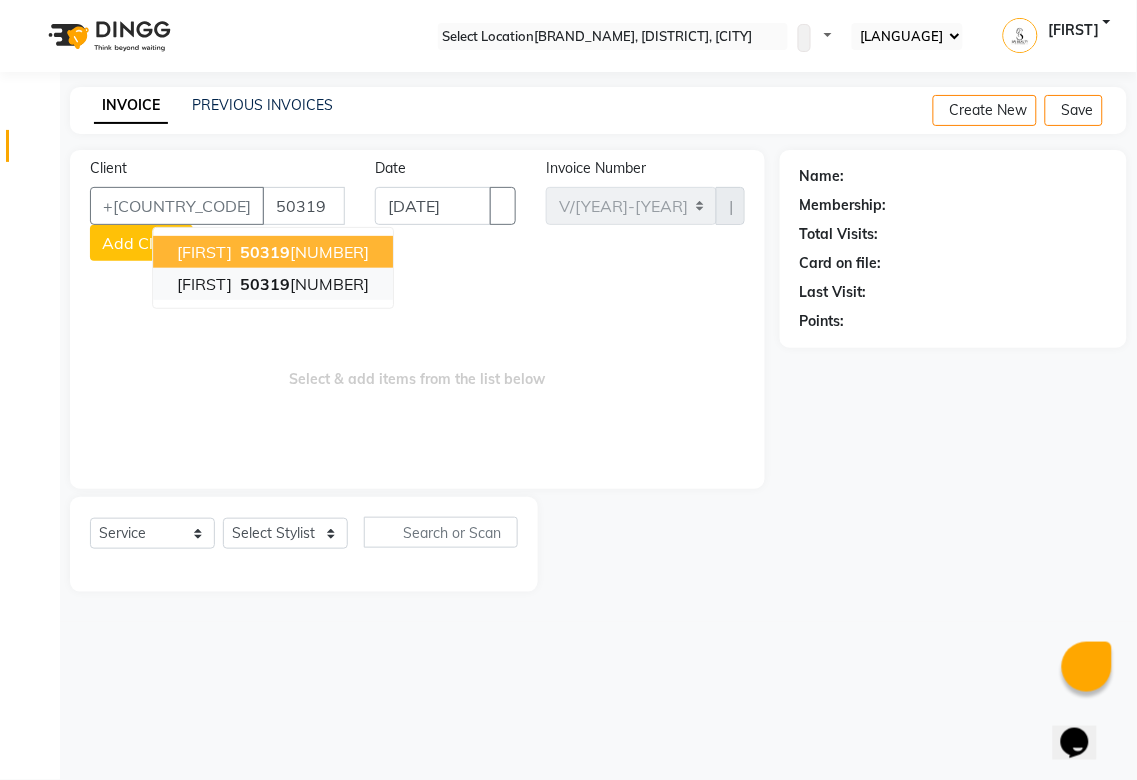 click on "50319" at bounding box center [265, 284] 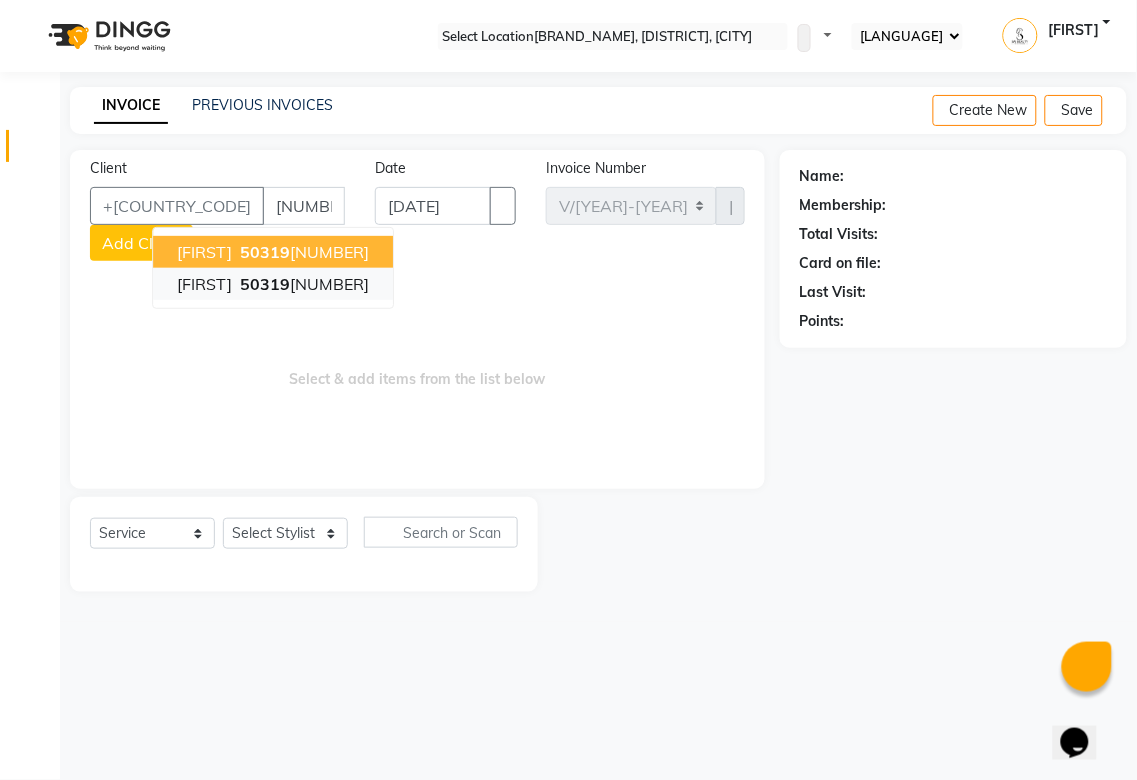 type on "[NUMBER]" 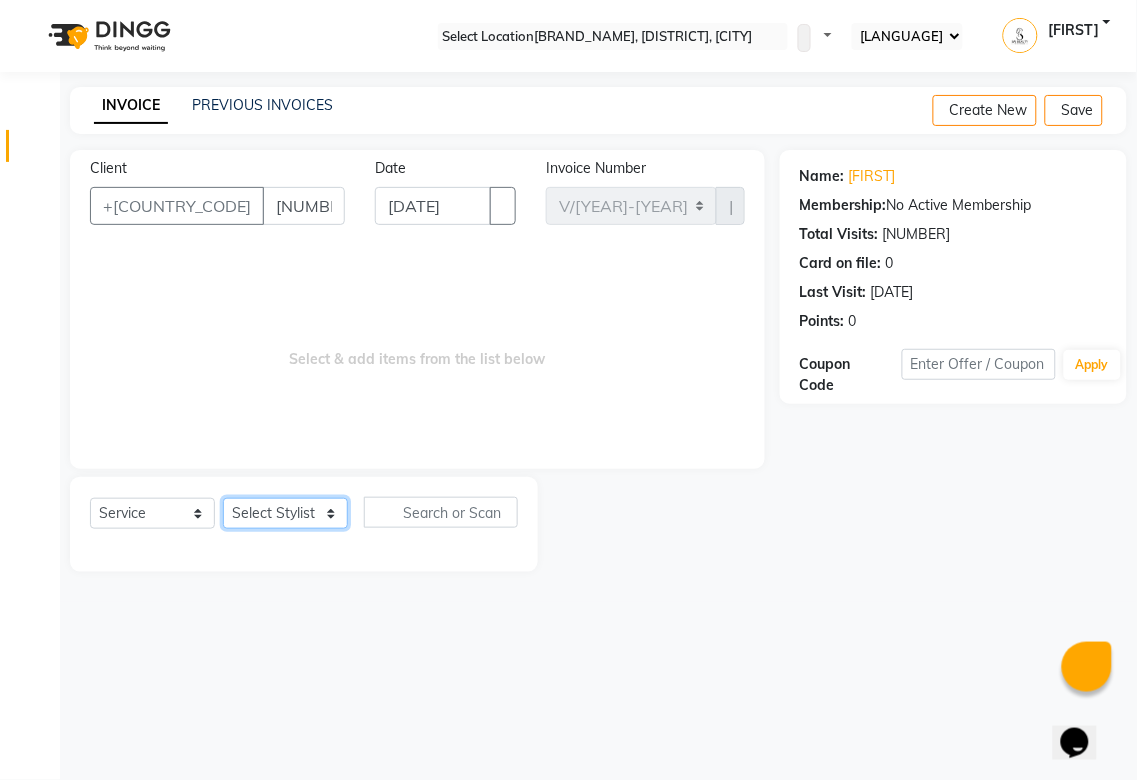 click on "Select Stylist [FIRST] [FIRST] [FIRST] [FIRST] [FIRST] [FIRST] [FIRST] [FIRST] [FIRST] [FIRST] [FIRST] [FIRST] [FIRST] [FIRST] [FIRST] [FIRST] [FIRST] [FIRST] [FIRST] [FIRST]" at bounding box center (285, 513) 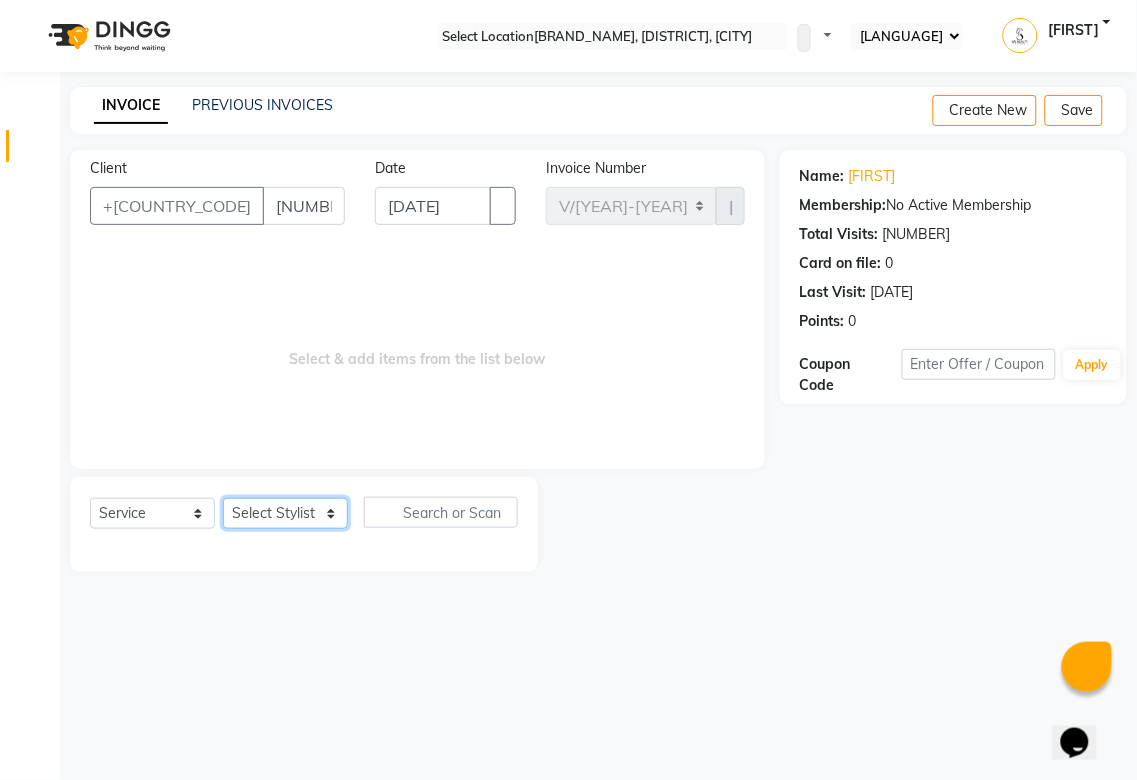 select on "63384" 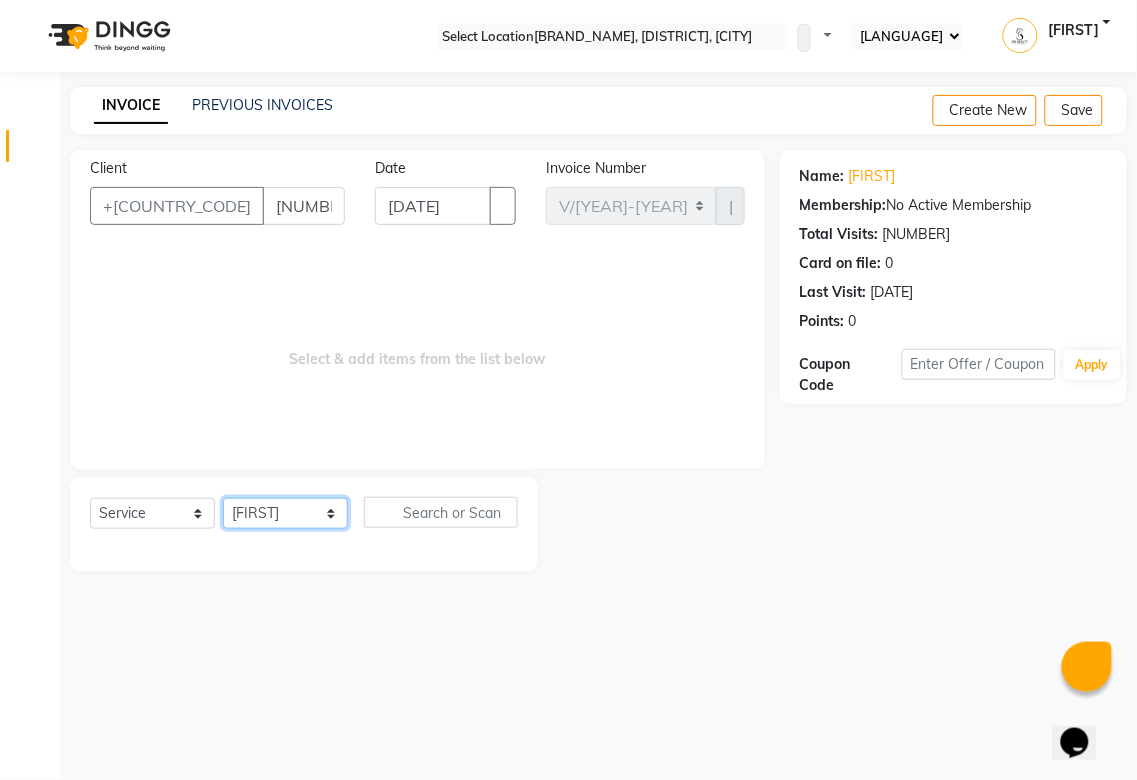 click on "Select Stylist [FIRST] [FIRST] [FIRST] [FIRST] [FIRST] [FIRST] [FIRST] [FIRST] [FIRST] [FIRST] [FIRST] [FIRST] [FIRST] [FIRST] [FIRST] [FIRST] [FIRST] [FIRST] [FIRST] [FIRST]" at bounding box center [285, 513] 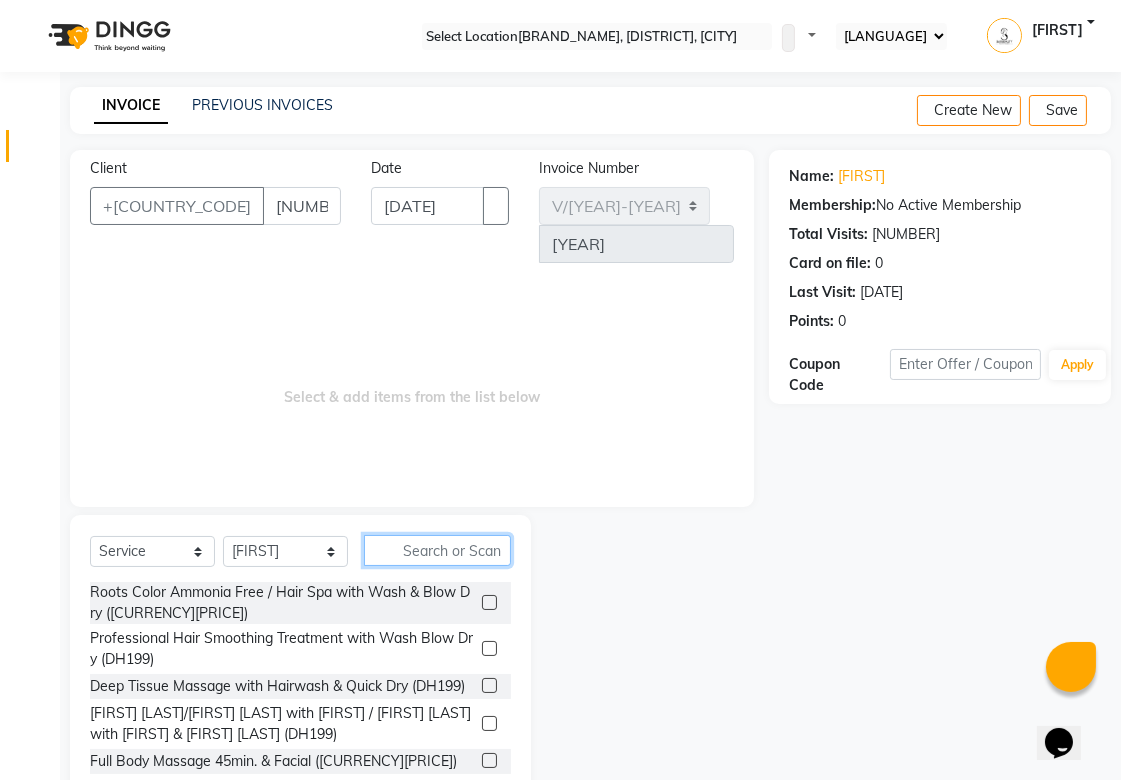 click at bounding box center (437, 550) 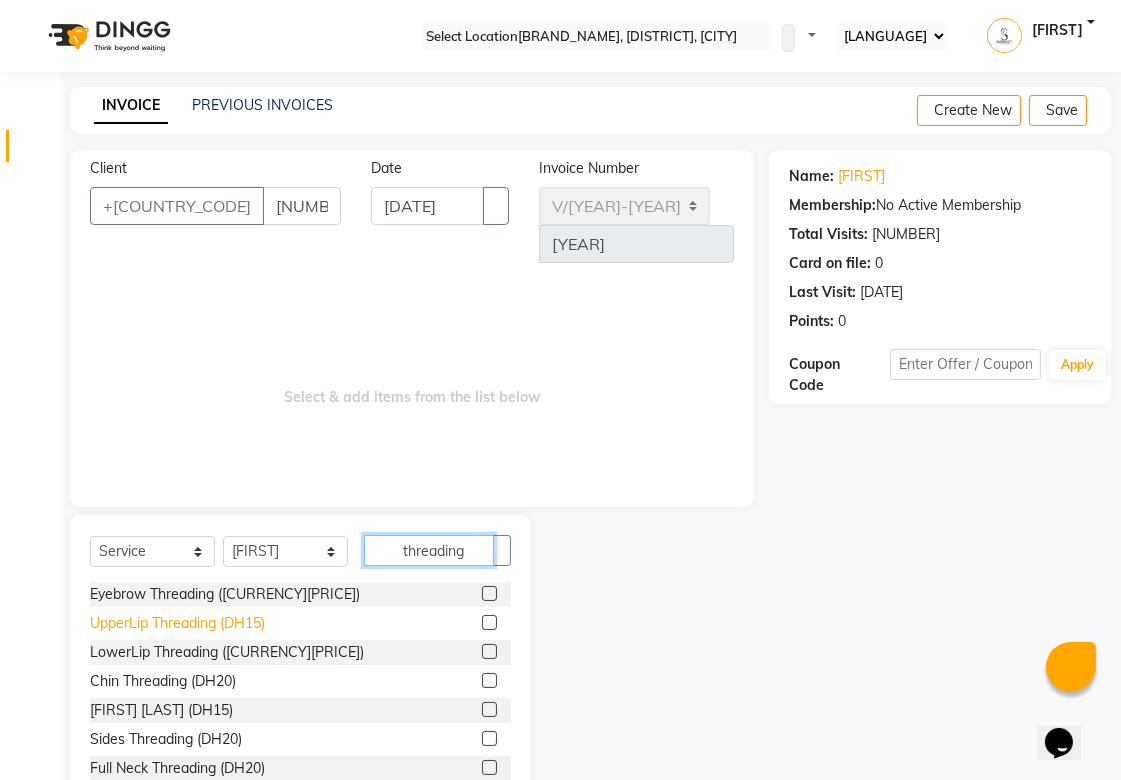 type on "threading" 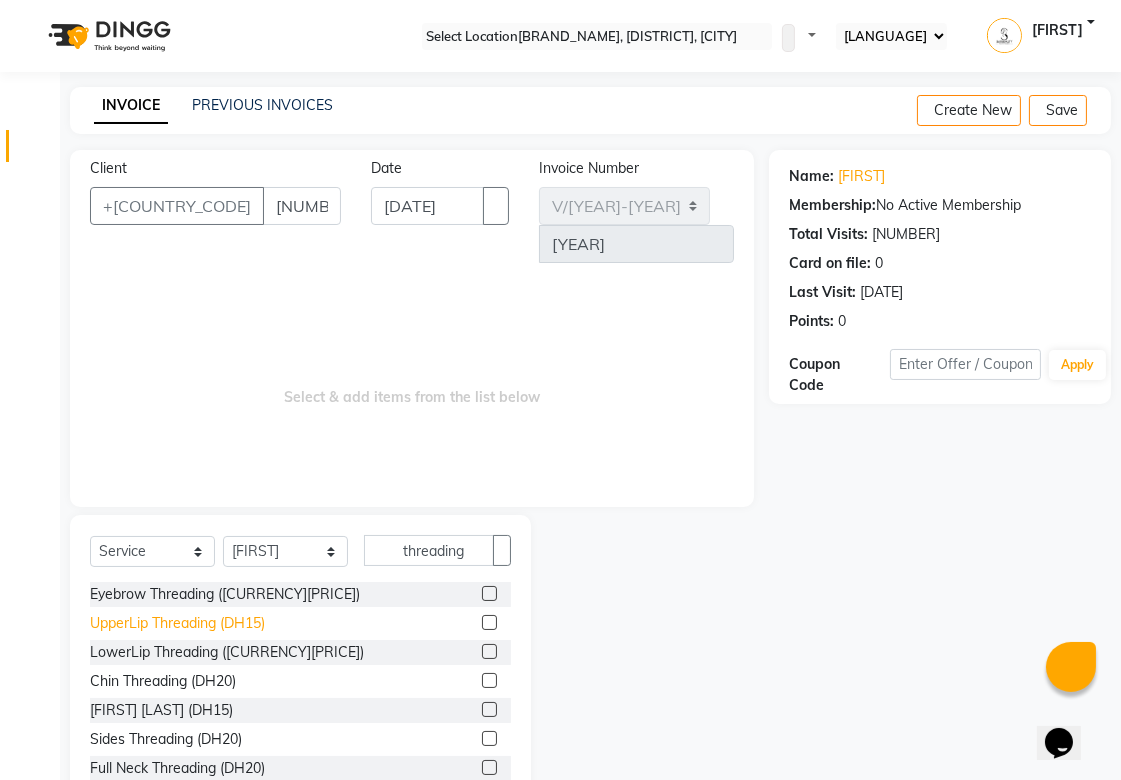 click on "UpperLip Threading (DH15)" at bounding box center (225, 594) 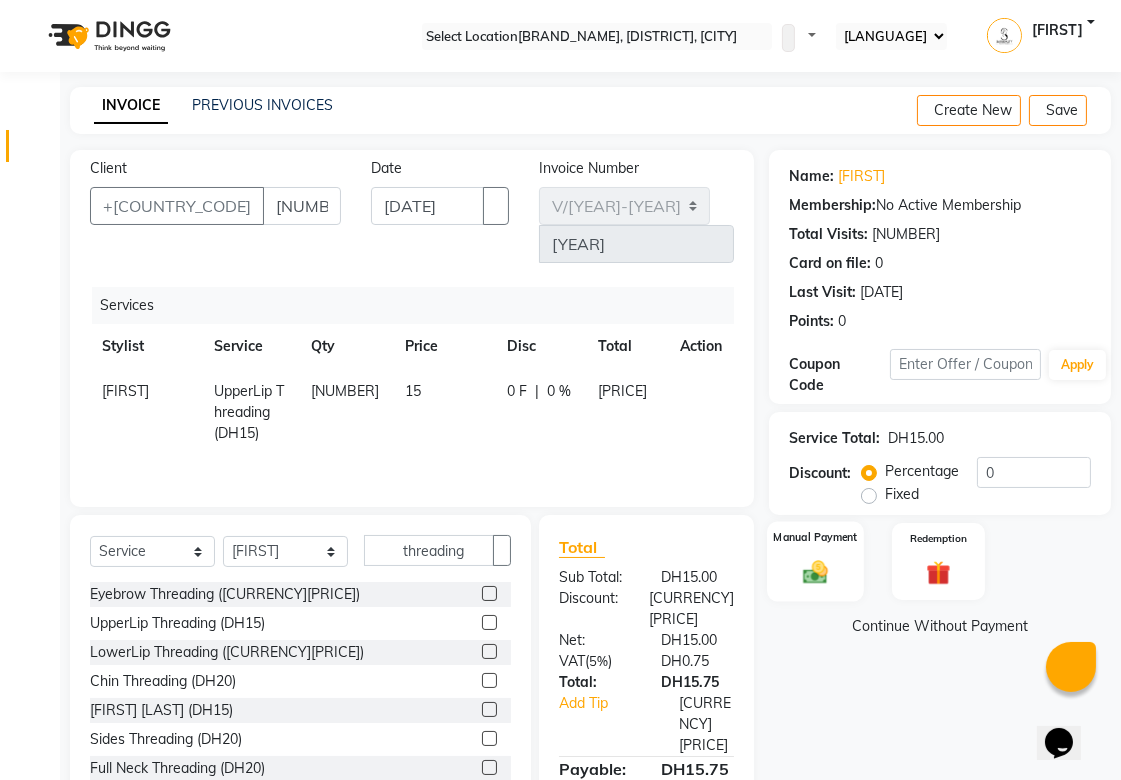 click on "Manual Payment" at bounding box center (815, 537) 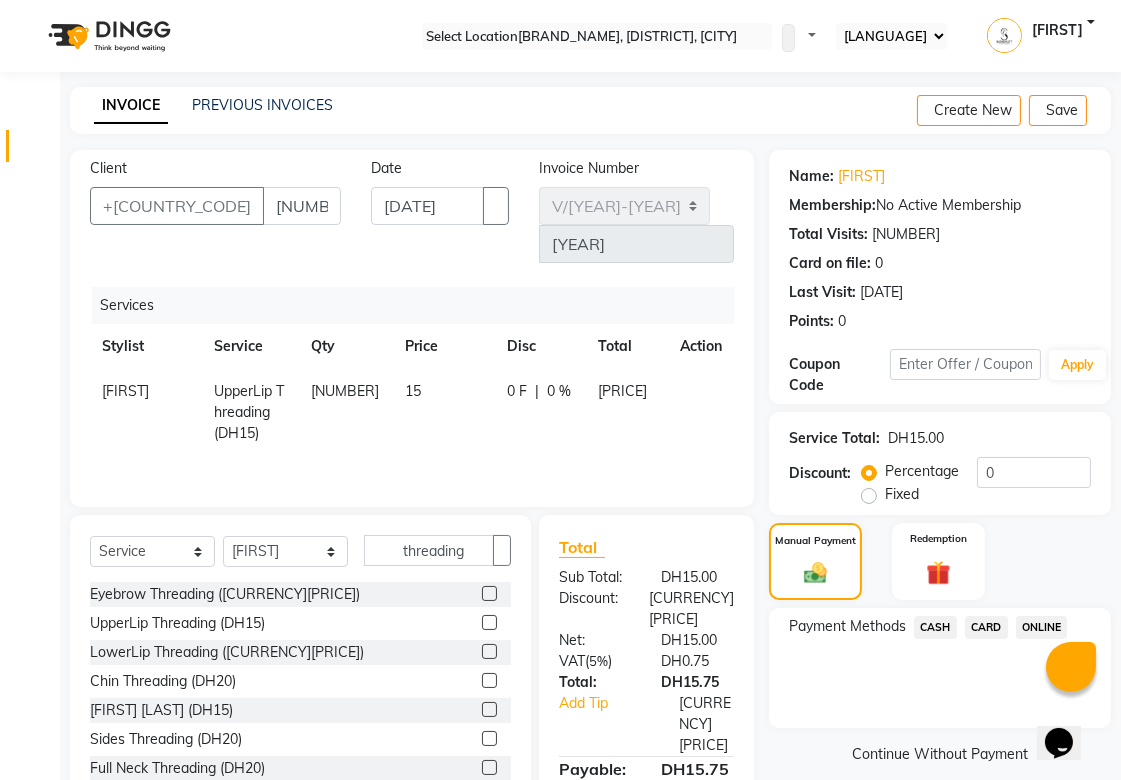 click on "CARD" at bounding box center [935, 627] 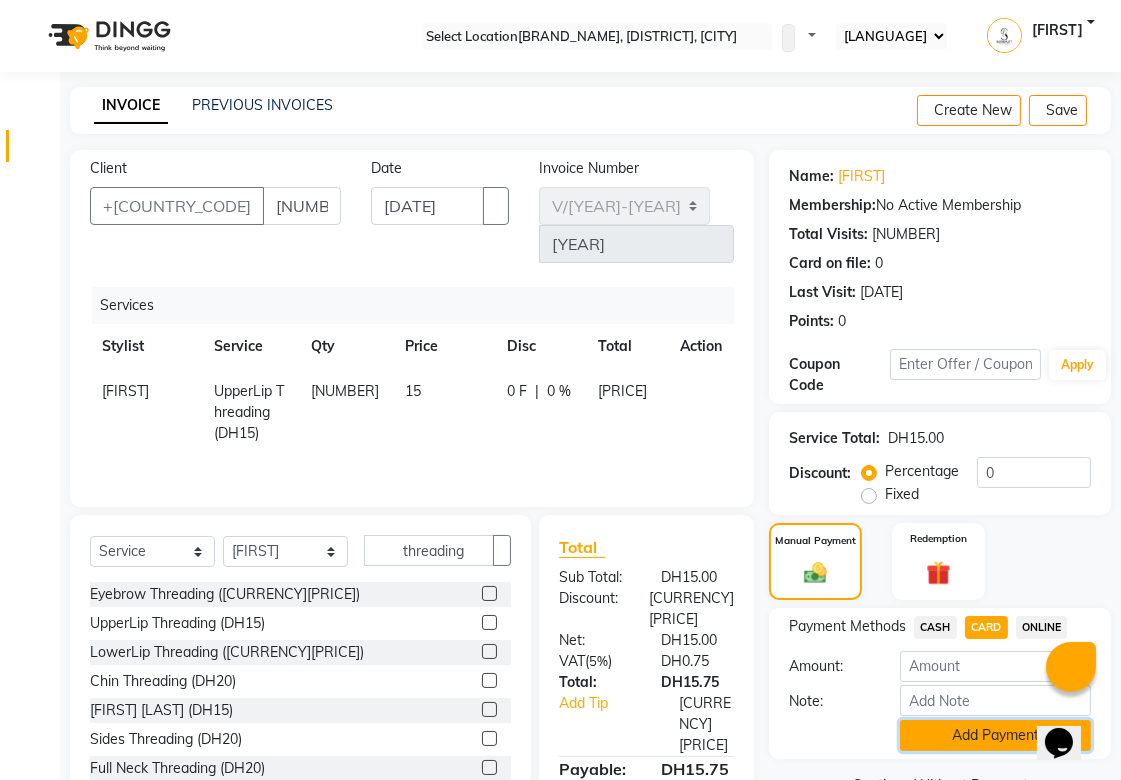 click on "Add Payment" at bounding box center [995, 735] 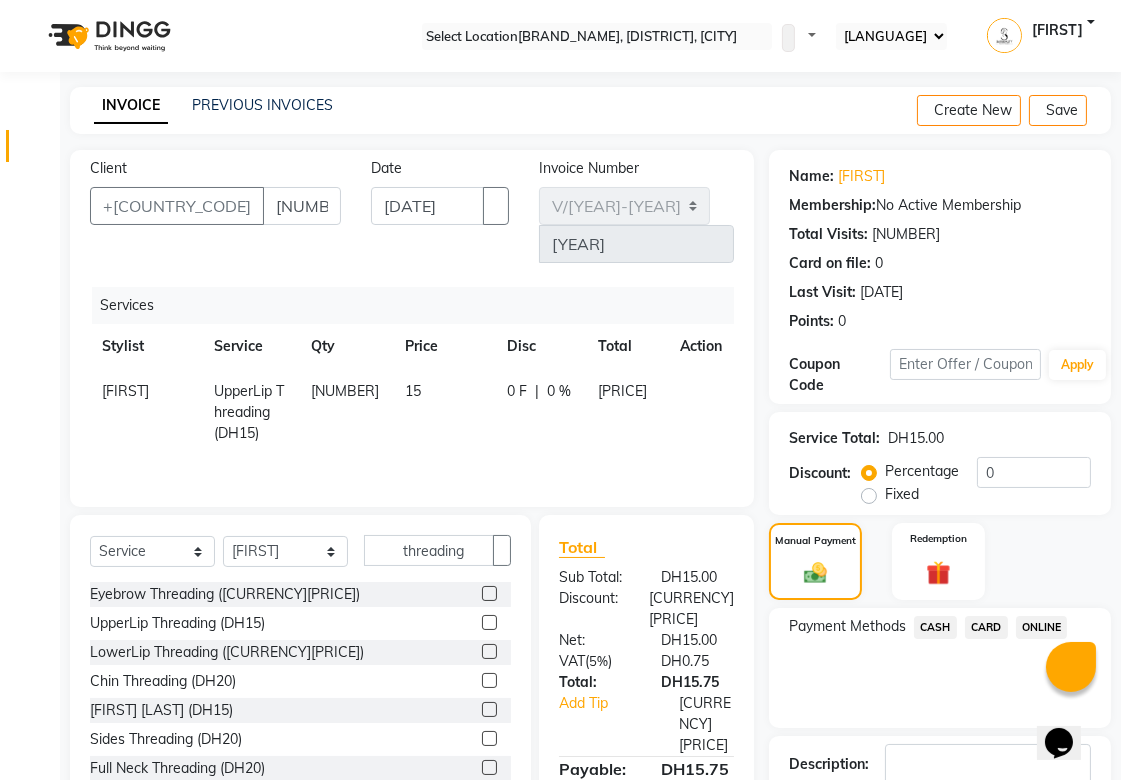 scroll, scrollTop: 138, scrollLeft: 0, axis: vertical 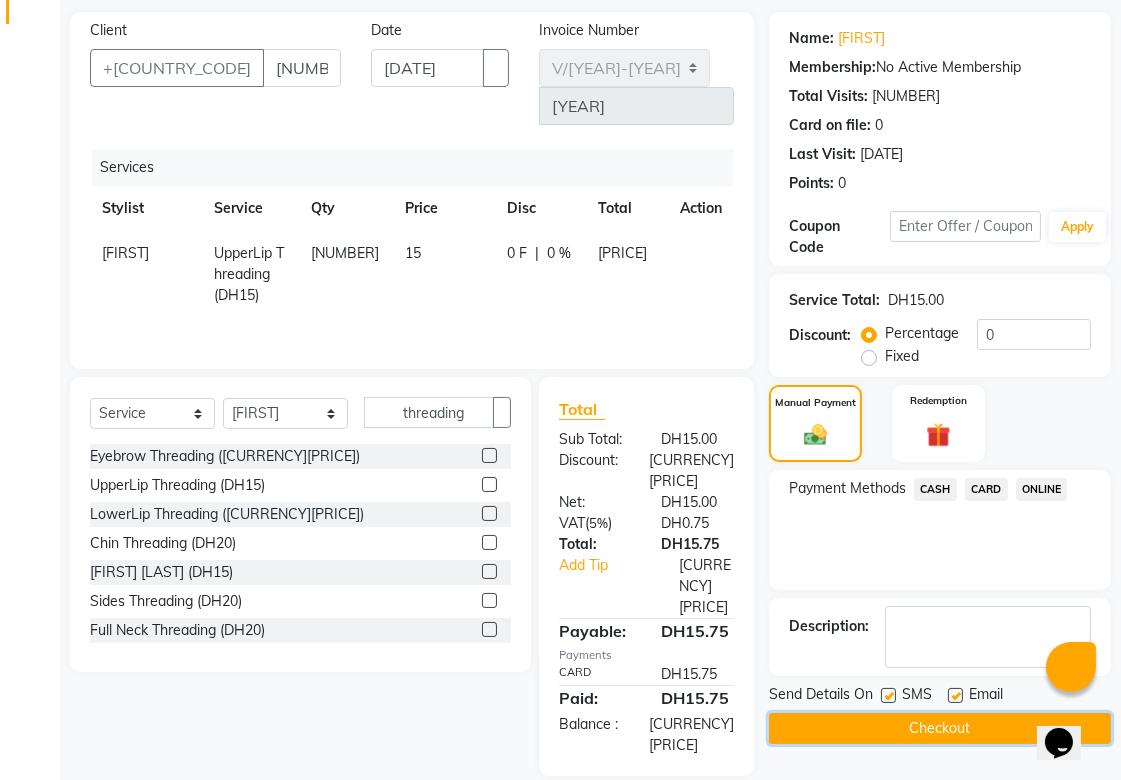 click on "Checkout" at bounding box center [940, 728] 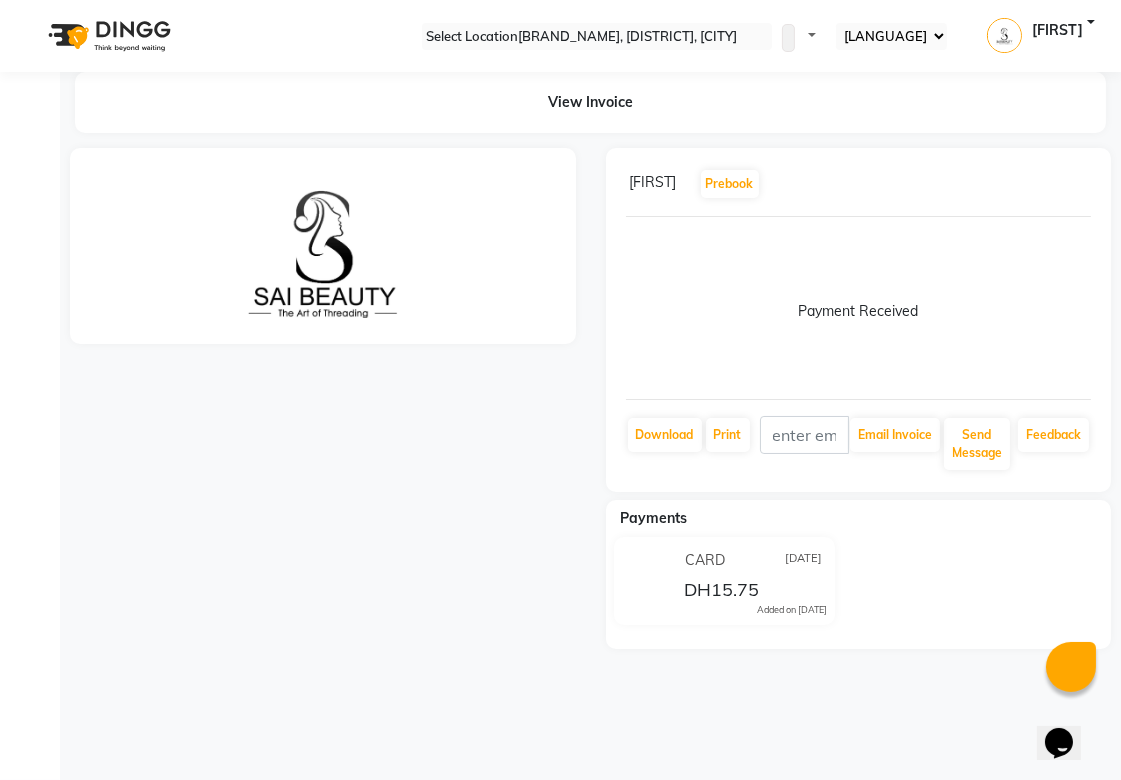 scroll, scrollTop: 0, scrollLeft: 0, axis: both 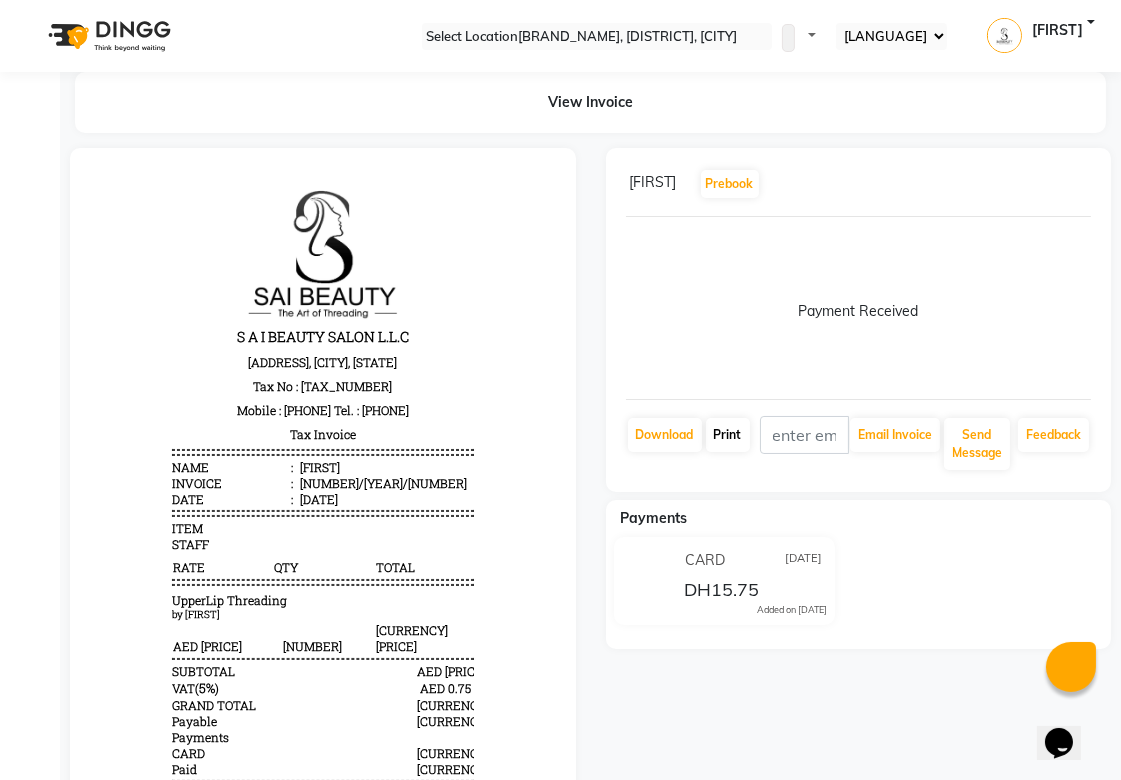 click on "Print" at bounding box center [665, 435] 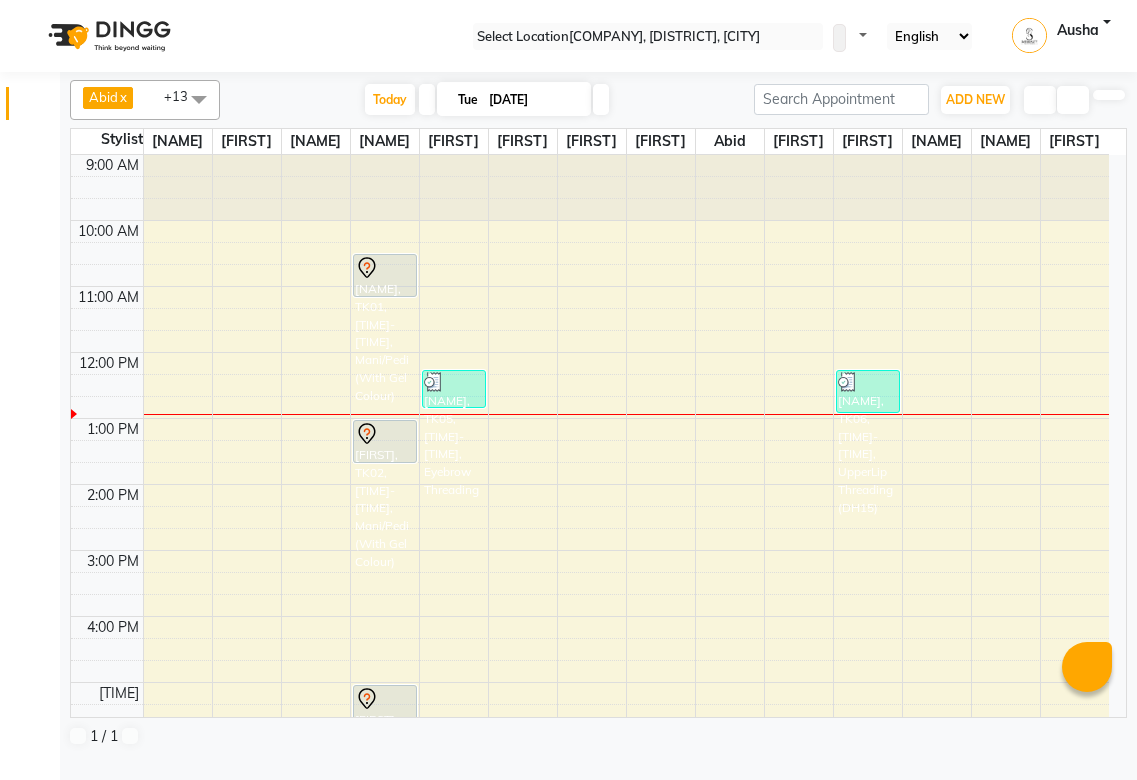 scroll, scrollTop: 0, scrollLeft: 0, axis: both 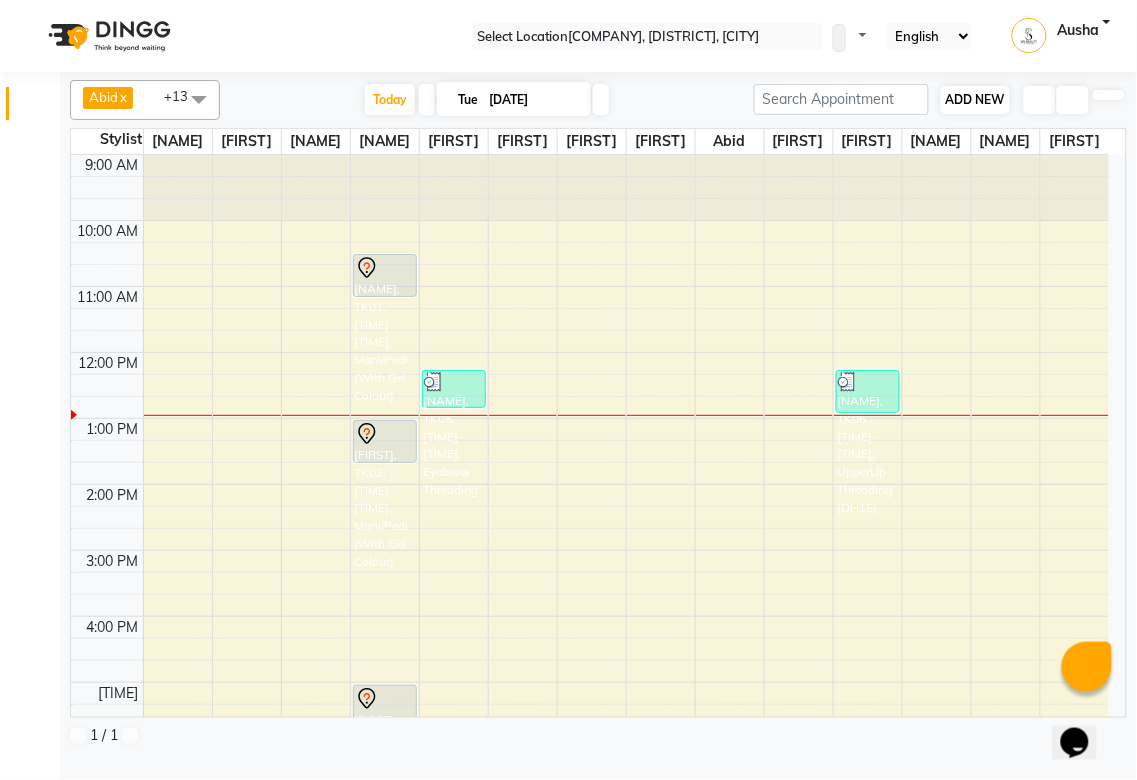 click on "ADD NEW" at bounding box center (975, 99) 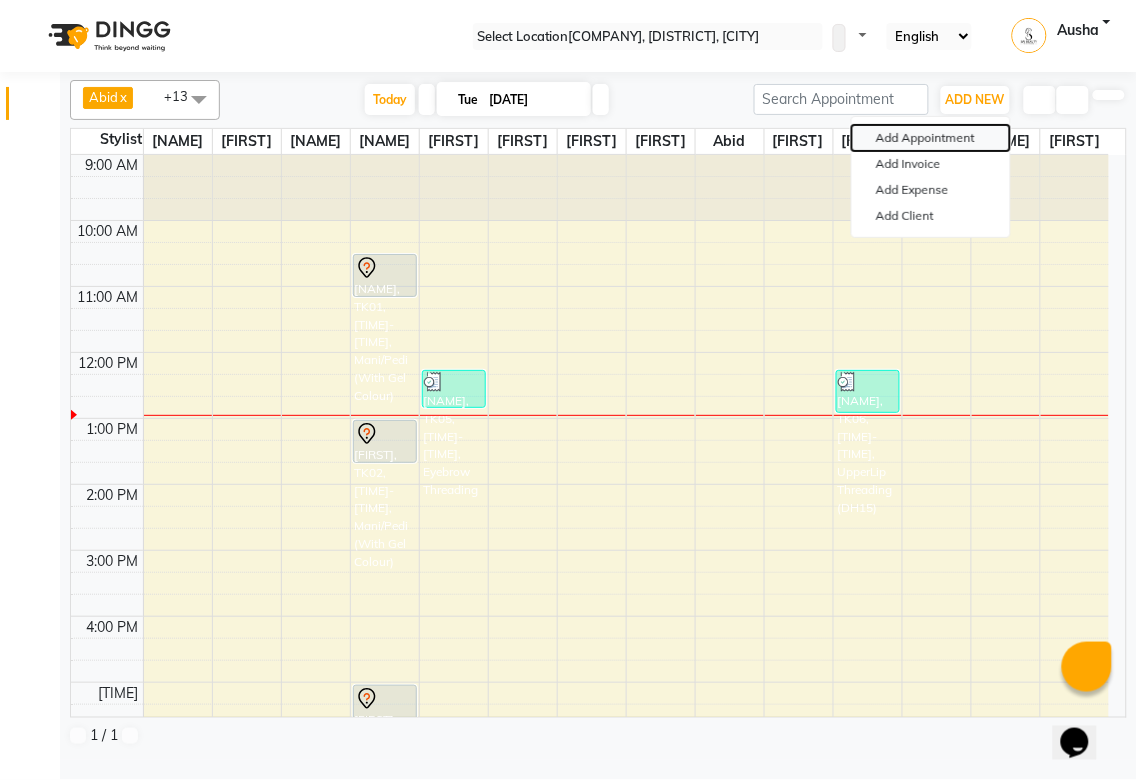 click on "Add Appointment" at bounding box center [931, 138] 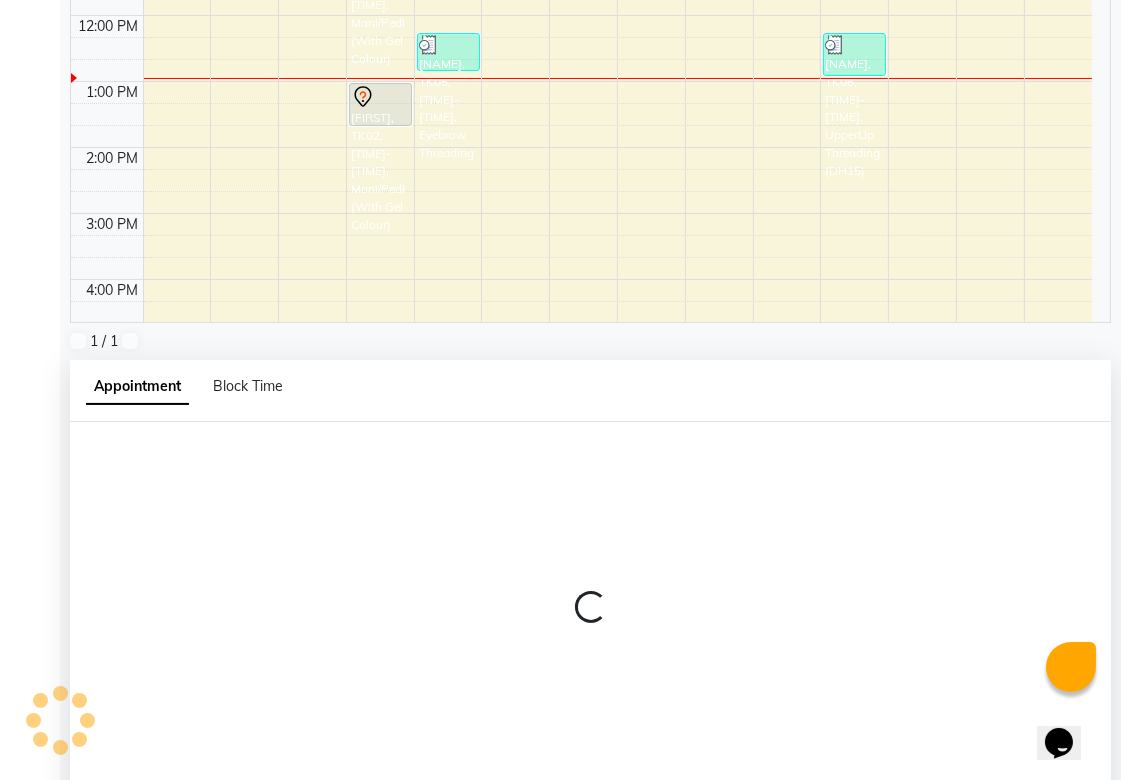 scroll, scrollTop: 388, scrollLeft: 0, axis: vertical 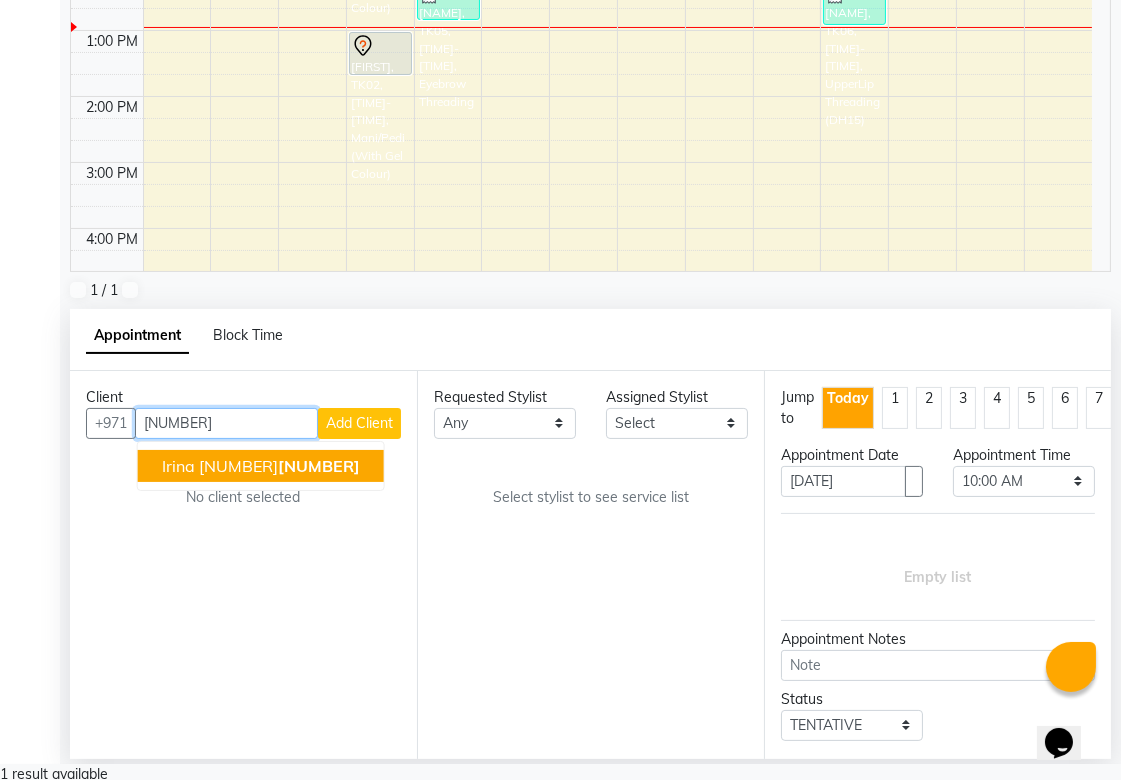 click on "[NUMBER]" at bounding box center (319, 466) 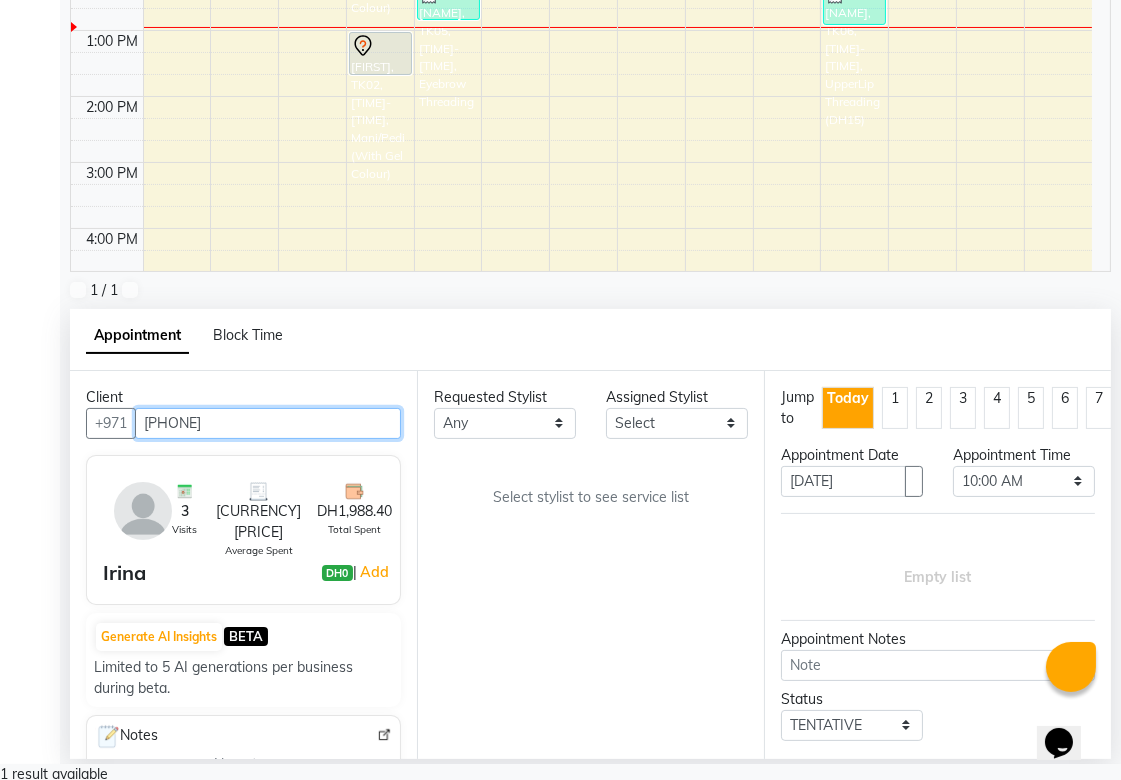 type on "[PHONE]" 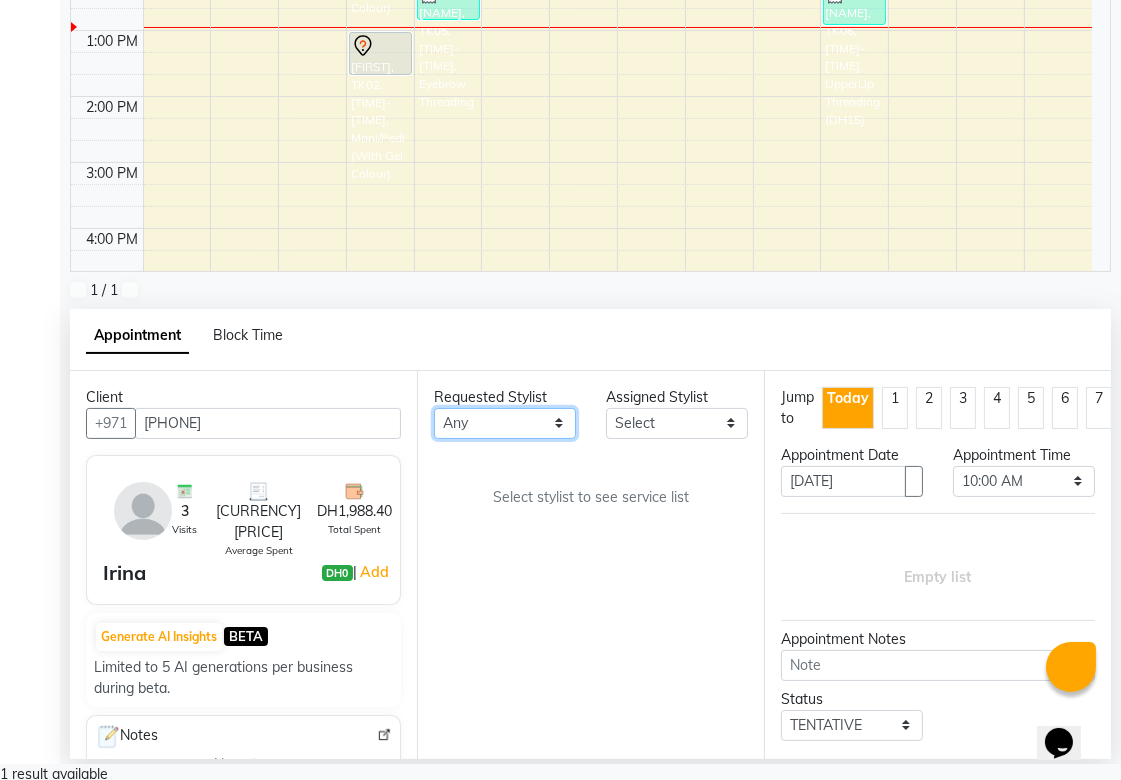 click on "Any Abid Alora Anu Asmi Diksha Gita Komal maya shree sonu Surakcha Susmita Tannu Yamu" at bounding box center [505, 423] 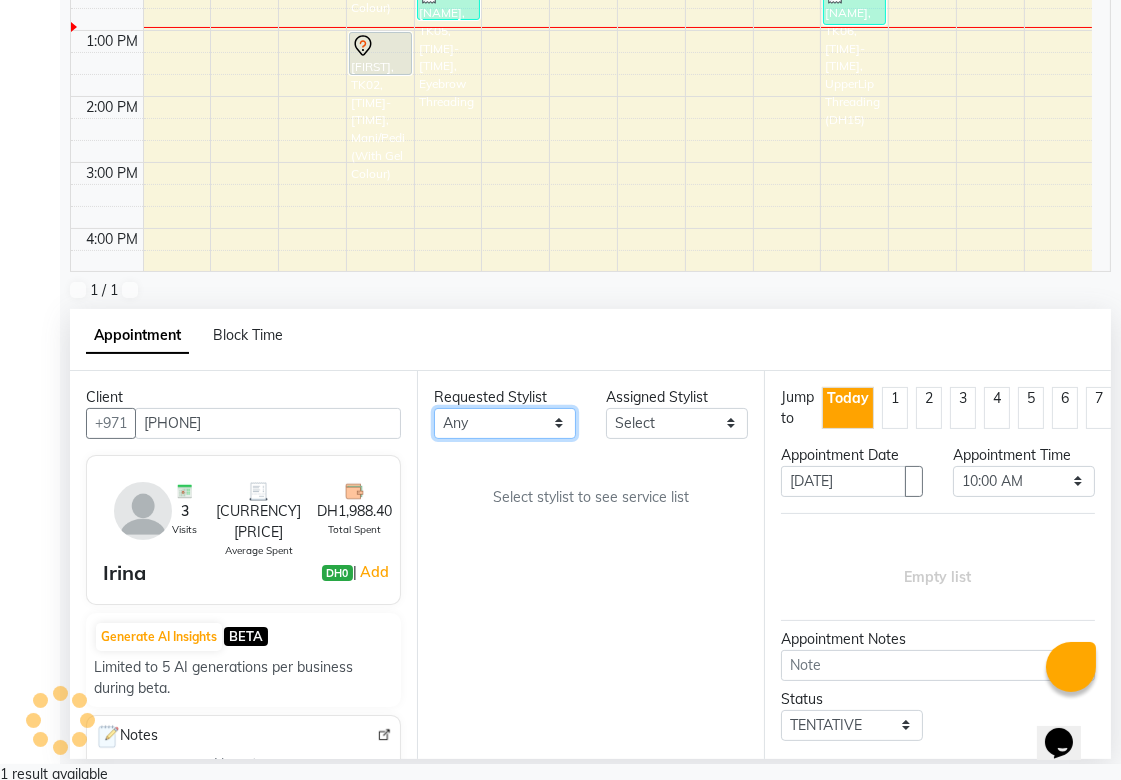 select on "57468" 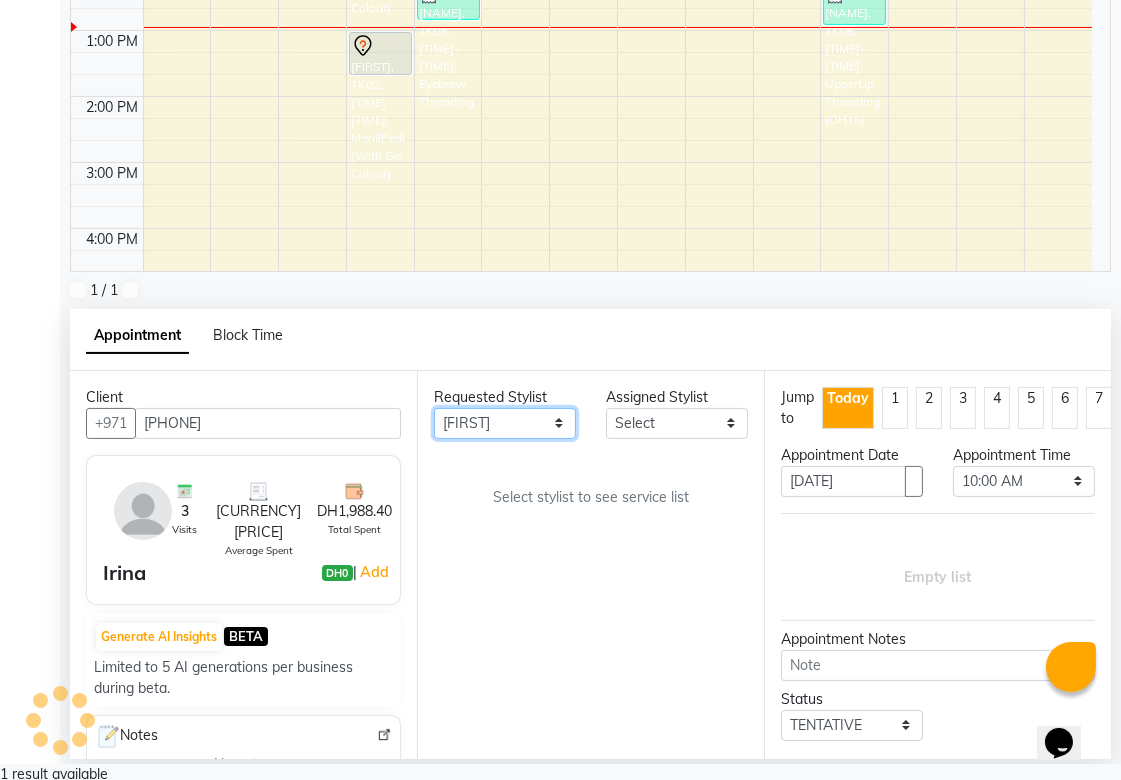 click on "Any Abid Alora Anu Asmi Diksha Gita Komal maya shree sonu Surakcha Susmita Tannu Yamu" at bounding box center [505, 423] 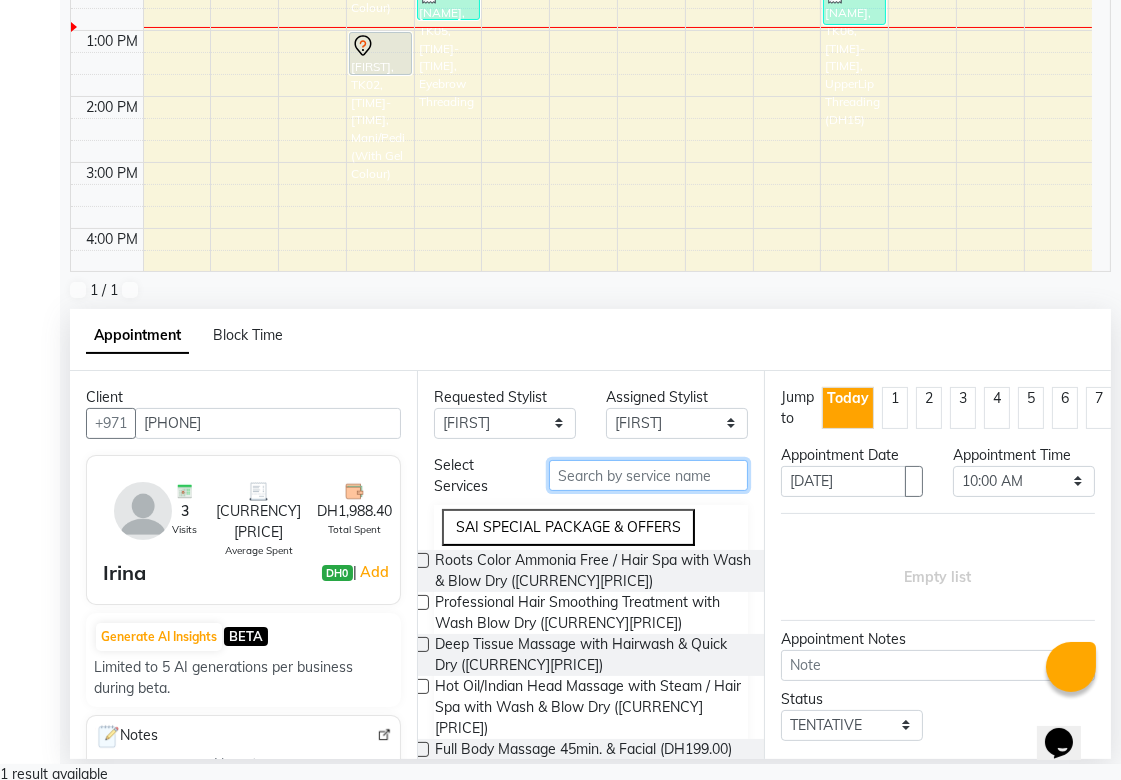 click at bounding box center (648, 475) 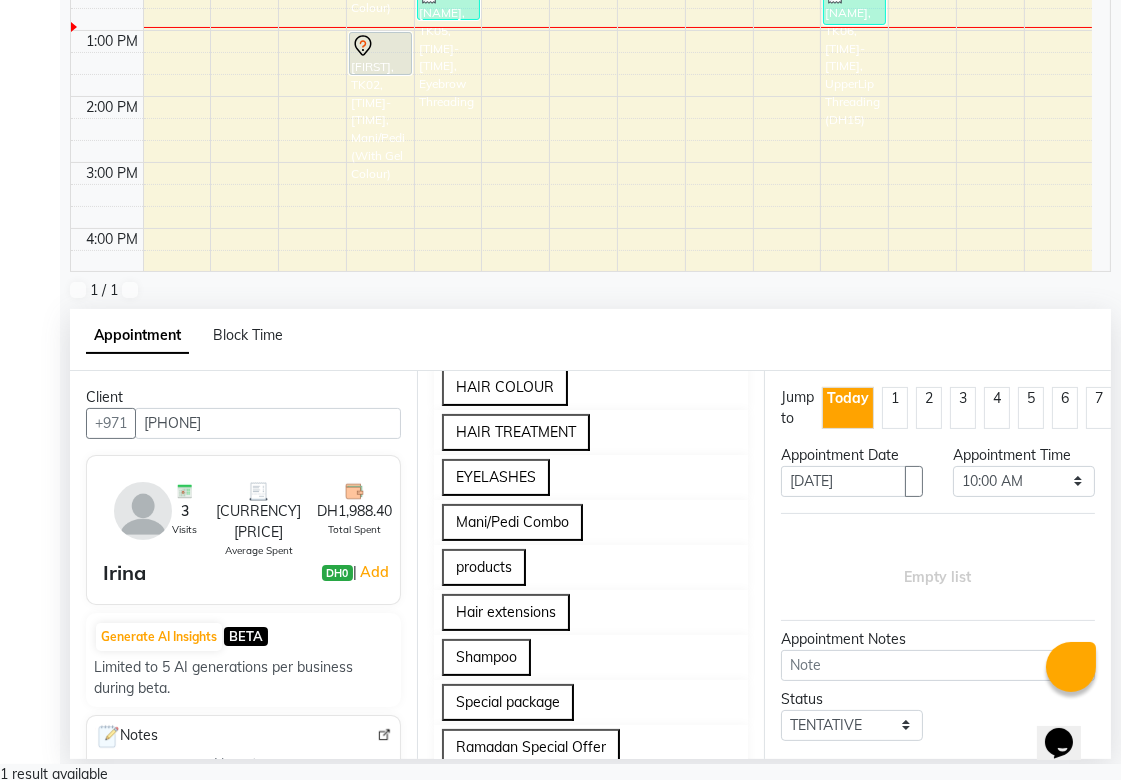 scroll, scrollTop: 1558, scrollLeft: 0, axis: vertical 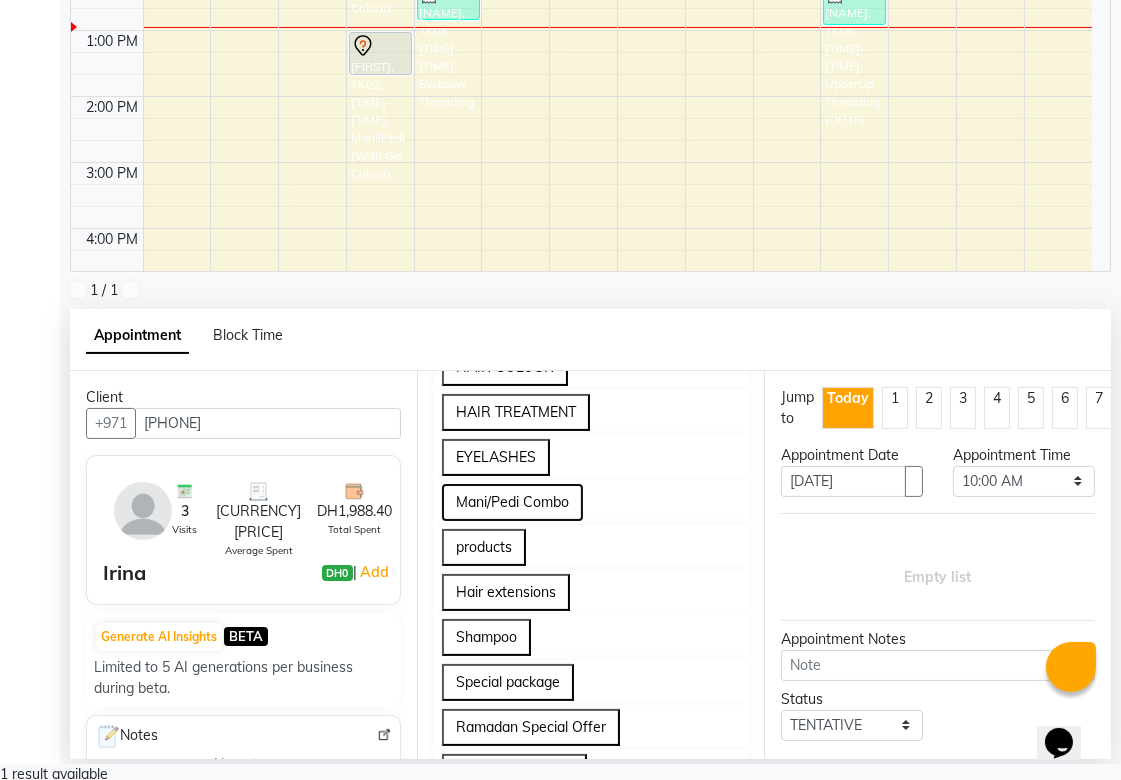 click on "Mani/Pedi Combo" at bounding box center [512, 502] 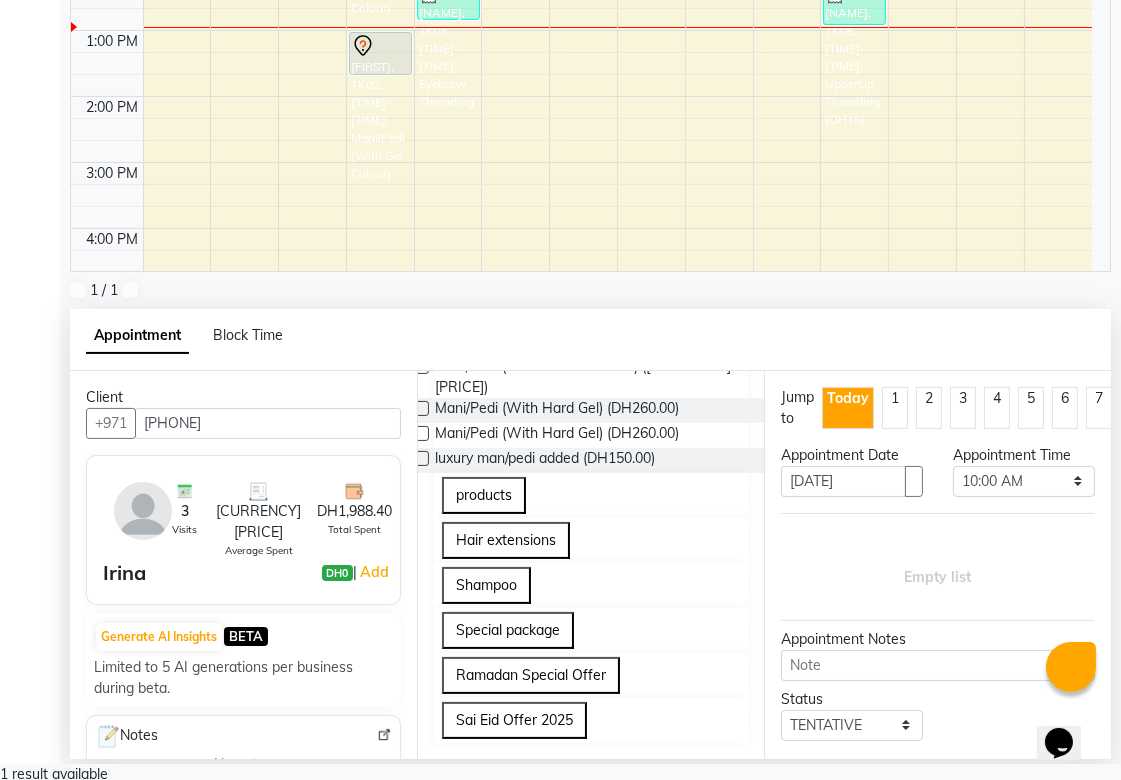 scroll, scrollTop: 1788, scrollLeft: 0, axis: vertical 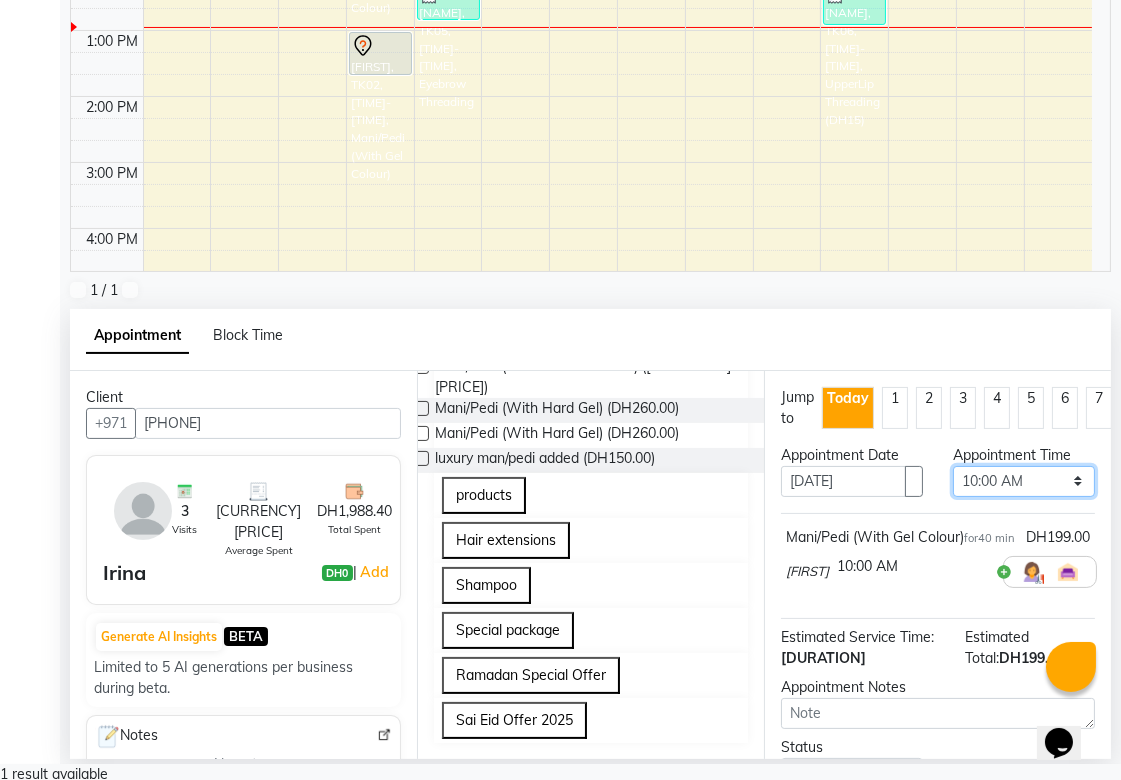 click on "Select 10:00 AM 10:05 AM 10:10 AM 10:15 AM 10:20 AM 10:25 AM 10:30 AM 10:35 AM 10:40 AM 10:45 AM 10:50 AM 10:55 AM 11:00 AM 11:05 AM 11:10 AM 11:15 AM 11:20 AM 11:25 AM 11:30 AM 11:35 AM 11:40 AM 11:45 AM 11:50 AM 11:55 AM 12:00 PM 12:05 PM 12:10 PM 12:15 PM 12:20 PM 12:25 PM 12:30 PM 12:35 PM 12:40 PM 12:45 PM 12:50 PM 12:55 PM 01:00 PM 01:05 PM 01:10 PM 01:15 PM 01:20 PM 01:25 PM 01:30 PM 01:35 PM 01:40 PM 01:45 PM 01:50 PM 01:55 PM 02:00 PM 02:05 PM 02:10 PM 02:15 PM 02:20 PM 02:25 PM 02:30 PM 02:35 PM 02:40 PM 02:45 PM 02:50 PM 02:55 PM 03:00 PM 03:05 PM 03:10 PM 03:15 PM 03:20 PM 03:25 PM 03:30 PM 03:35 PM 03:40 PM 03:45 PM 03:50 PM 03:55 PM 04:00 PM 04:05 PM 04:10 PM 04:15 PM 04:20 PM 04:25 PM 04:30 PM 04:35 PM 04:40 PM 04:45 PM 04:50 PM 04:55 PM 05:00 PM 05:05 PM 05:10 PM 05:15 PM 05:20 PM 05:25 PM 05:30 PM 05:35 PM 05:40 PM 05:45 PM 05:50 PM 05:55 PM 06:00 PM 06:05 PM 06:10 PM 06:15 PM 06:20 PM 06:25 PM 06:30 PM 06:35 PM 06:40 PM 06:45 PM 06:50 PM 06:55 PM 07:00 PM 07:05 PM 07:10 PM 07:15 PM 07:20 PM" at bounding box center (1024, 481) 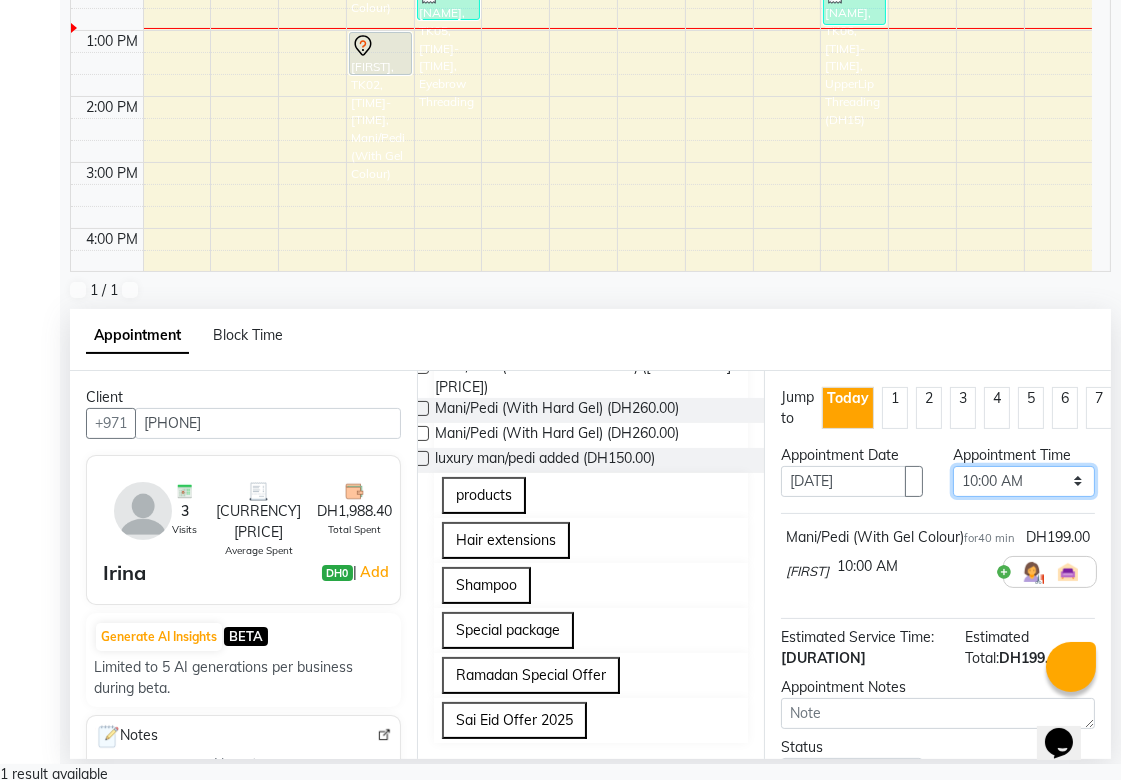 select on "810" 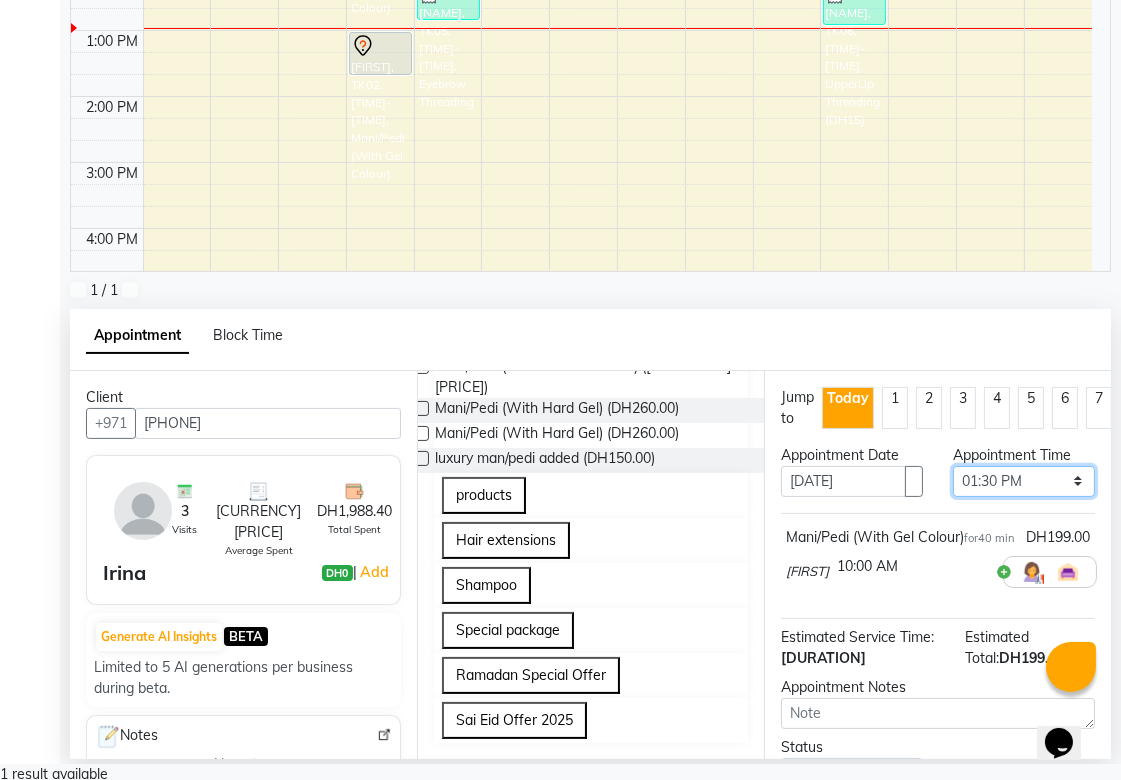 click on "Select 10:00 AM 10:05 AM 10:10 AM 10:15 AM 10:20 AM 10:25 AM 10:30 AM 10:35 AM 10:40 AM 10:45 AM 10:50 AM 10:55 AM 11:00 AM 11:05 AM 11:10 AM 11:15 AM 11:20 AM 11:25 AM 11:30 AM 11:35 AM 11:40 AM 11:45 AM 11:50 AM 11:55 AM 12:00 PM 12:05 PM 12:10 PM 12:15 PM 12:20 PM 12:25 PM 12:30 PM 12:35 PM 12:40 PM 12:45 PM 12:50 PM 12:55 PM 01:00 PM 01:05 PM 01:10 PM 01:15 PM 01:20 PM 01:25 PM 01:30 PM 01:35 PM 01:40 PM 01:45 PM 01:50 PM 01:55 PM 02:00 PM 02:05 PM 02:10 PM 02:15 PM 02:20 PM 02:25 PM 02:30 PM 02:35 PM 02:40 PM 02:45 PM 02:50 PM 02:55 PM 03:00 PM 03:05 PM 03:10 PM 03:15 PM 03:20 PM 03:25 PM 03:30 PM 03:35 PM 03:40 PM 03:45 PM 03:50 PM 03:55 PM 04:00 PM 04:05 PM 04:10 PM 04:15 PM 04:20 PM 04:25 PM 04:30 PM 04:35 PM 04:40 PM 04:45 PM 04:50 PM 04:55 PM 05:00 PM 05:05 PM 05:10 PM 05:15 PM 05:20 PM 05:25 PM 05:30 PM 05:35 PM 05:40 PM 05:45 PM 05:50 PM 05:55 PM 06:00 PM 06:05 PM 06:10 PM 06:15 PM 06:20 PM 06:25 PM 06:30 PM 06:35 PM 06:40 PM 06:45 PM 06:50 PM 06:55 PM 07:00 PM 07:05 PM 07:10 PM 07:15 PM 07:20 PM" at bounding box center [1024, 481] 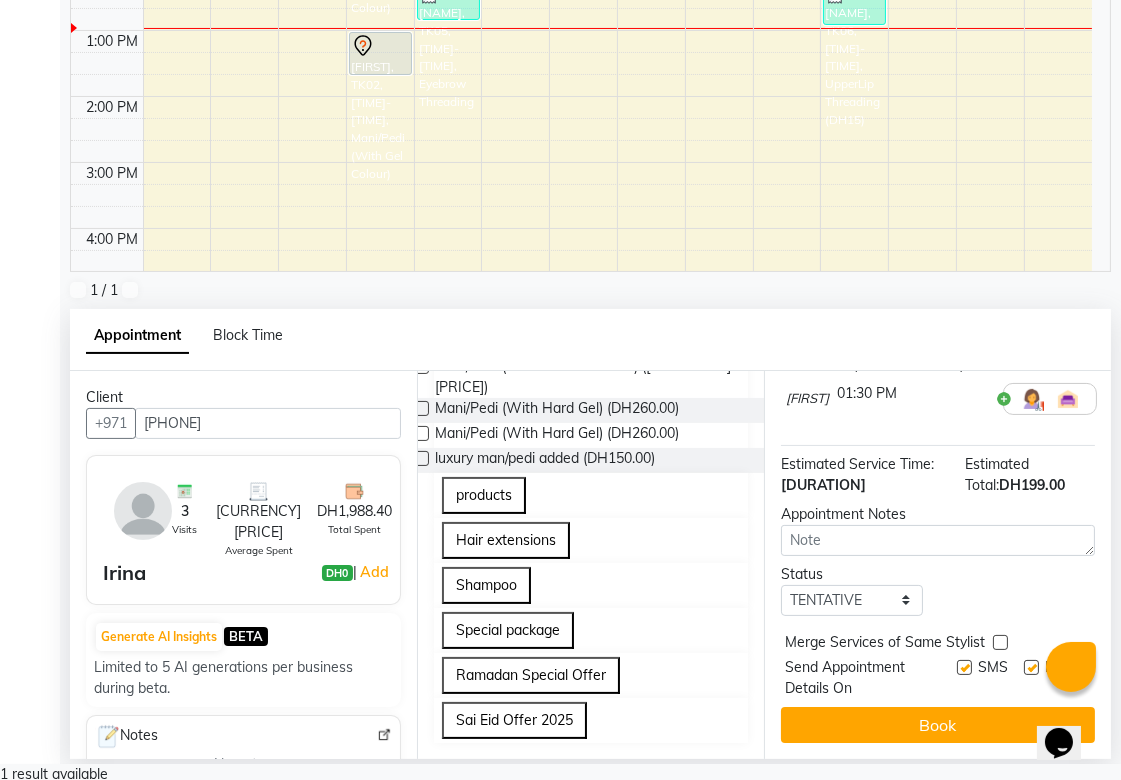 scroll, scrollTop: 213, scrollLeft: 0, axis: vertical 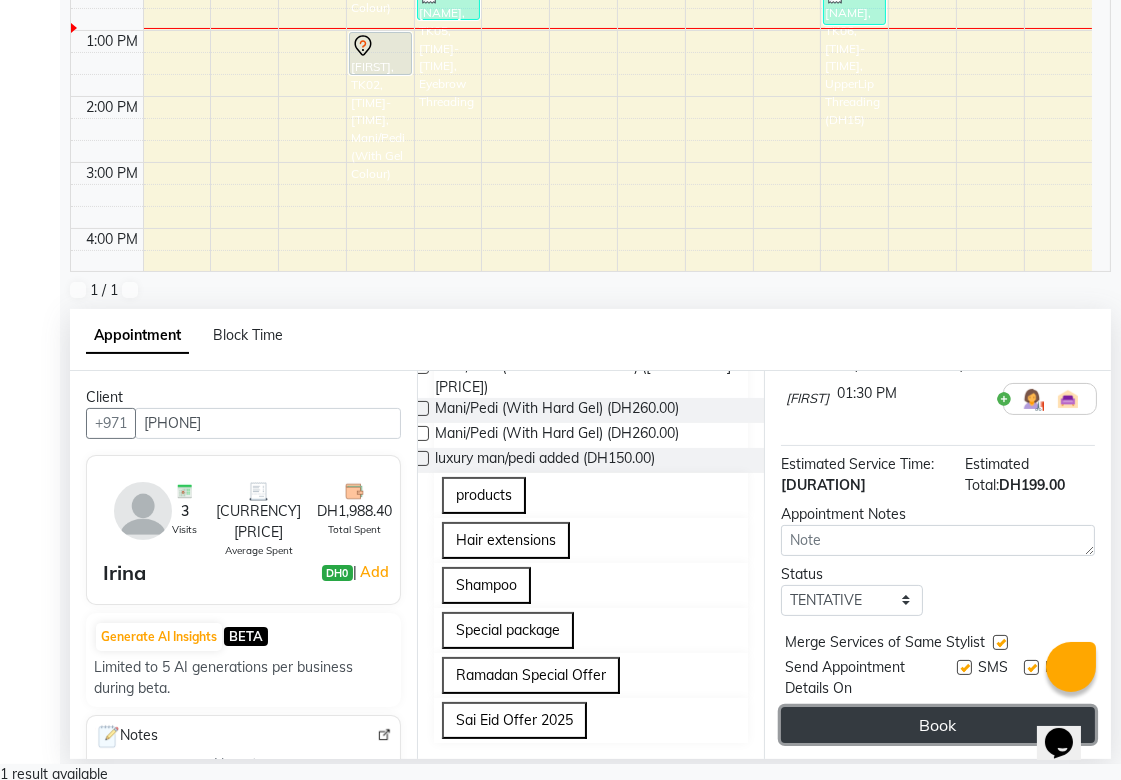 click on "••••" at bounding box center [938, 725] 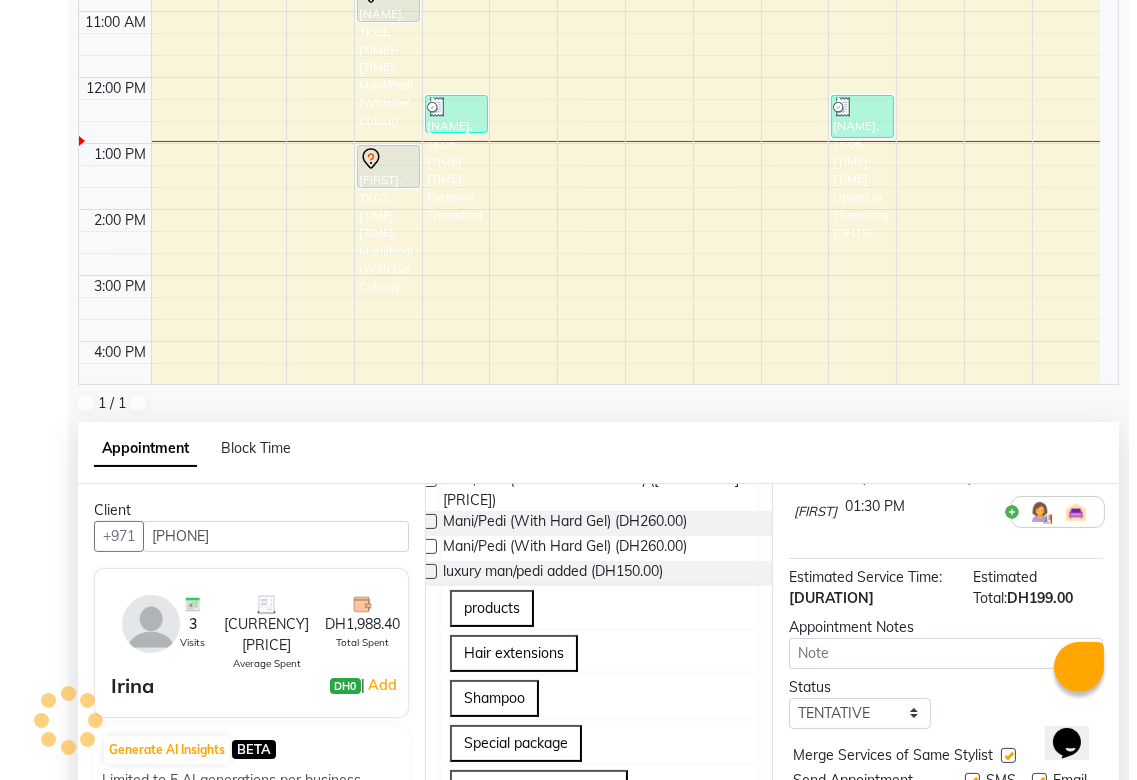 scroll, scrollTop: 0, scrollLeft: 0, axis: both 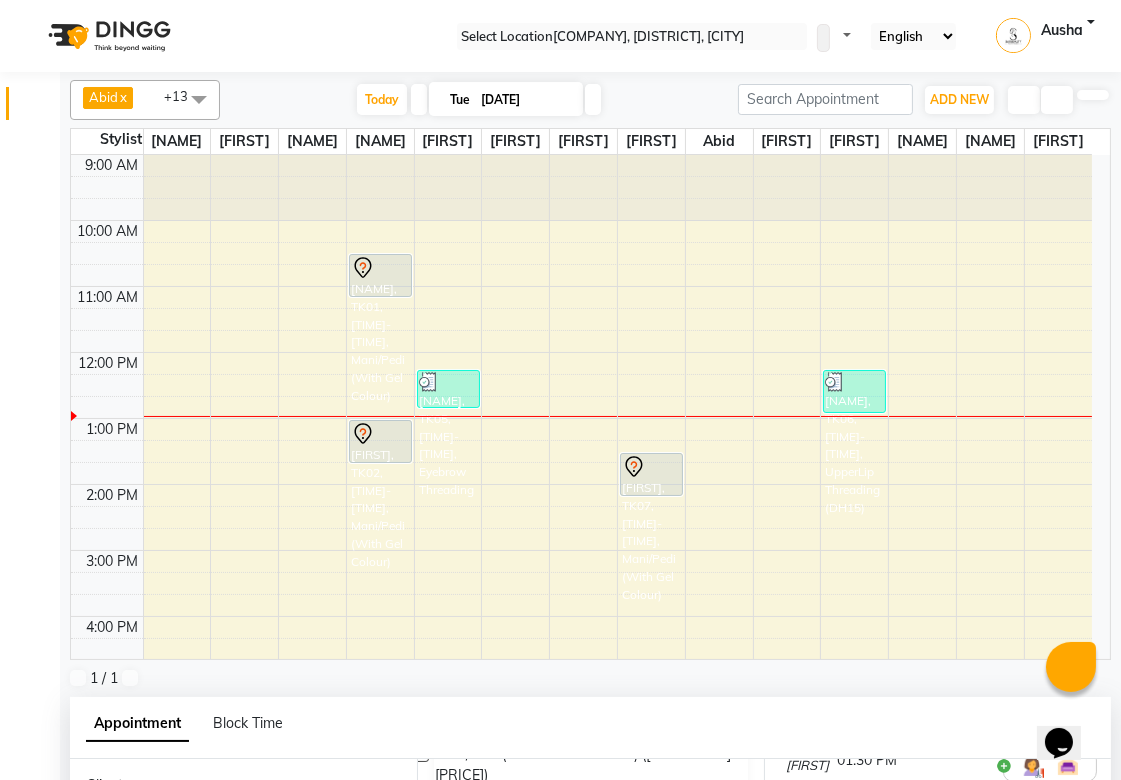 click at bounding box center [380, 268] 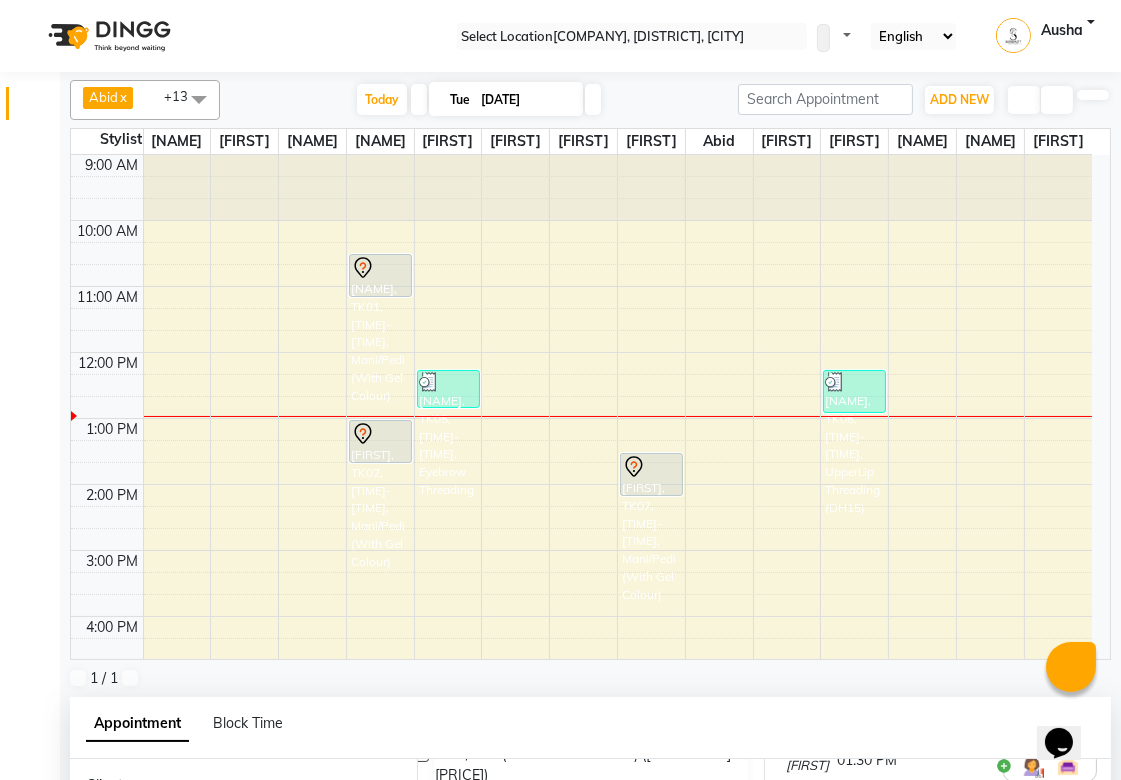 click on "•••• •••••••" at bounding box center (49, 1186) 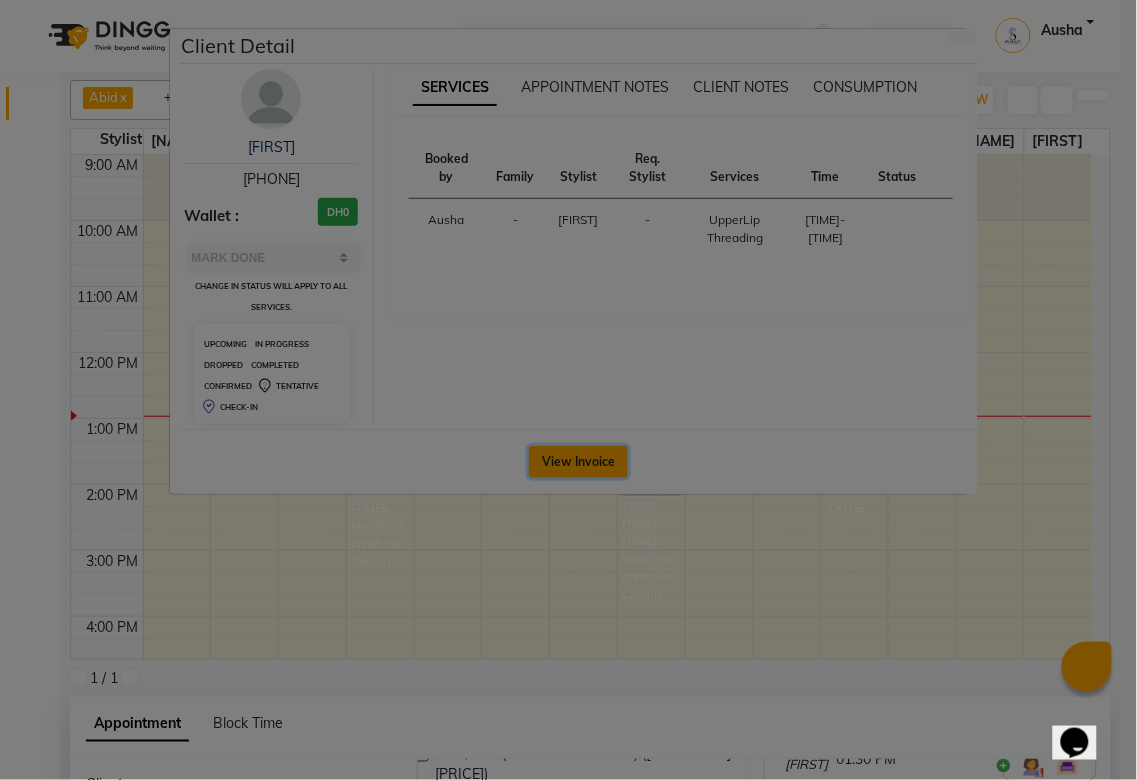 click on "•••• •••••••" at bounding box center (578, 462) 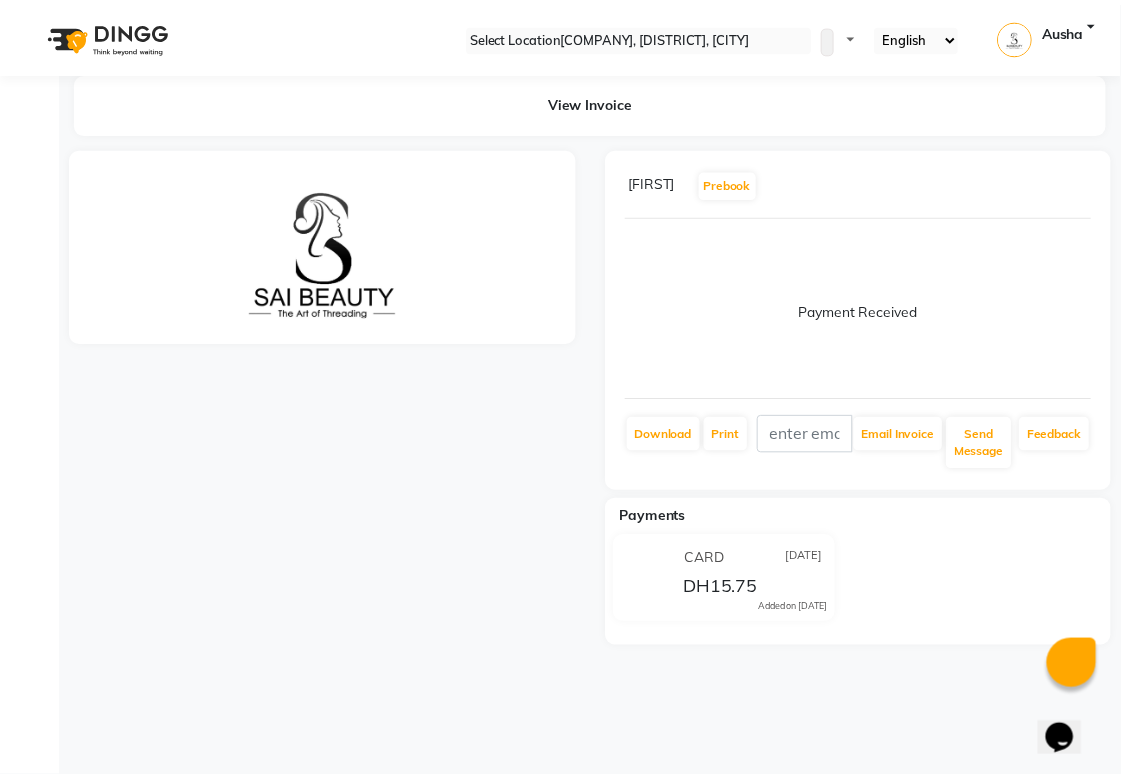 scroll, scrollTop: 0, scrollLeft: 0, axis: both 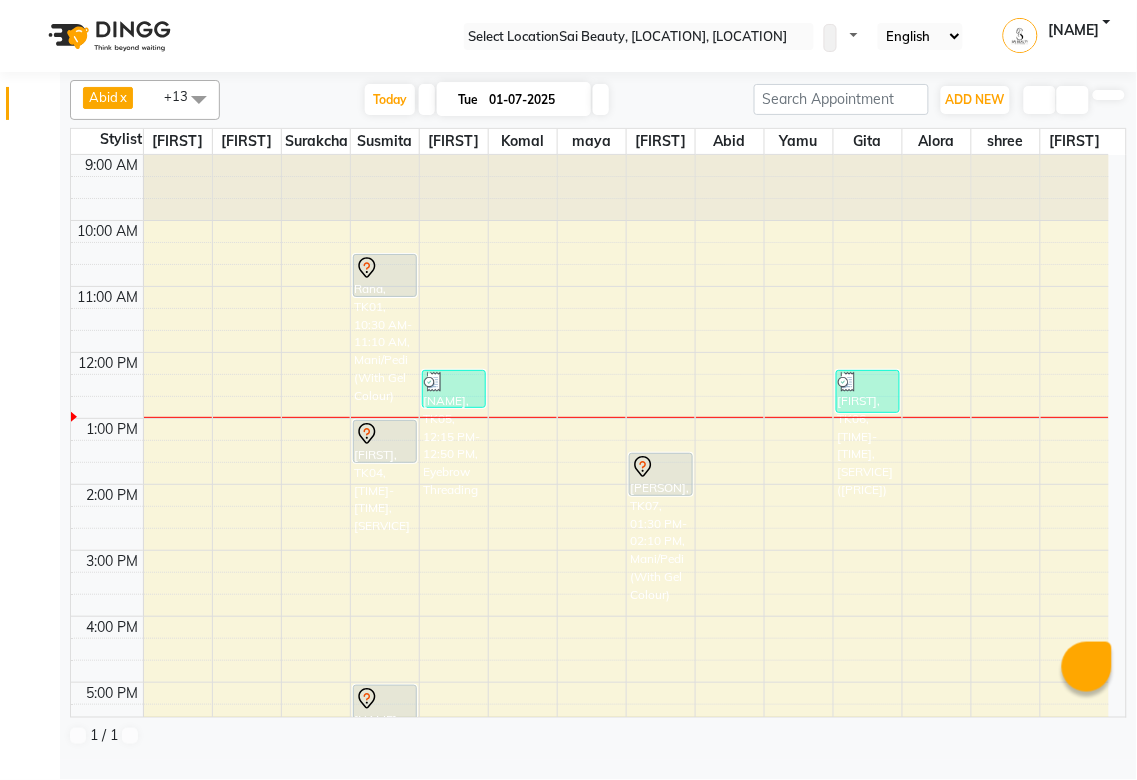 click at bounding box center [367, 268] 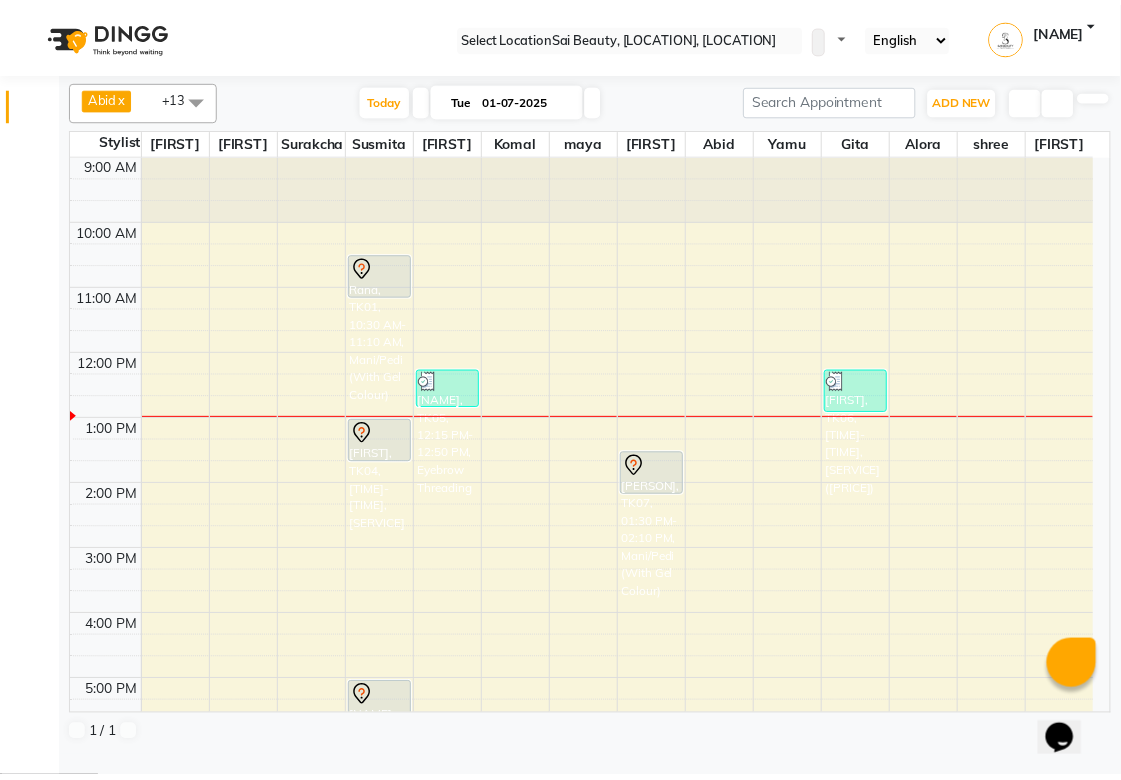 scroll, scrollTop: 0, scrollLeft: 0, axis: both 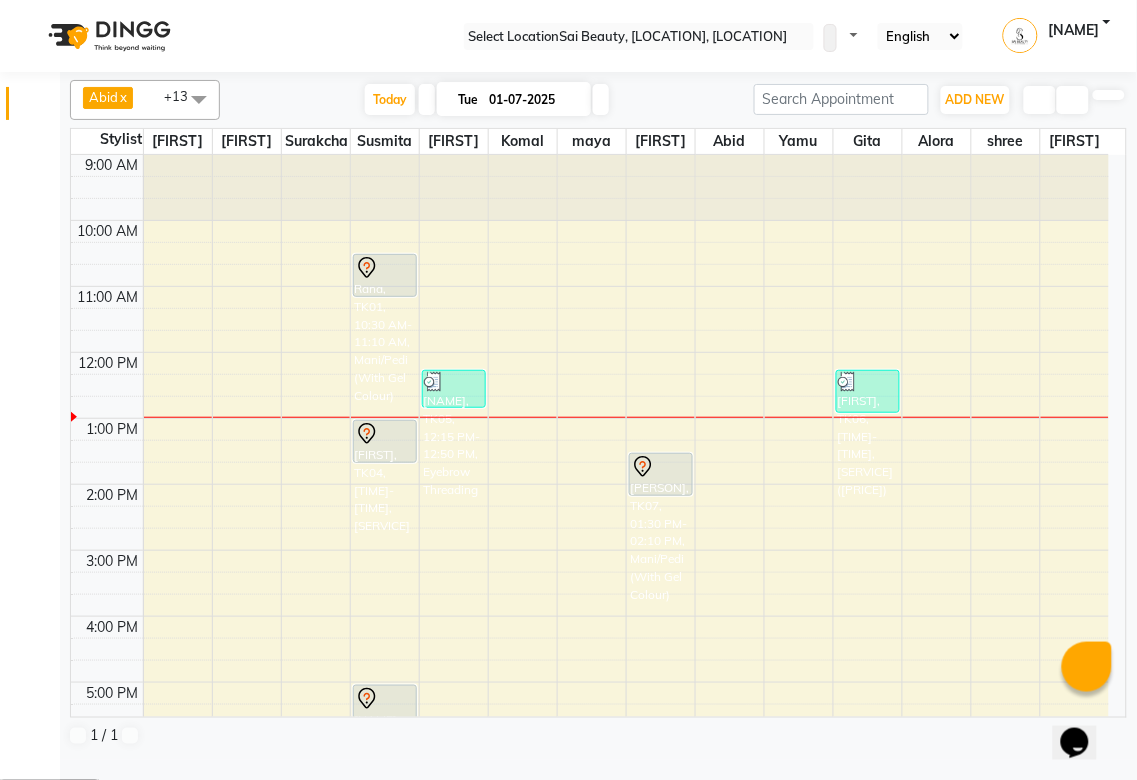 click on "Open Details" at bounding box center (49, 793) 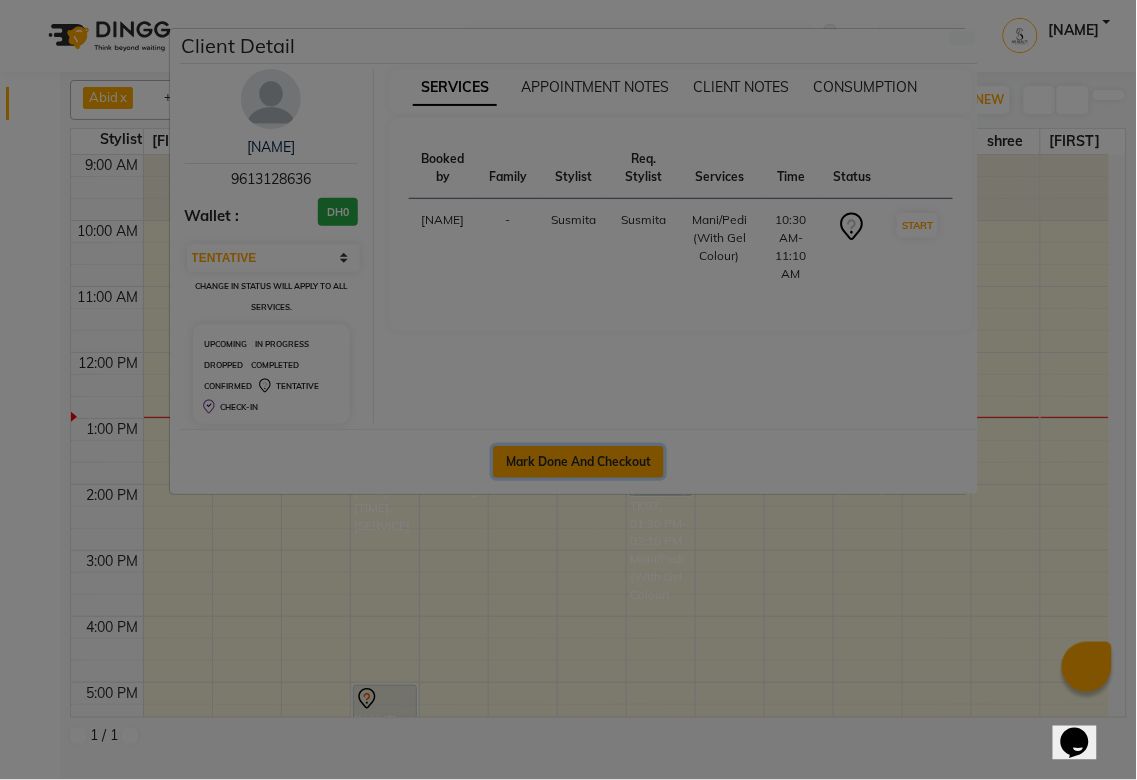 click on "Mark Done And Checkout" at bounding box center (578, 462) 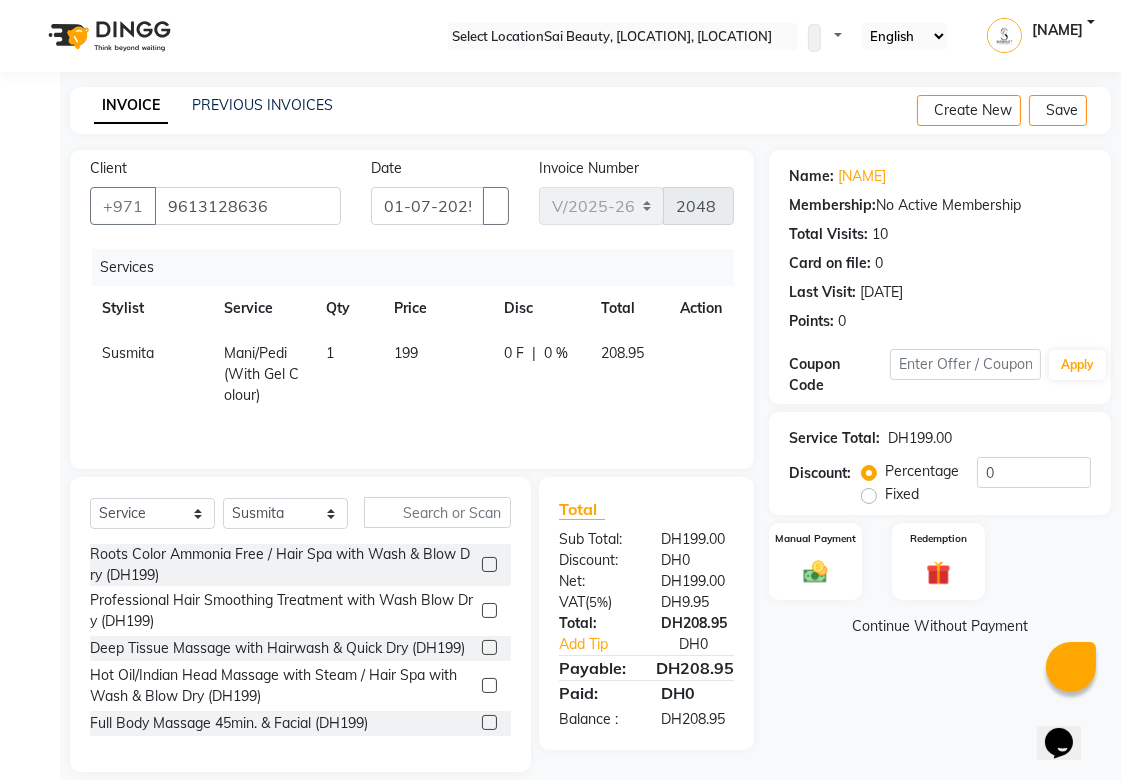 click at bounding box center [200, 343] 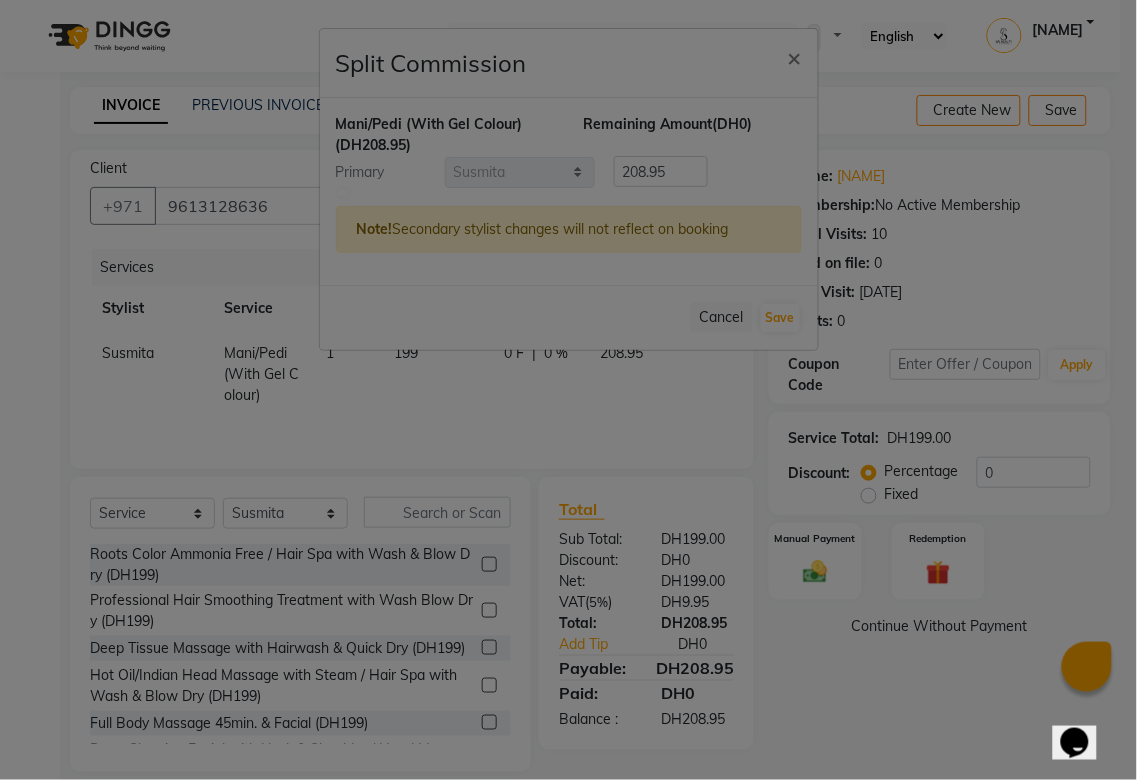click at bounding box center [343, 193] 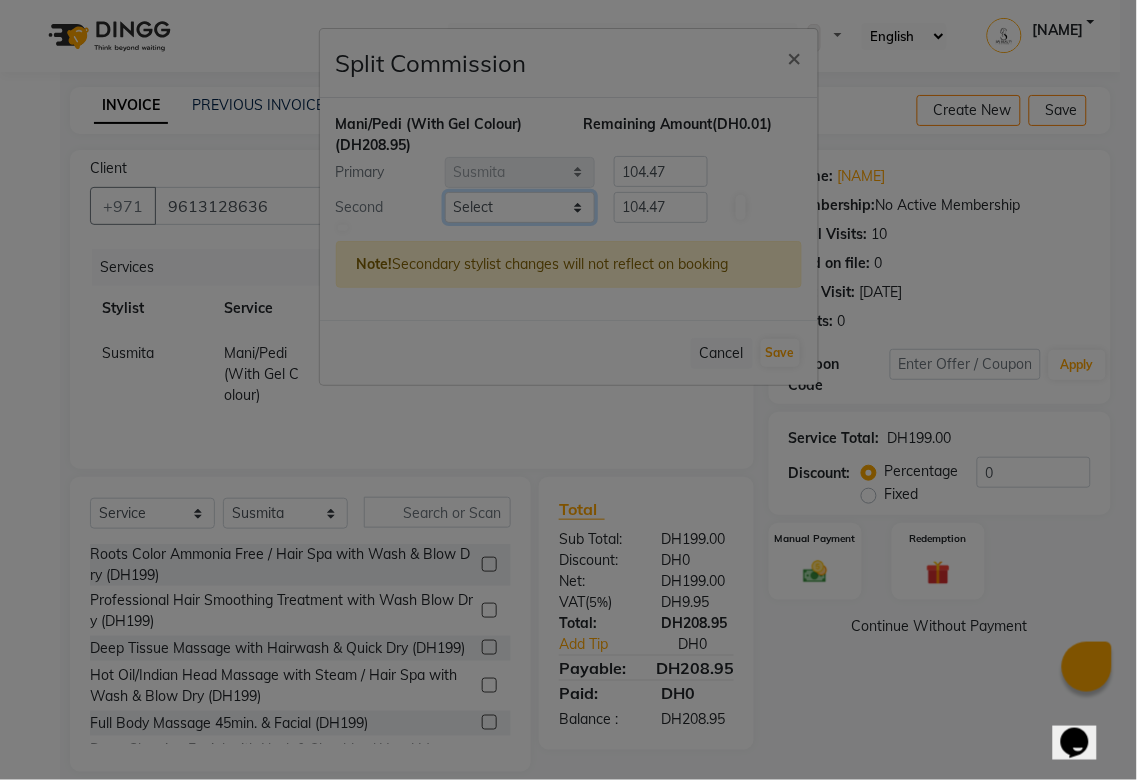 click on "Select  Abid   Alora   Anu   Asmi   Ausha   Diksha   Gita   Komal   maya   shree   sonu   Srijana   Surakcha   Susmita   Tannu   Yamu" at bounding box center [520, 207] 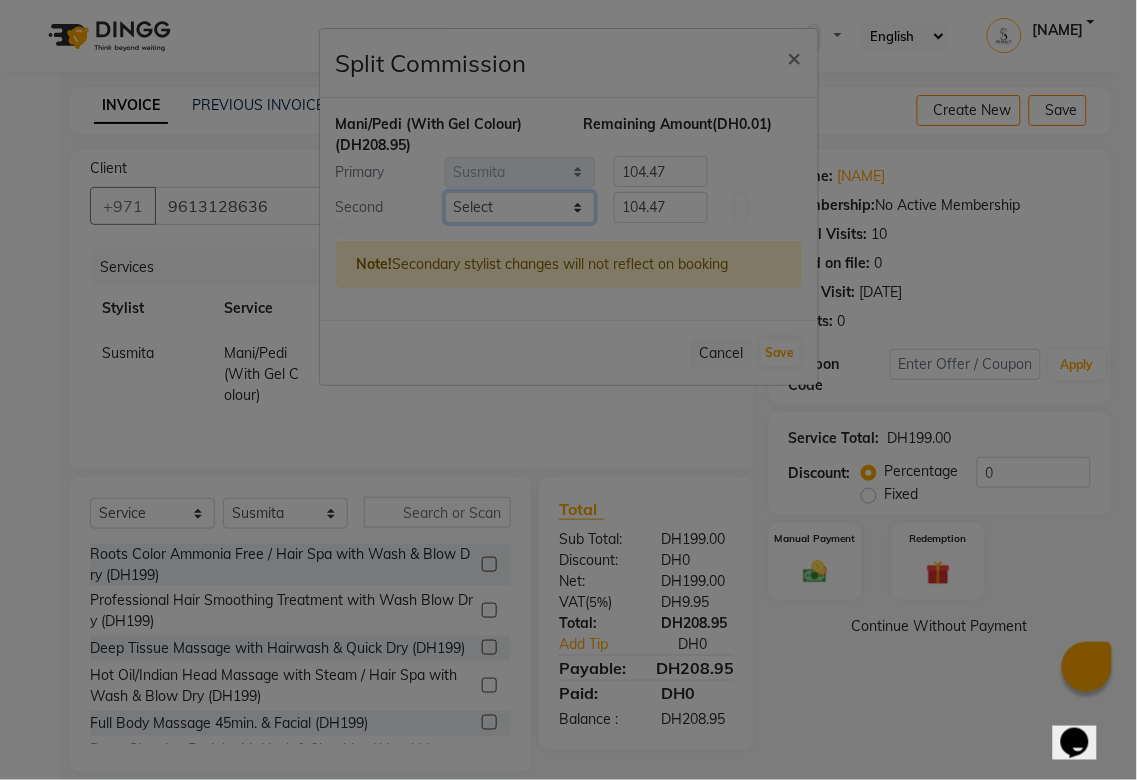 select on "57468" 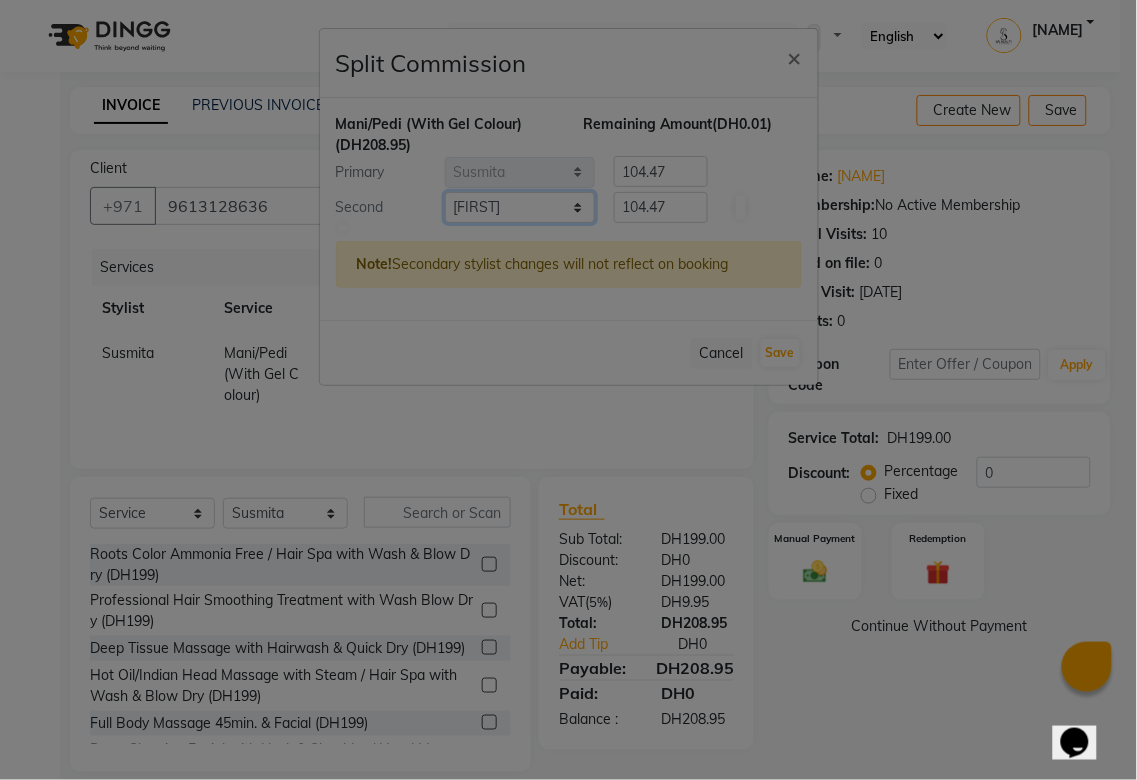 click on "Select  Abid   Alora   Anu   Asmi   Ausha   Diksha   Gita   Komal   maya   shree   sonu   Srijana   Surakcha   Susmita   Tannu   Yamu" at bounding box center (520, 207) 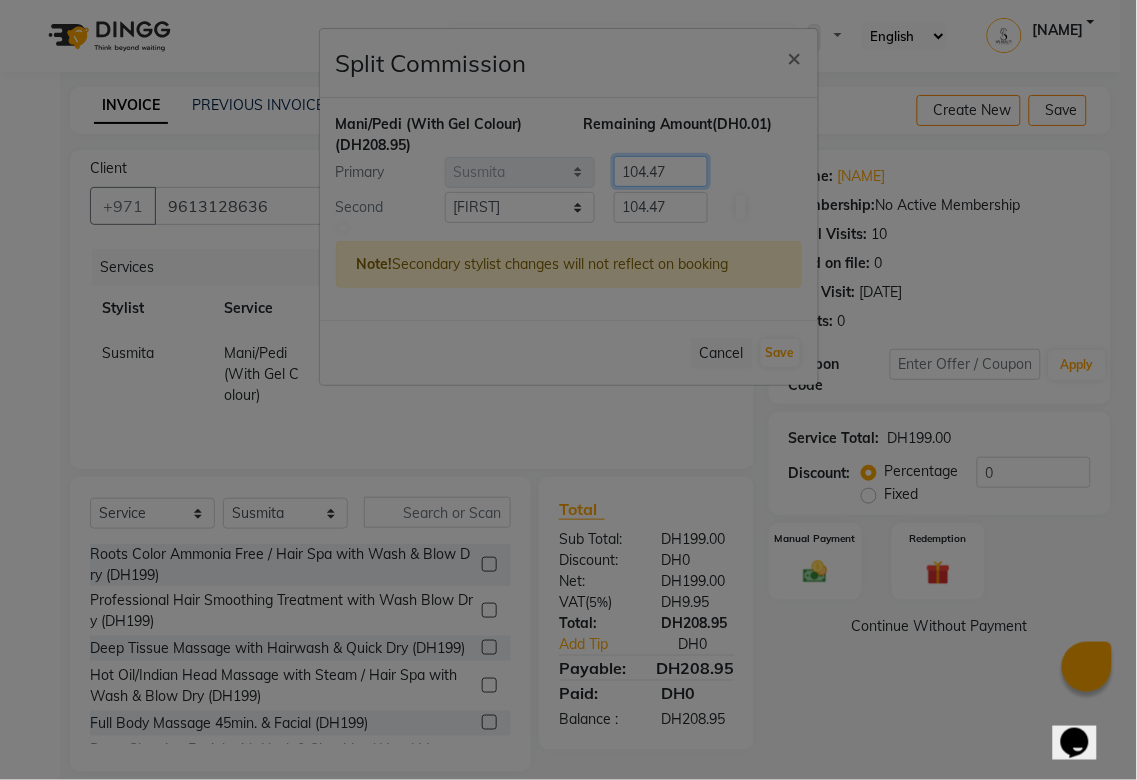 click on "104.47" at bounding box center (661, 171) 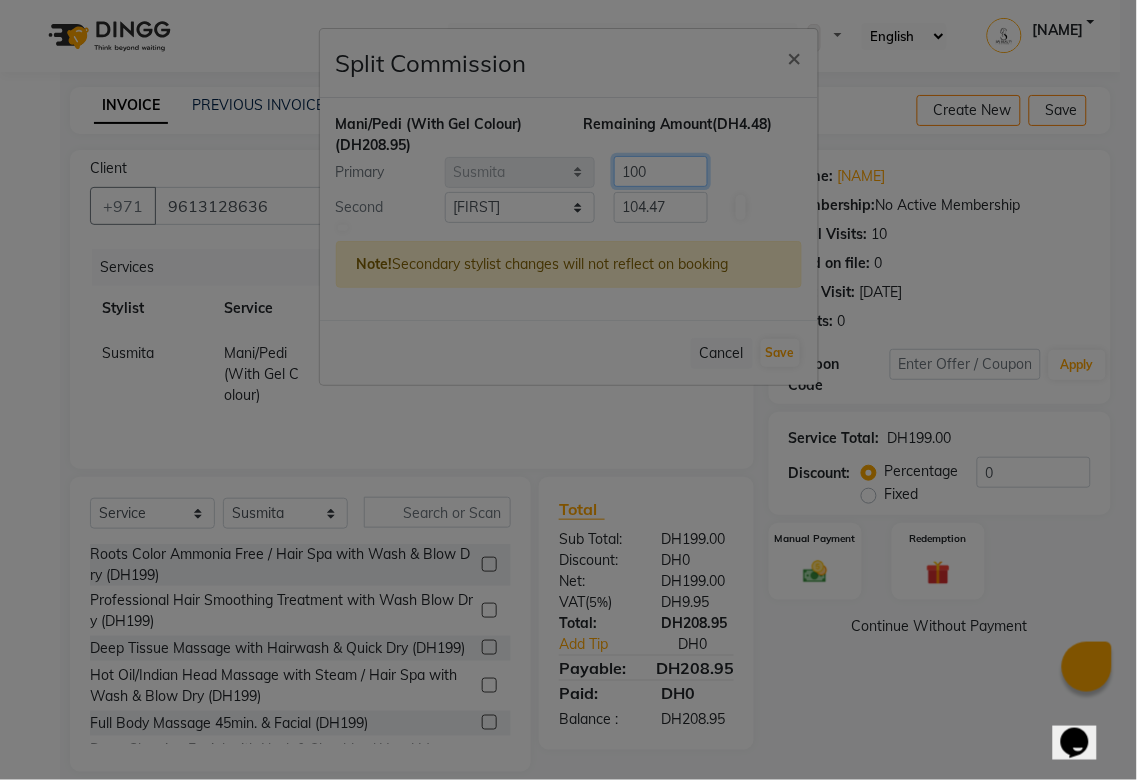 type on "100" 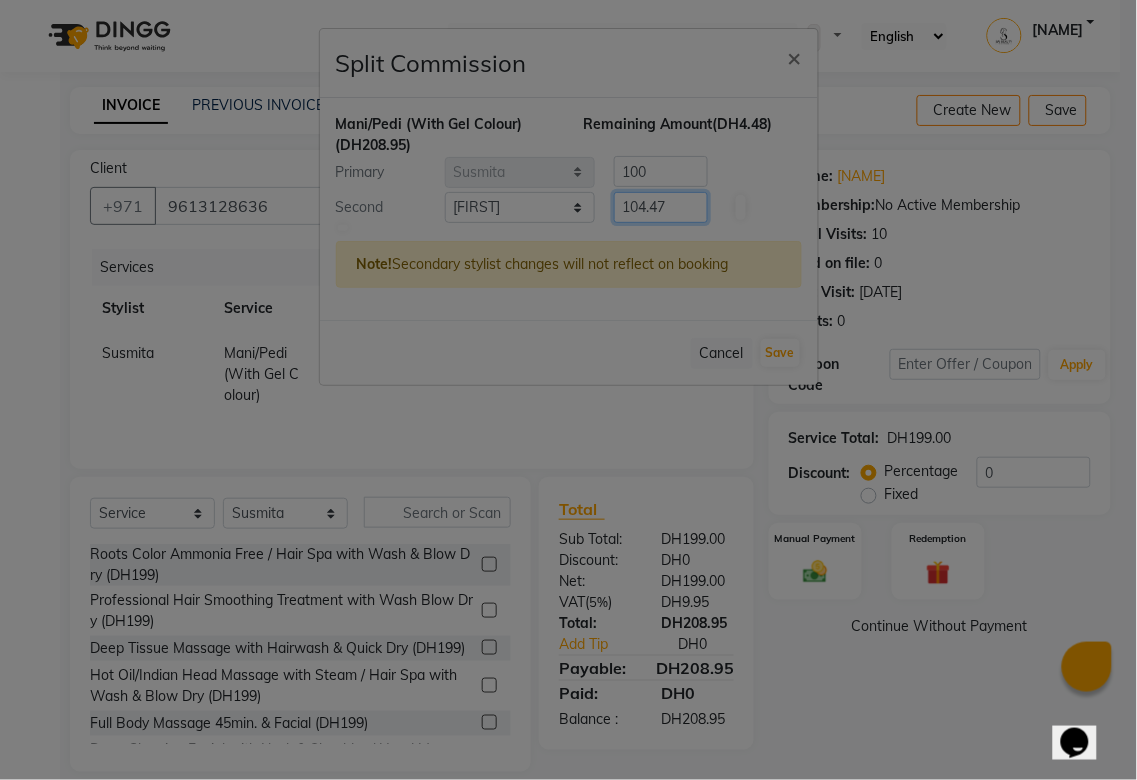 click on "104.47" at bounding box center [661, 207] 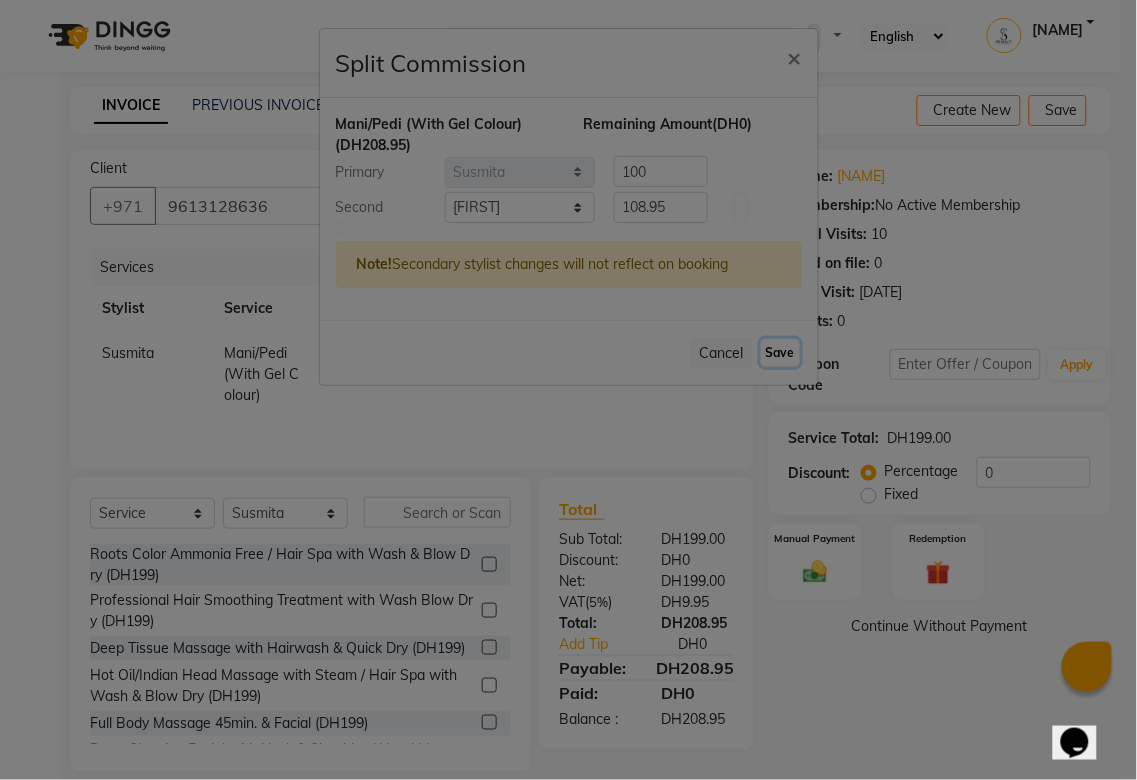 click on "Save" at bounding box center (780, 353) 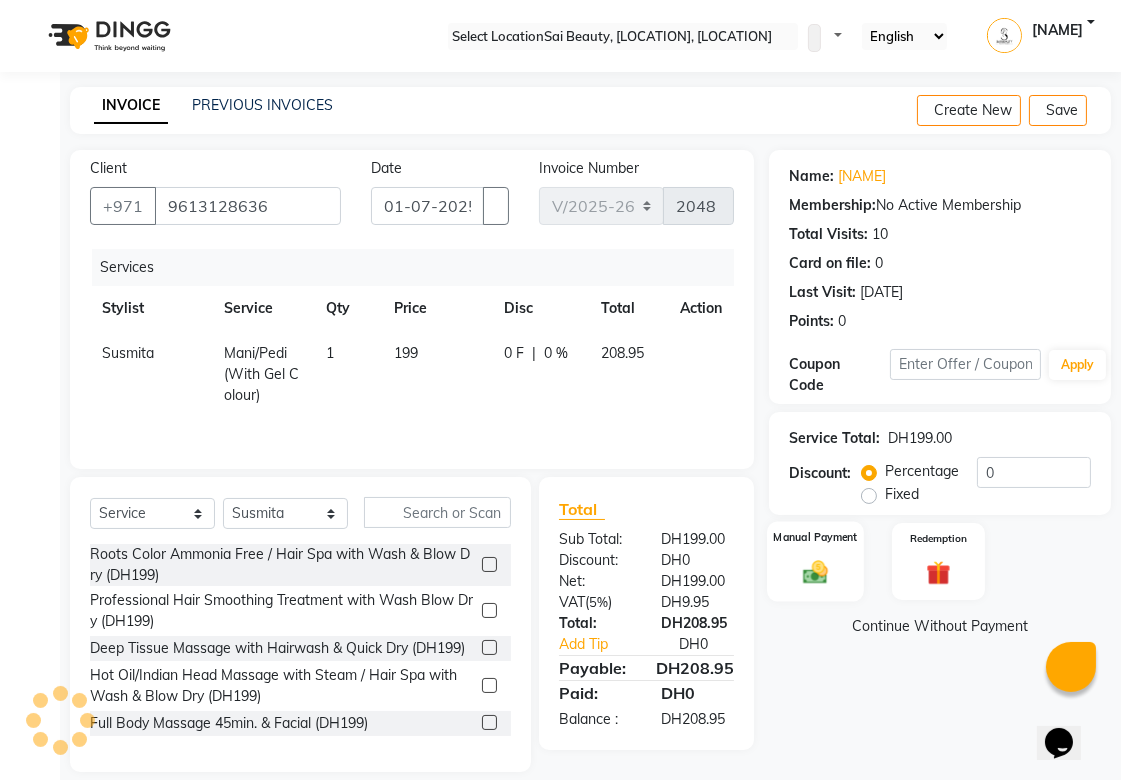 click on "Manual Payment" at bounding box center (815, 537) 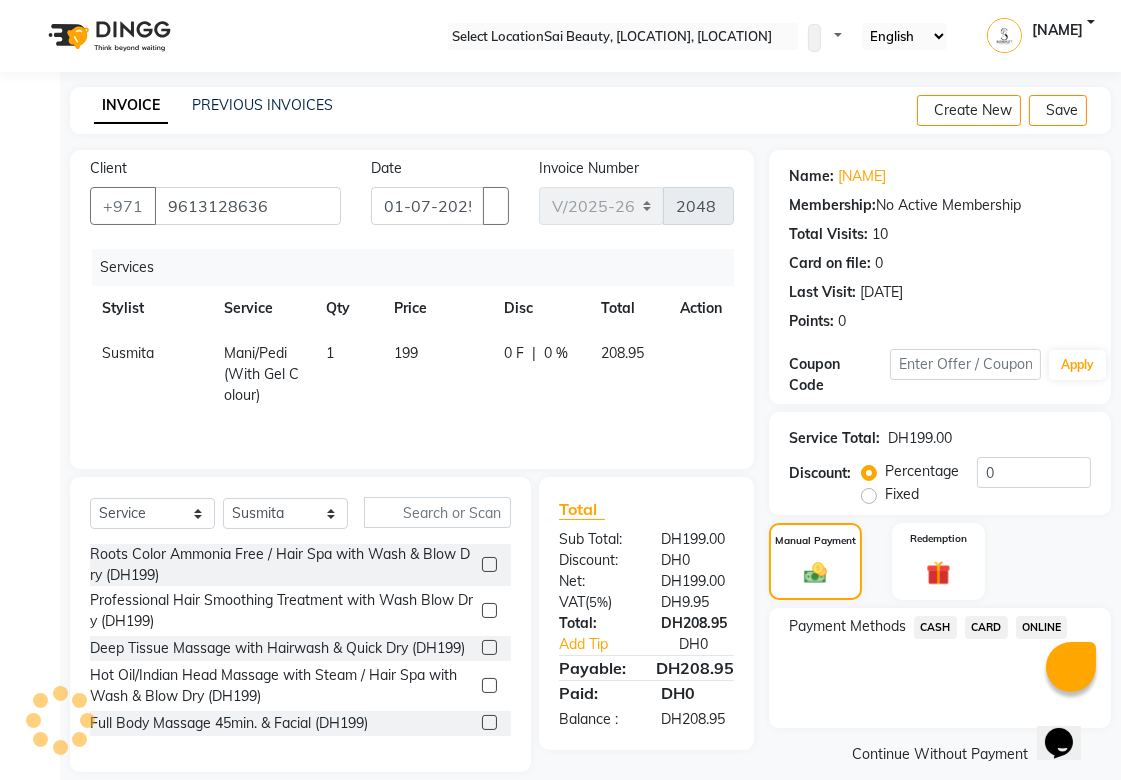 click on "CARD" at bounding box center (935, 627) 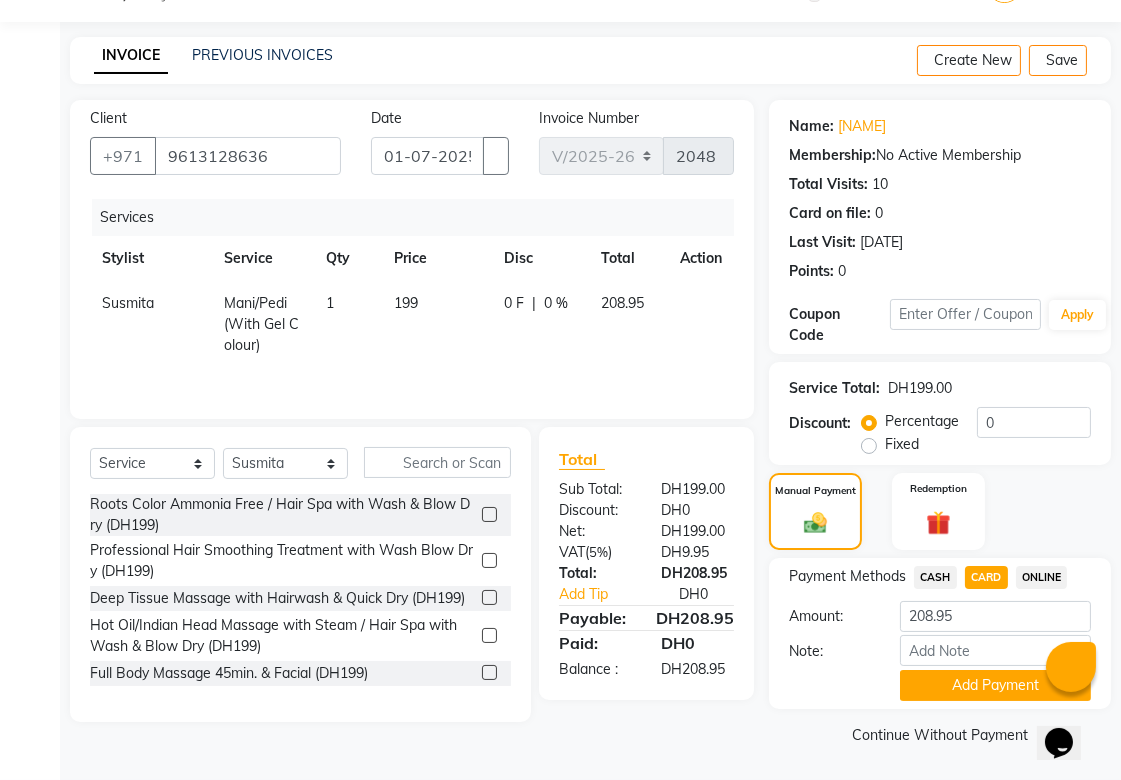 scroll, scrollTop: 55, scrollLeft: 0, axis: vertical 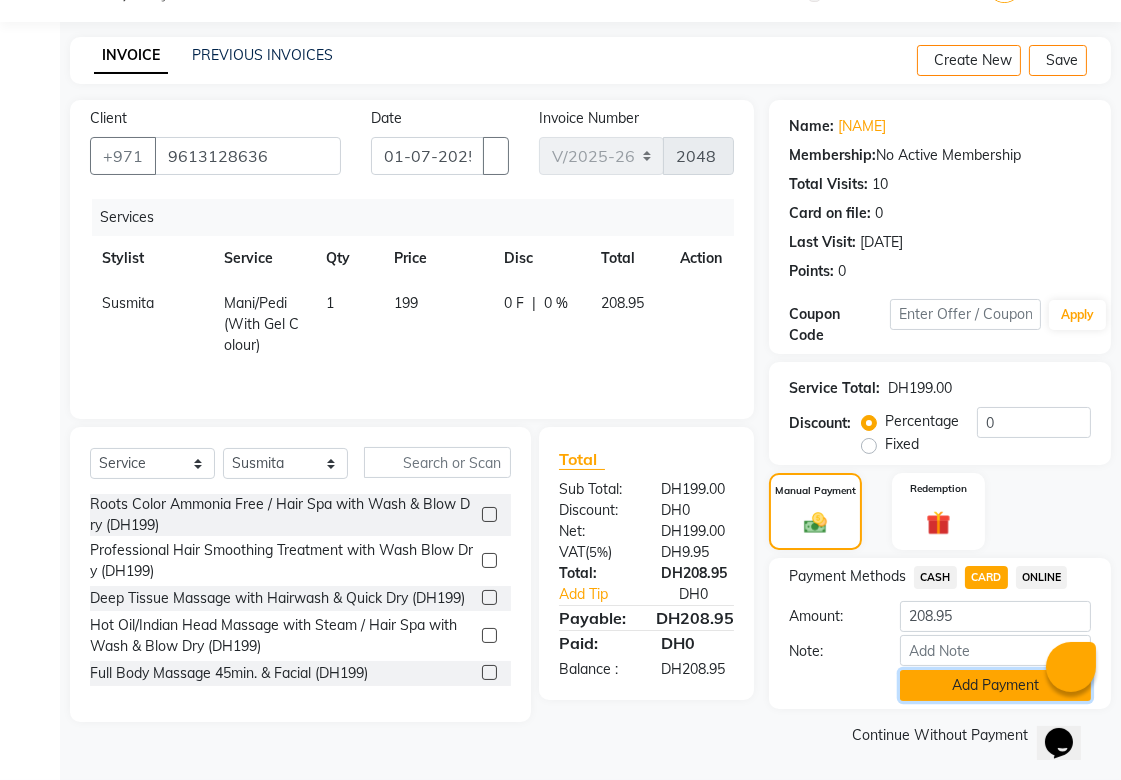 click on "Add Payment" at bounding box center (995, 685) 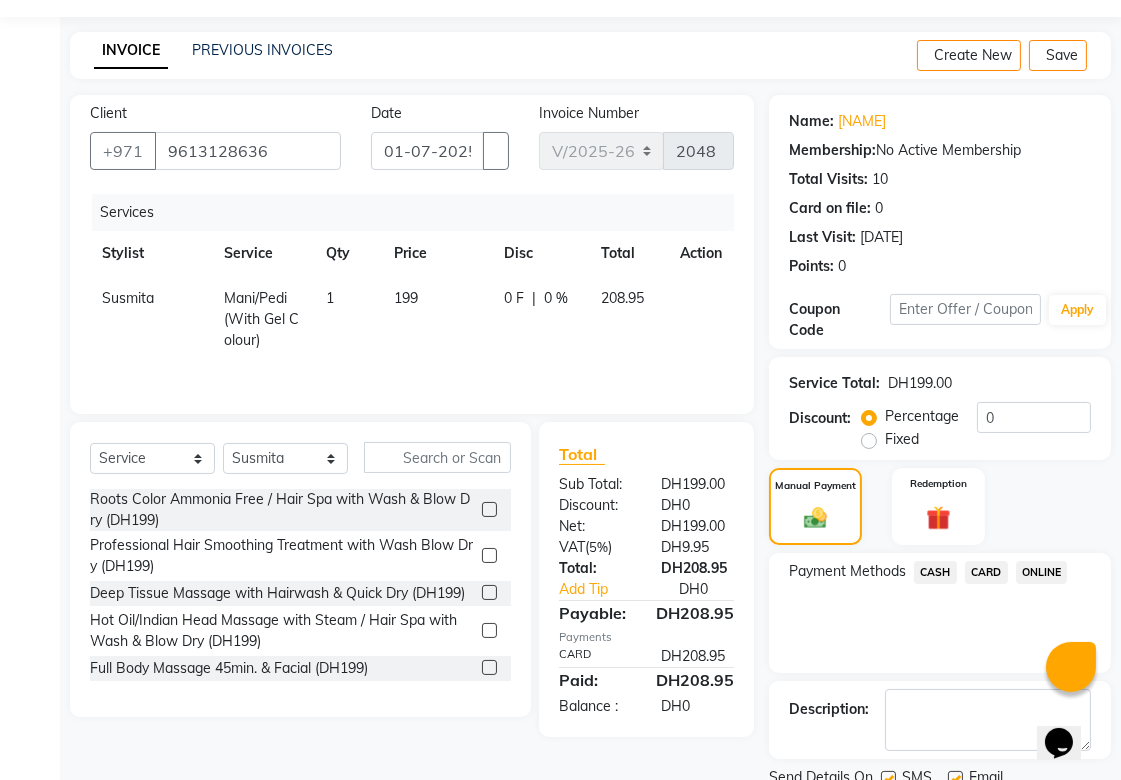 scroll, scrollTop: 138, scrollLeft: 0, axis: vertical 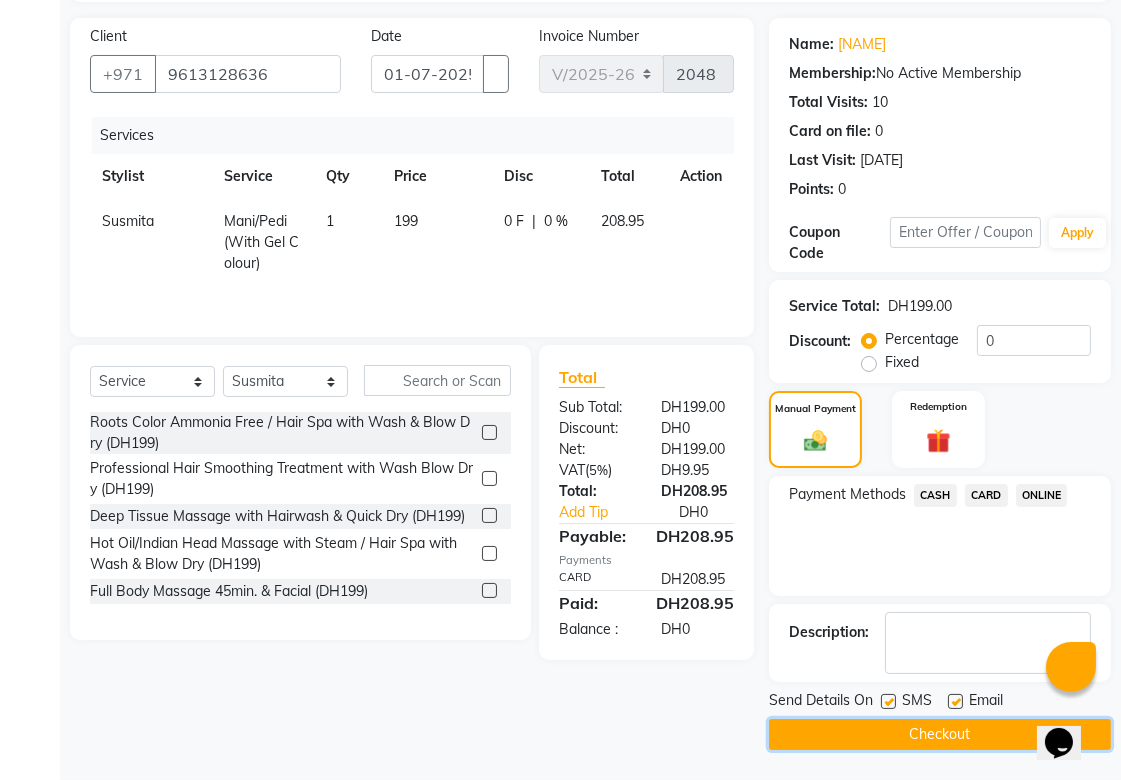 click on "Checkout" at bounding box center [940, 734] 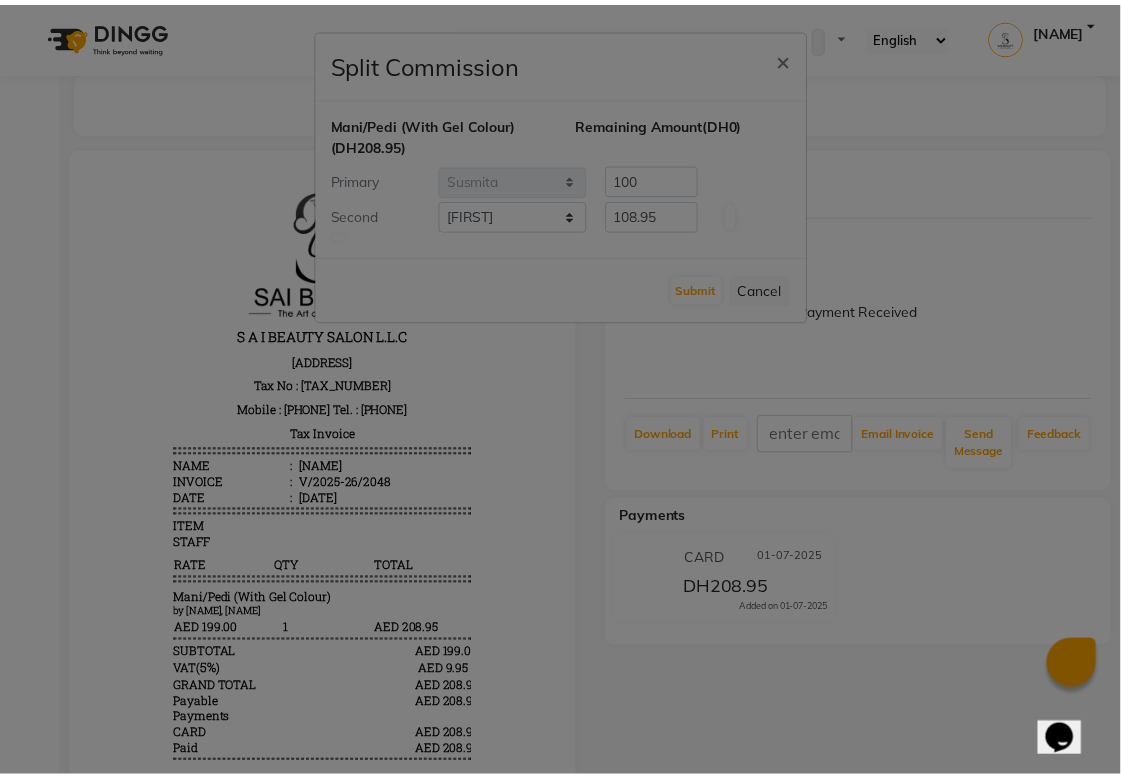 scroll, scrollTop: 0, scrollLeft: 0, axis: both 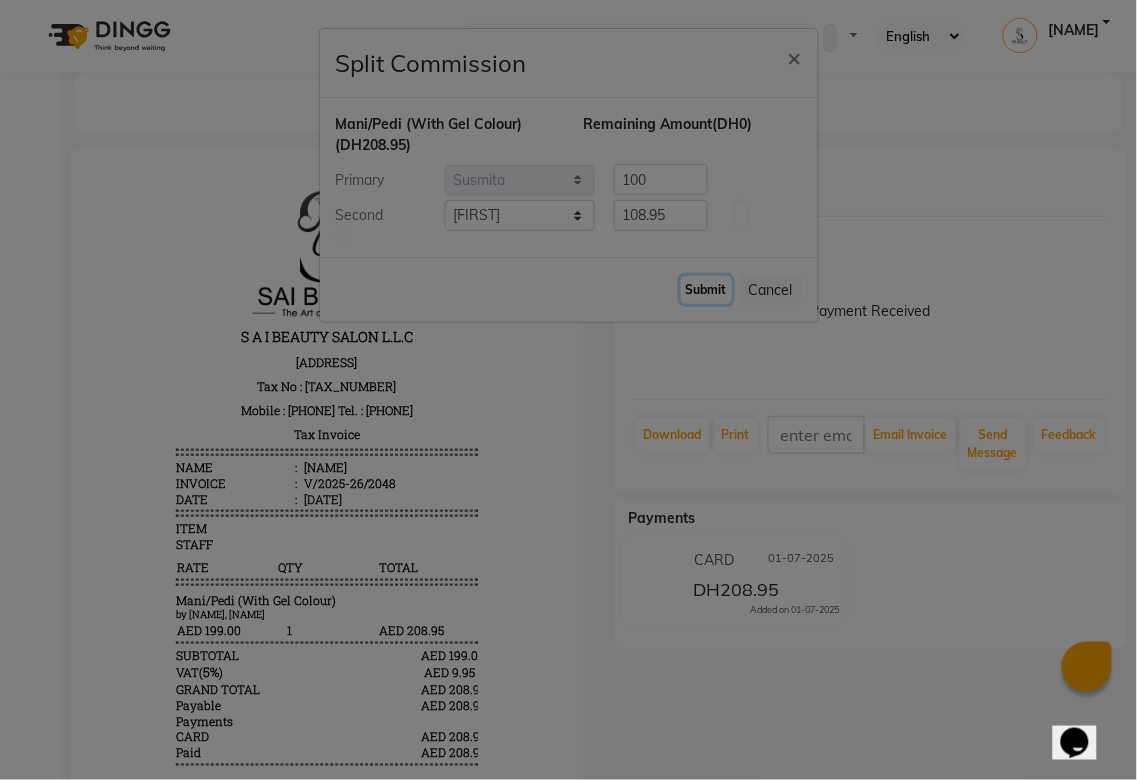 click on "Submit" at bounding box center [706, 290] 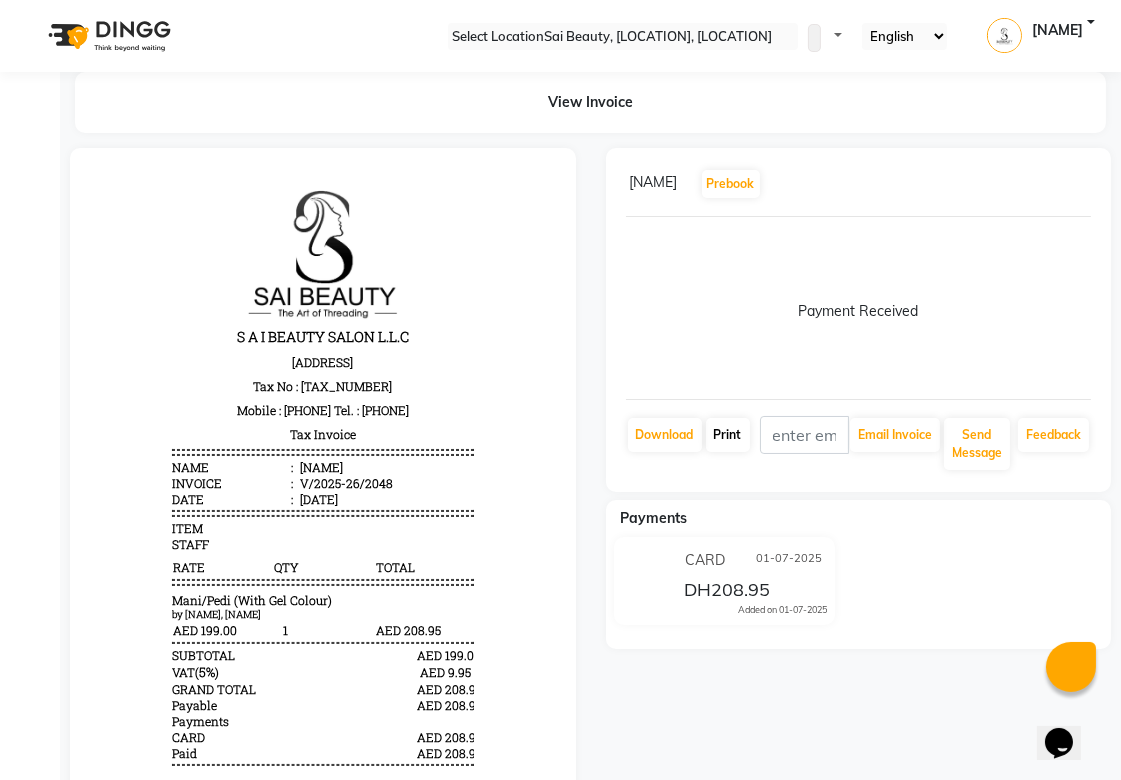 click on "Print" at bounding box center (665, 435) 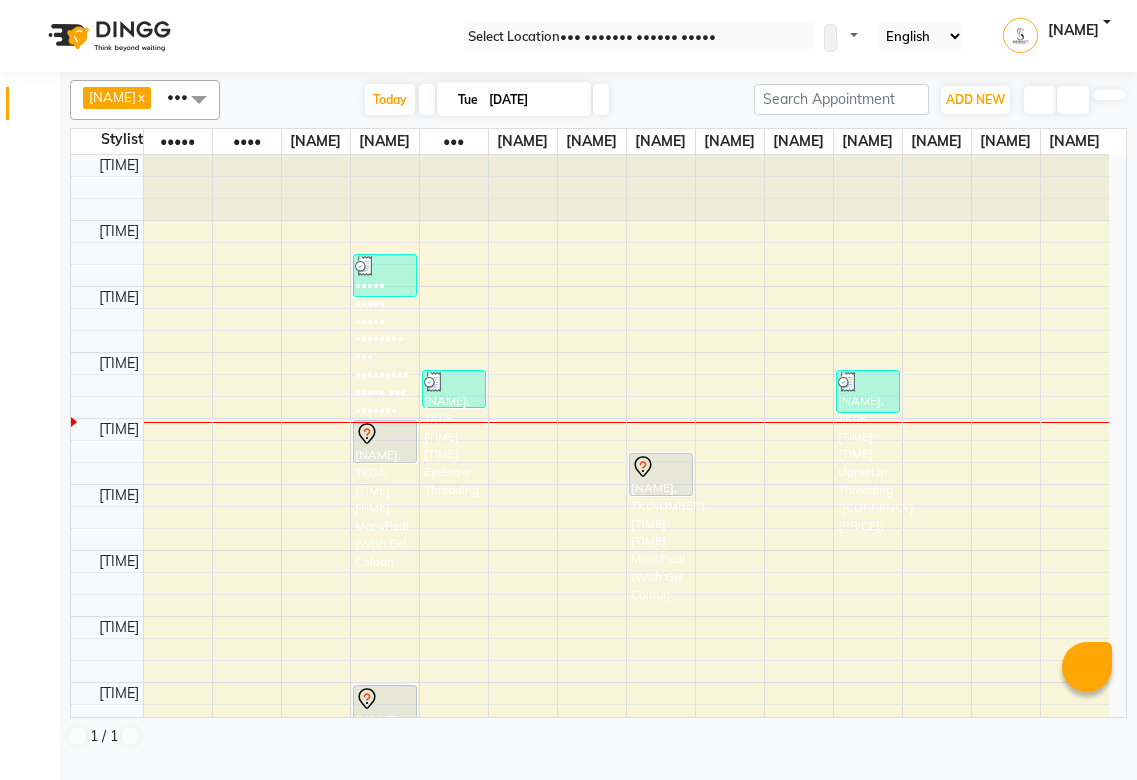 scroll, scrollTop: 0, scrollLeft: 0, axis: both 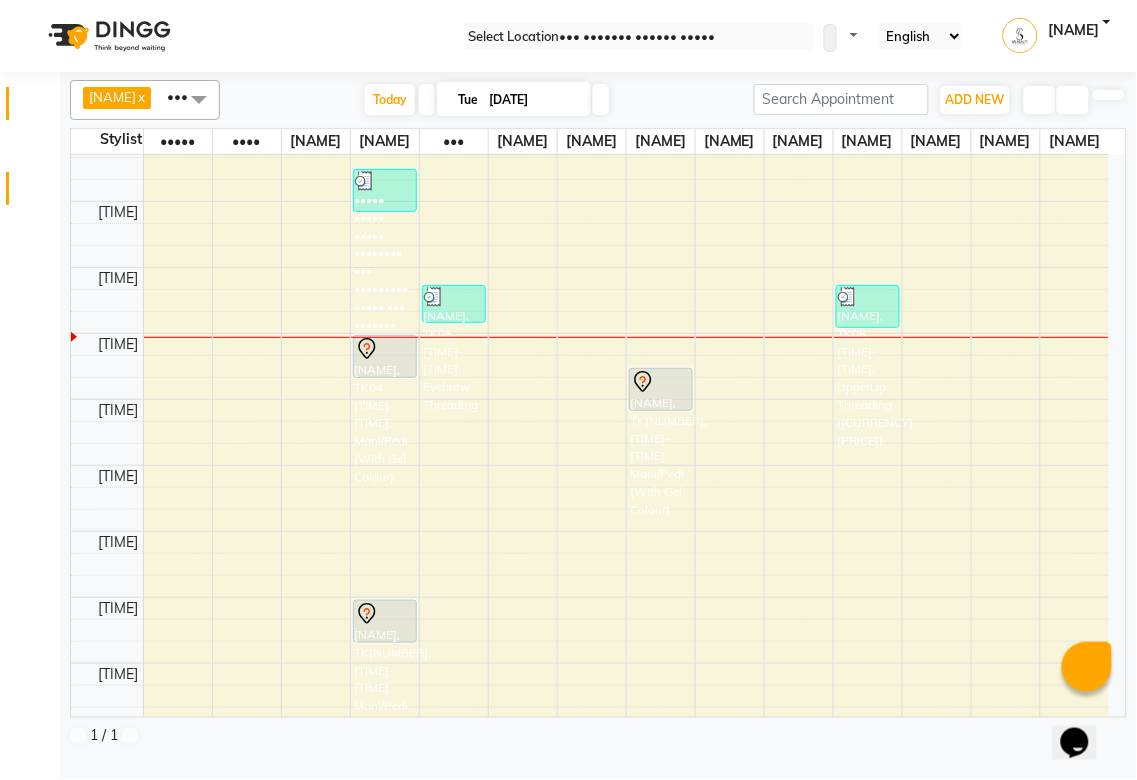 click at bounding box center [38, 193] 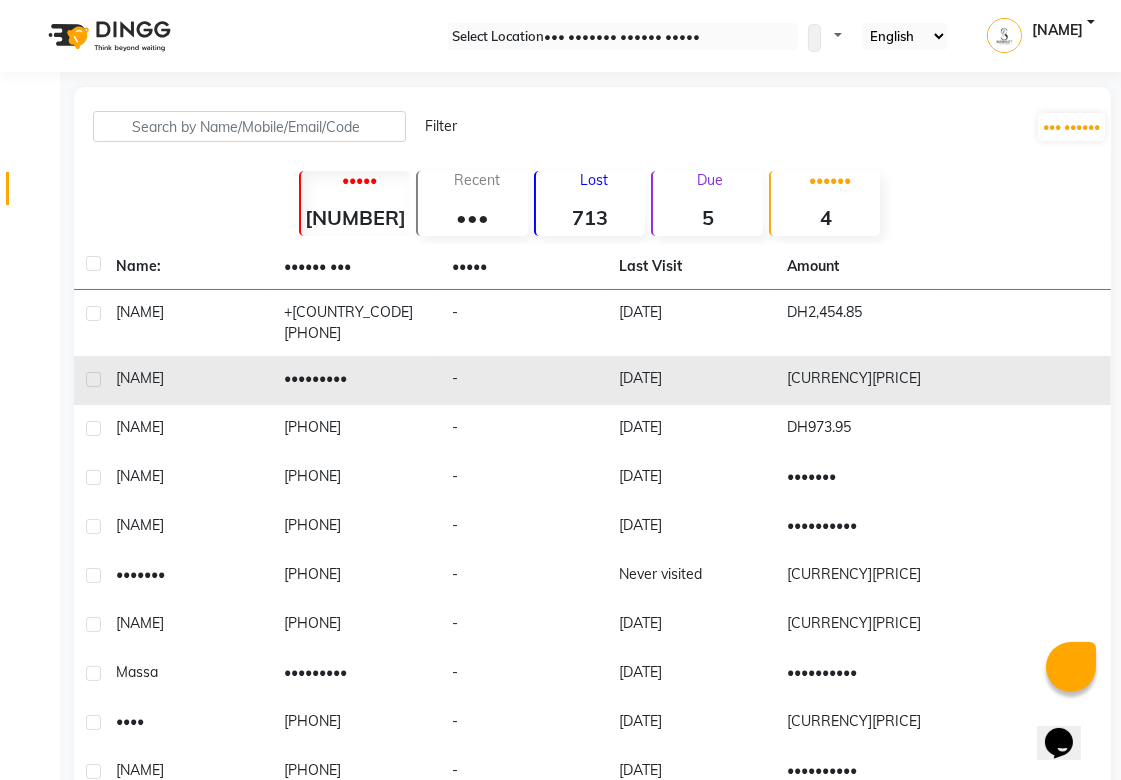 click on "•••••••••" at bounding box center [356, 323] 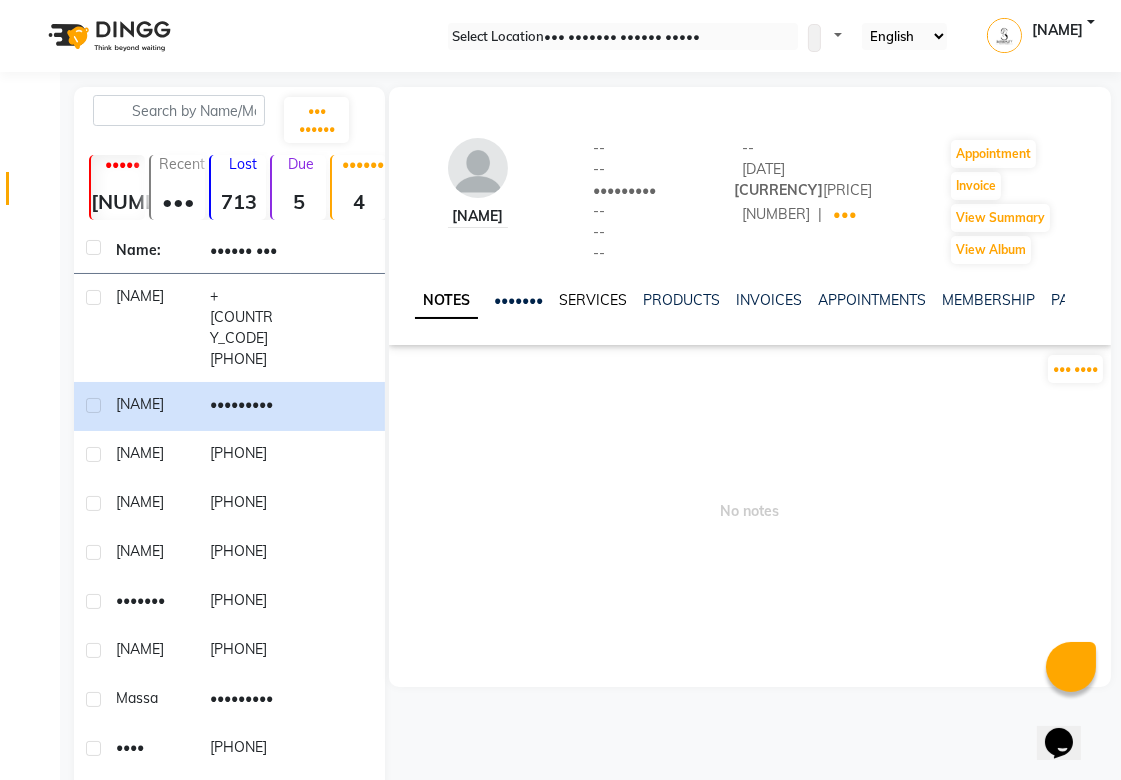 click on "SERVICES" at bounding box center (593, 300) 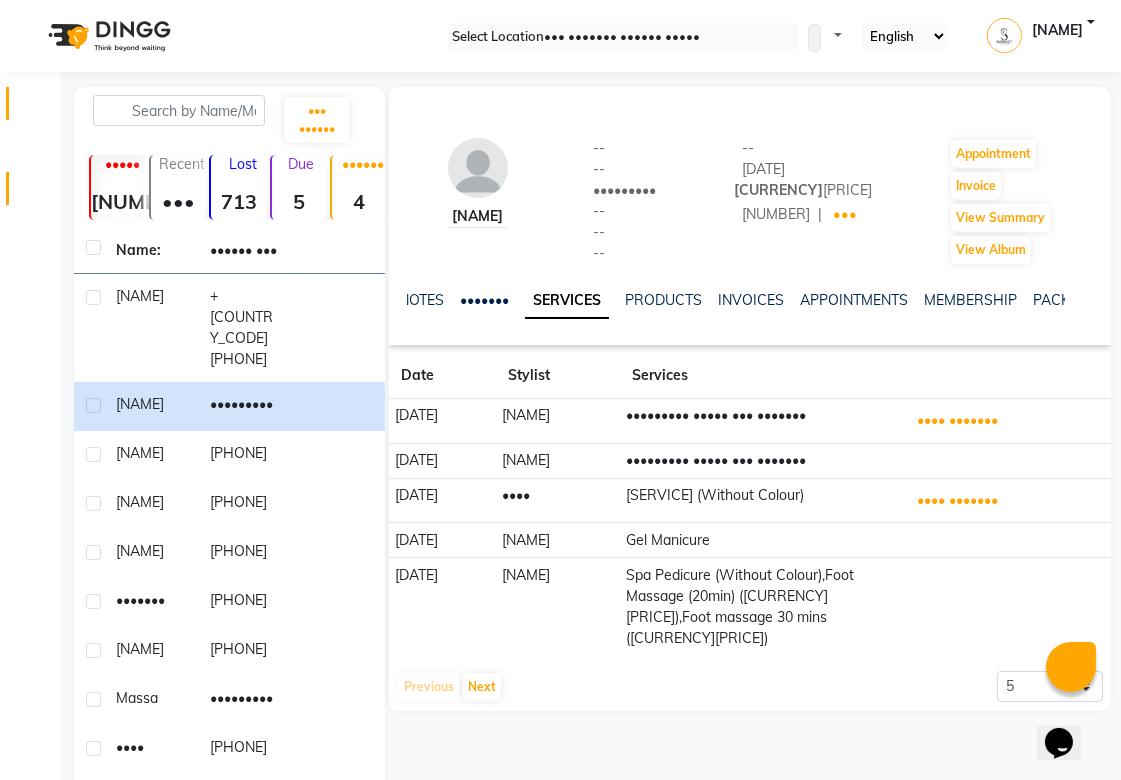 click at bounding box center [38, 108] 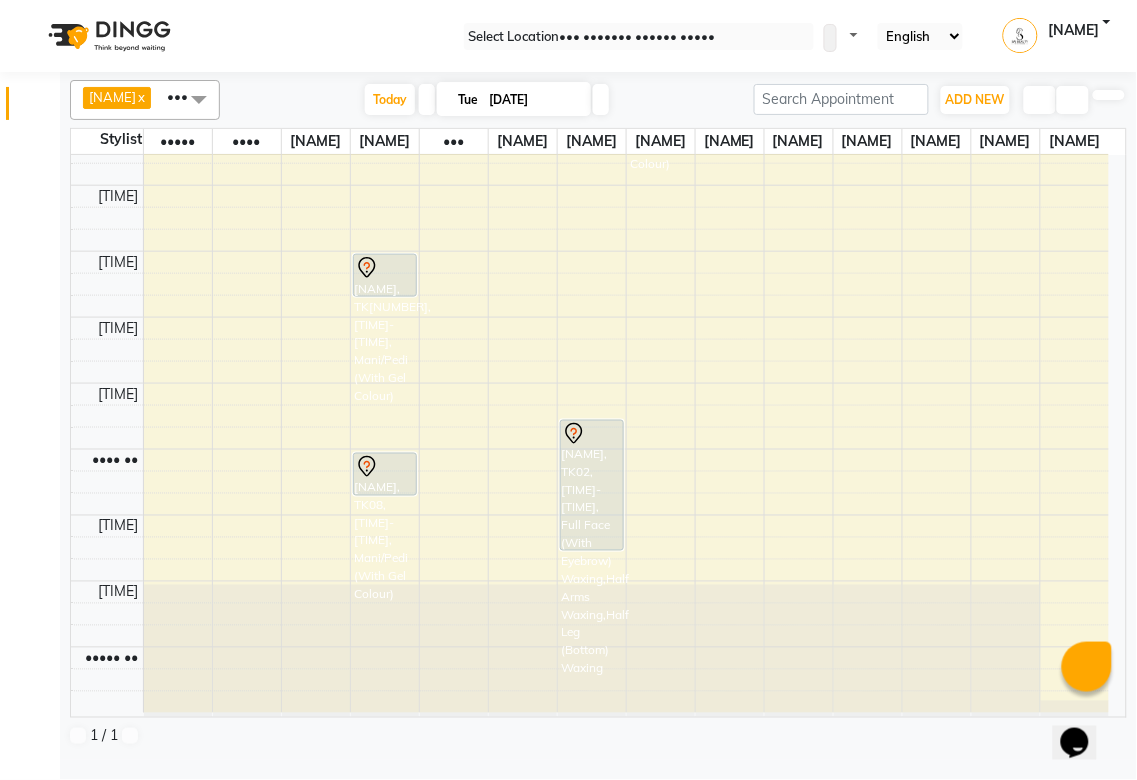 scroll, scrollTop: 451, scrollLeft: 0, axis: vertical 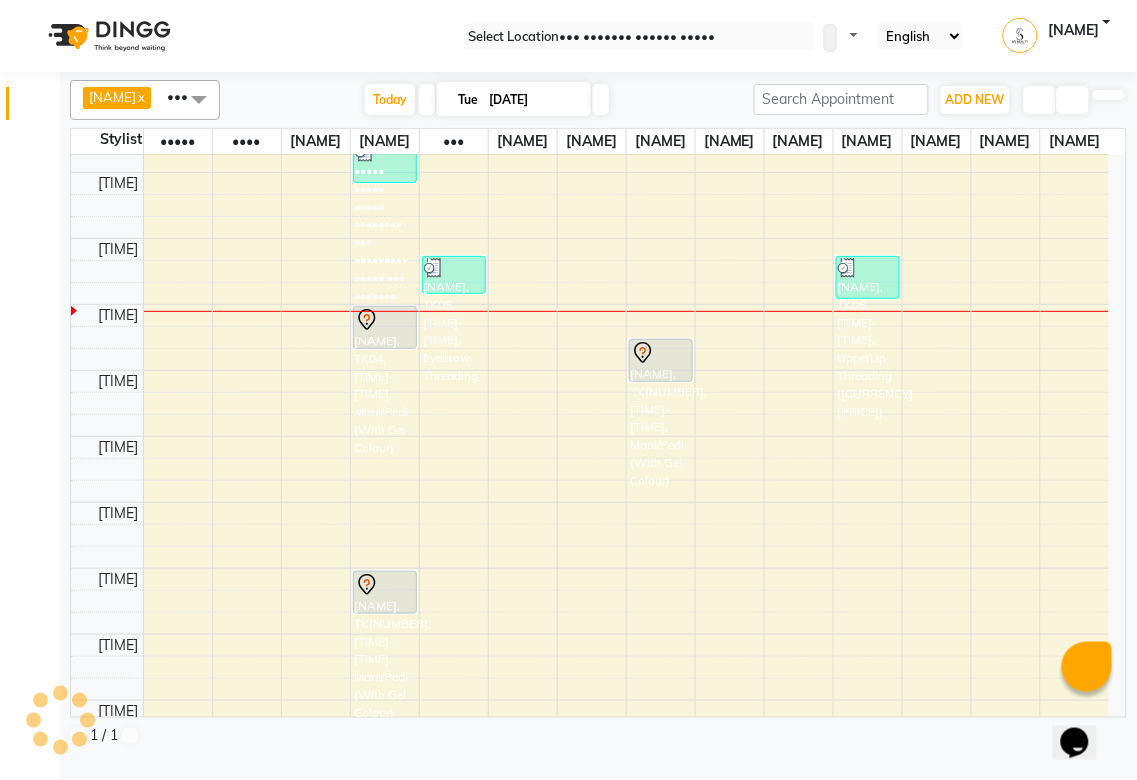 click at bounding box center [385, 320] 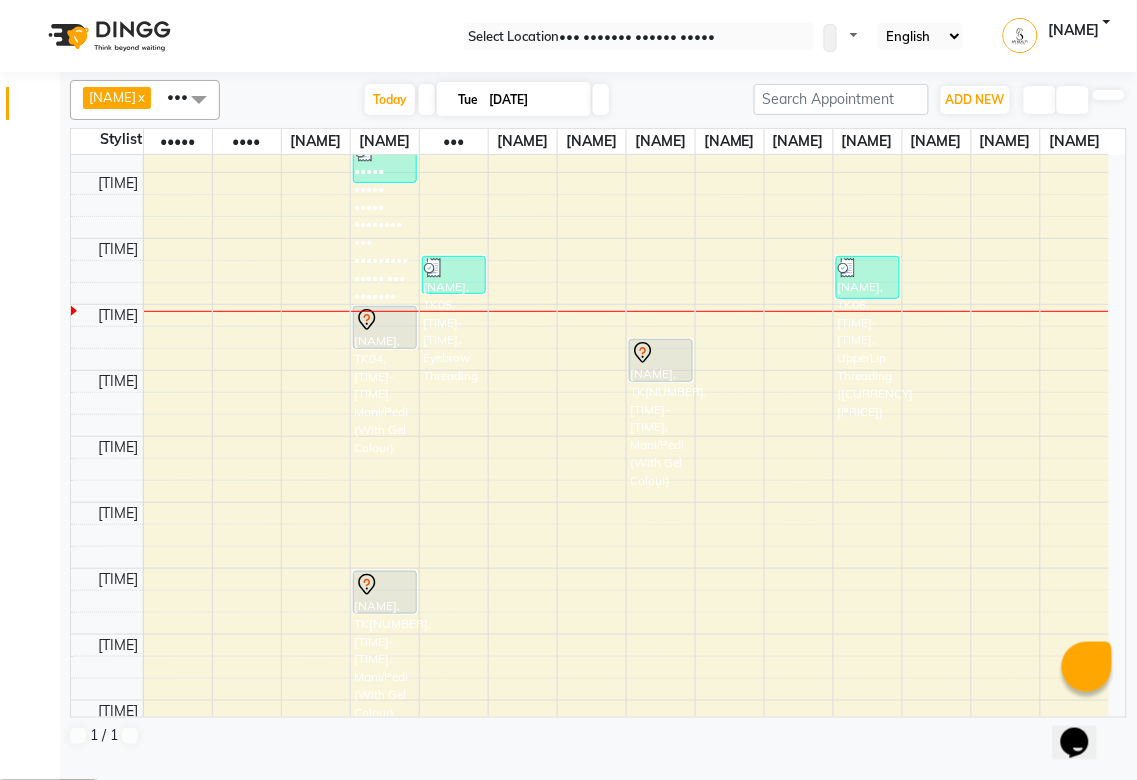 click on "•••• •••••••" at bounding box center (48, 793) 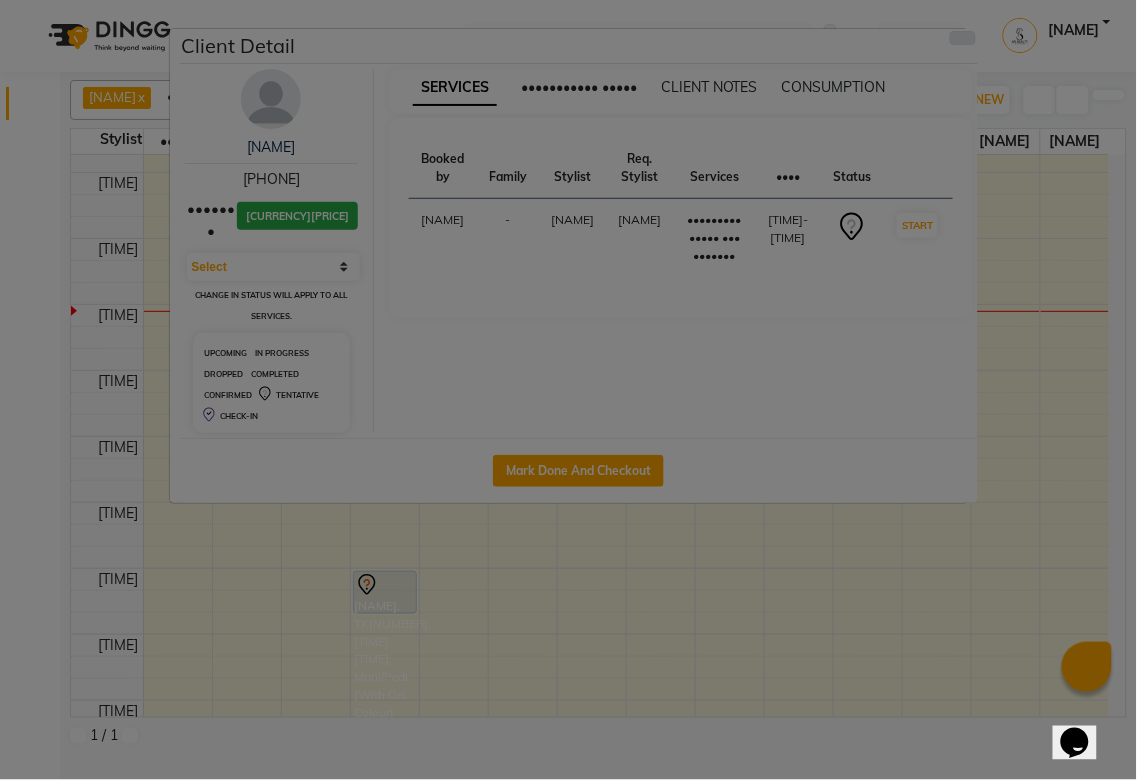 click at bounding box center (963, 38) 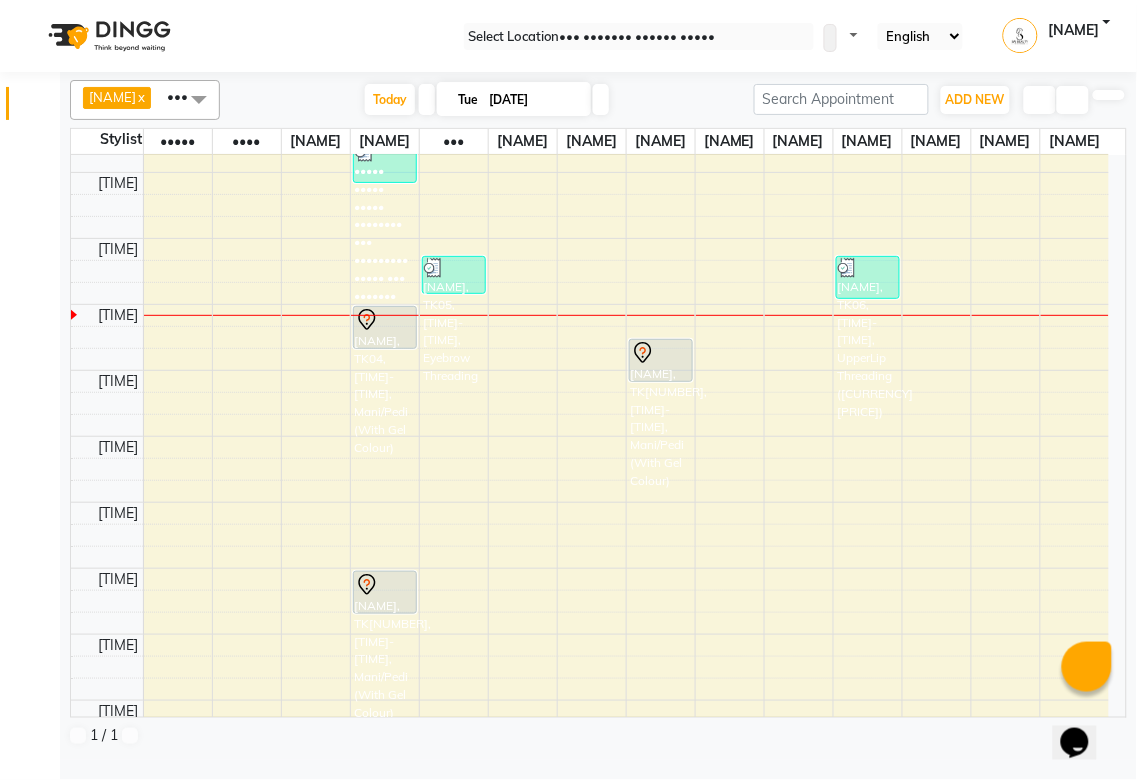 click at bounding box center [367, 585] 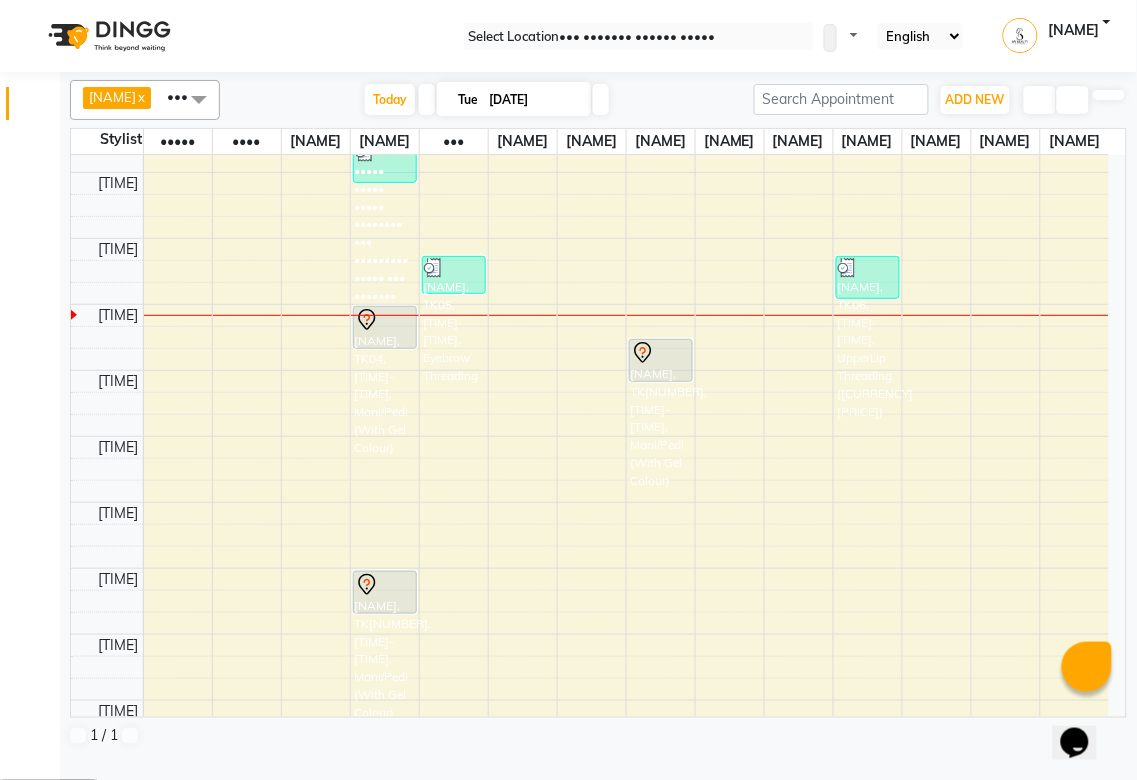 click on "•••• •••••••" at bounding box center (48, 793) 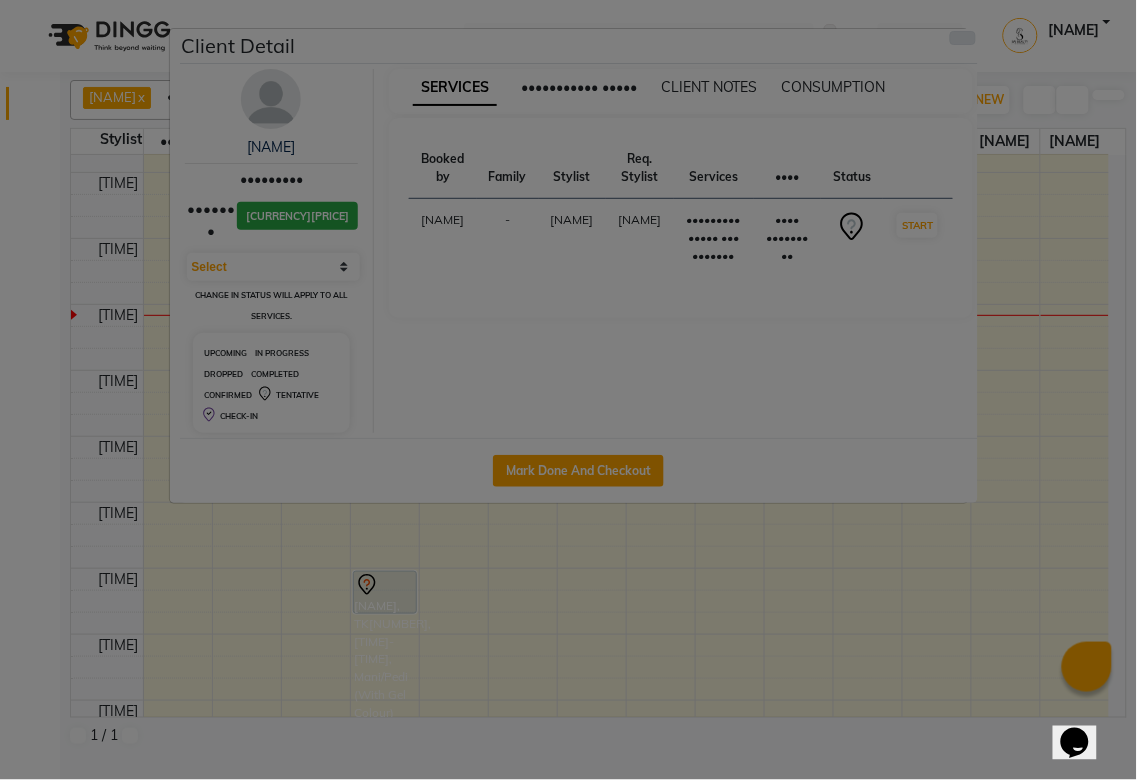 click at bounding box center (963, 38) 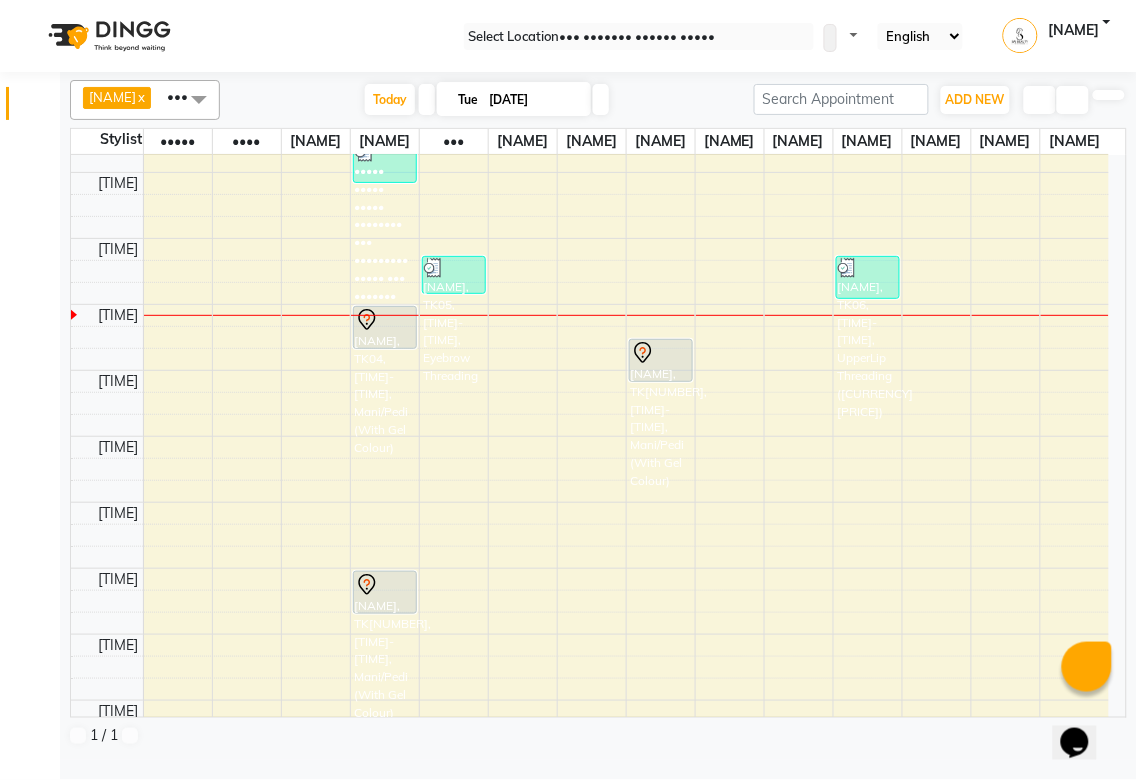 click at bounding box center (367, 585) 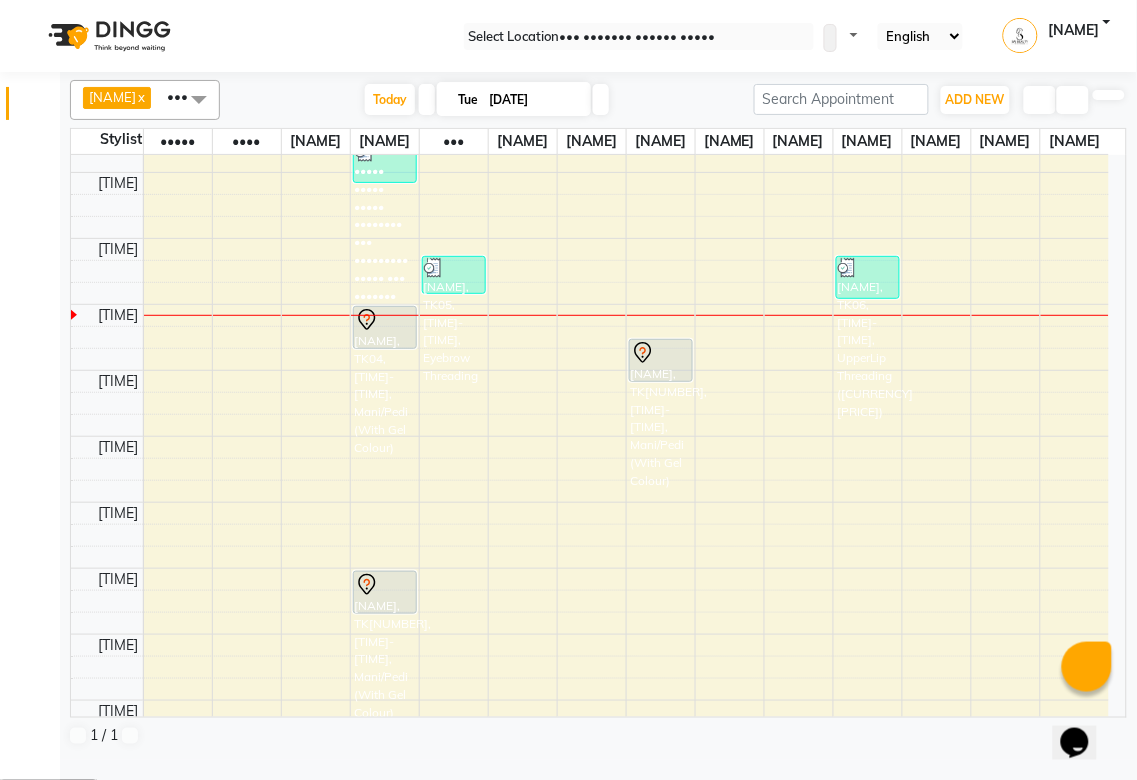click on "•••• •••••••" at bounding box center [48, 793] 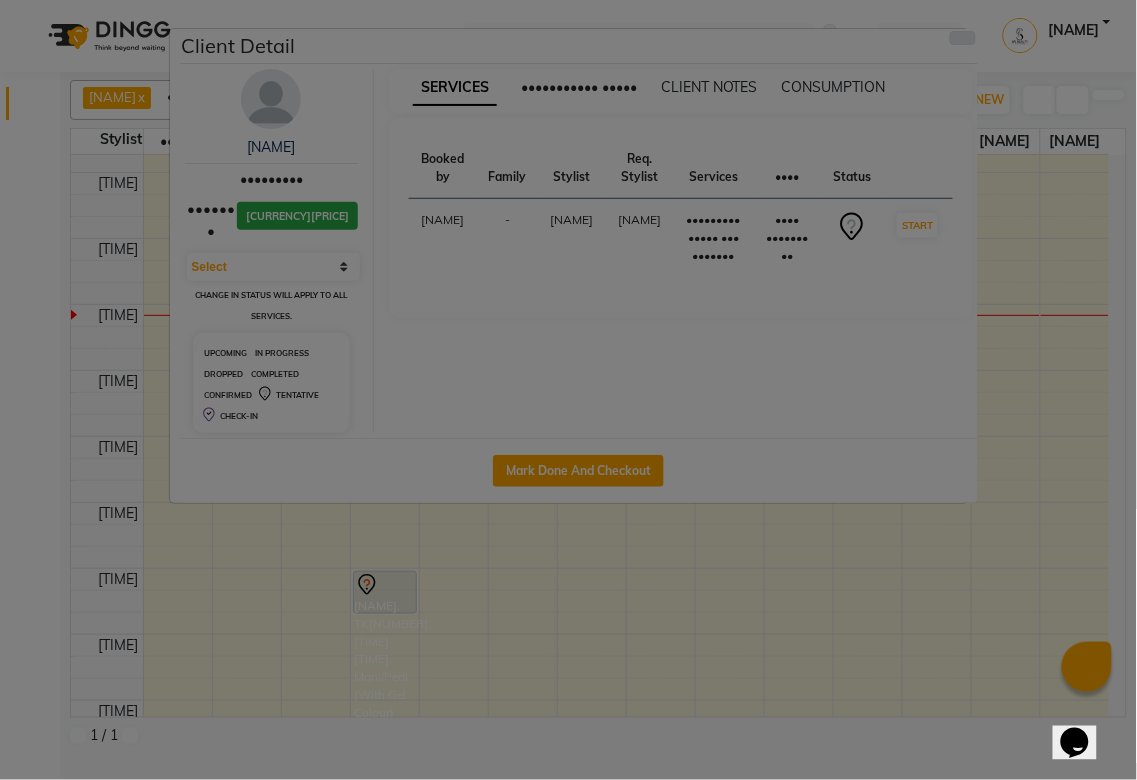 click at bounding box center [963, 38] 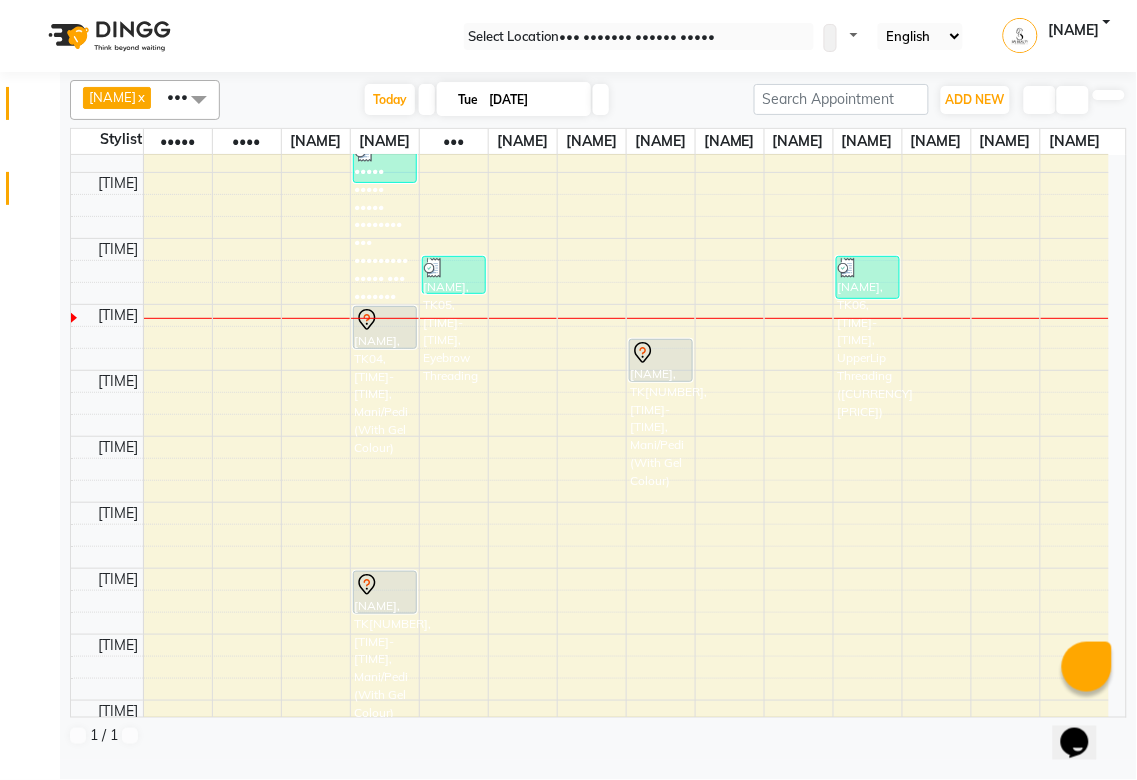 click at bounding box center (38, 193) 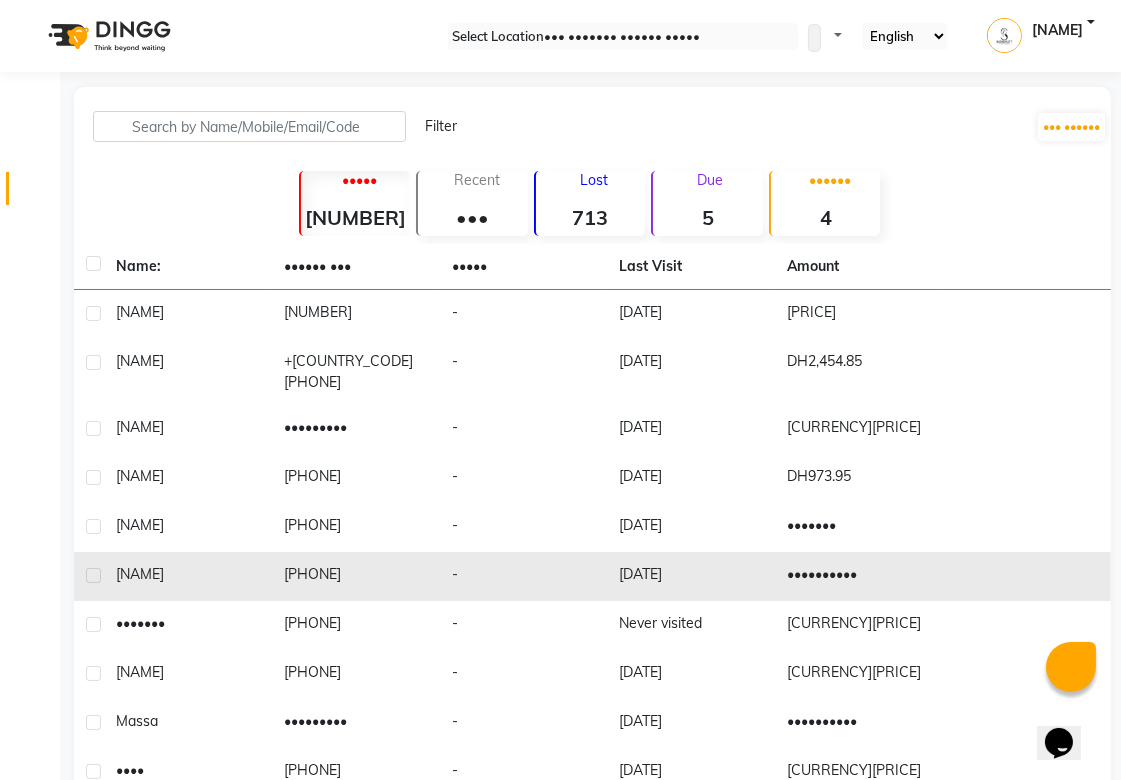 click on "[PHONE]" at bounding box center (356, 314) 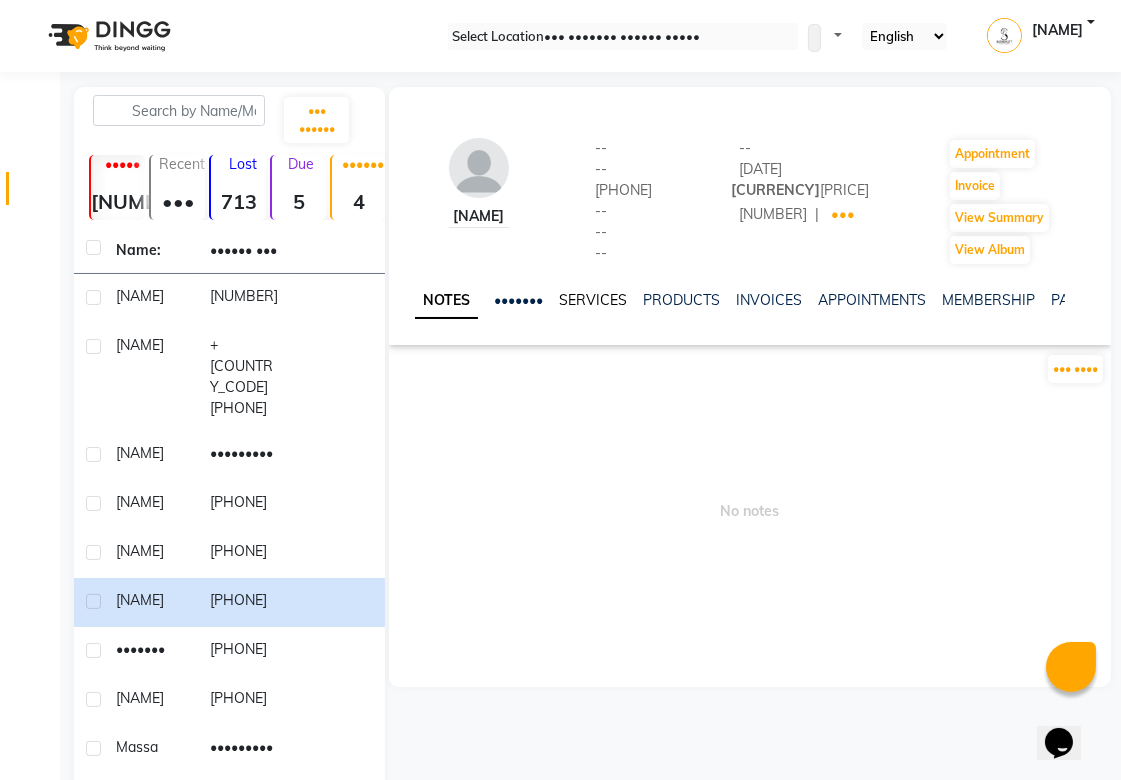 click on "SERVICES" at bounding box center [593, 300] 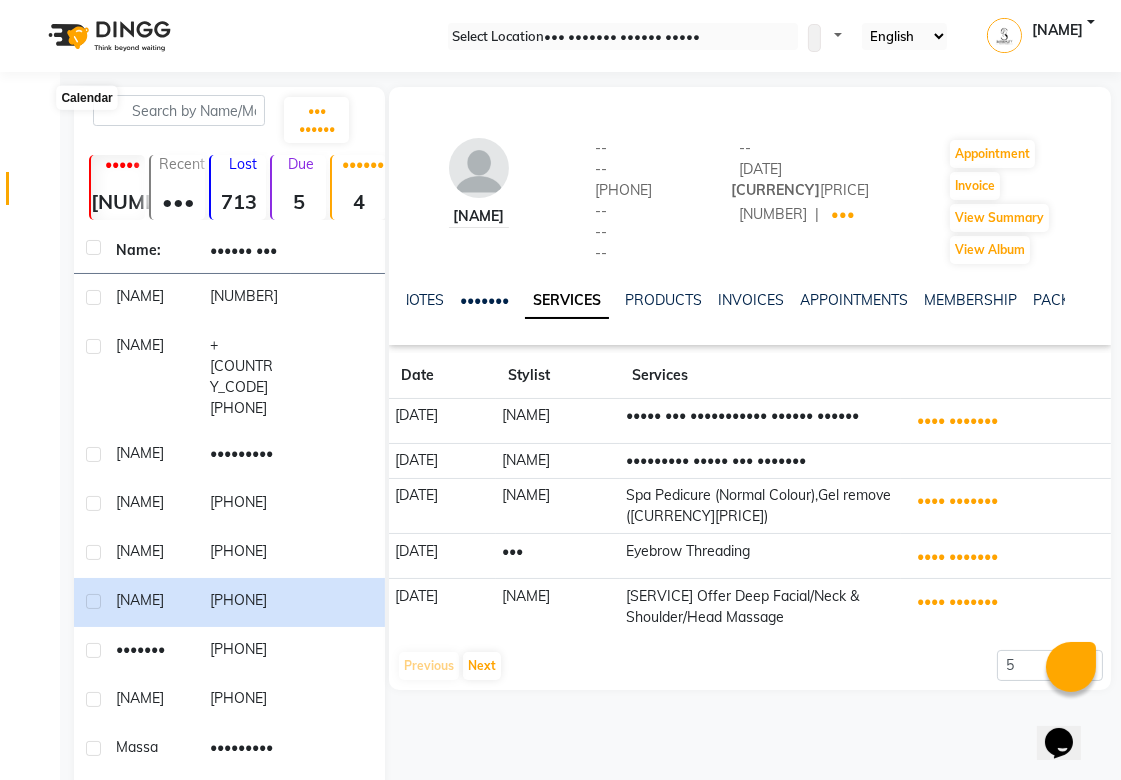 click at bounding box center (35, 36) 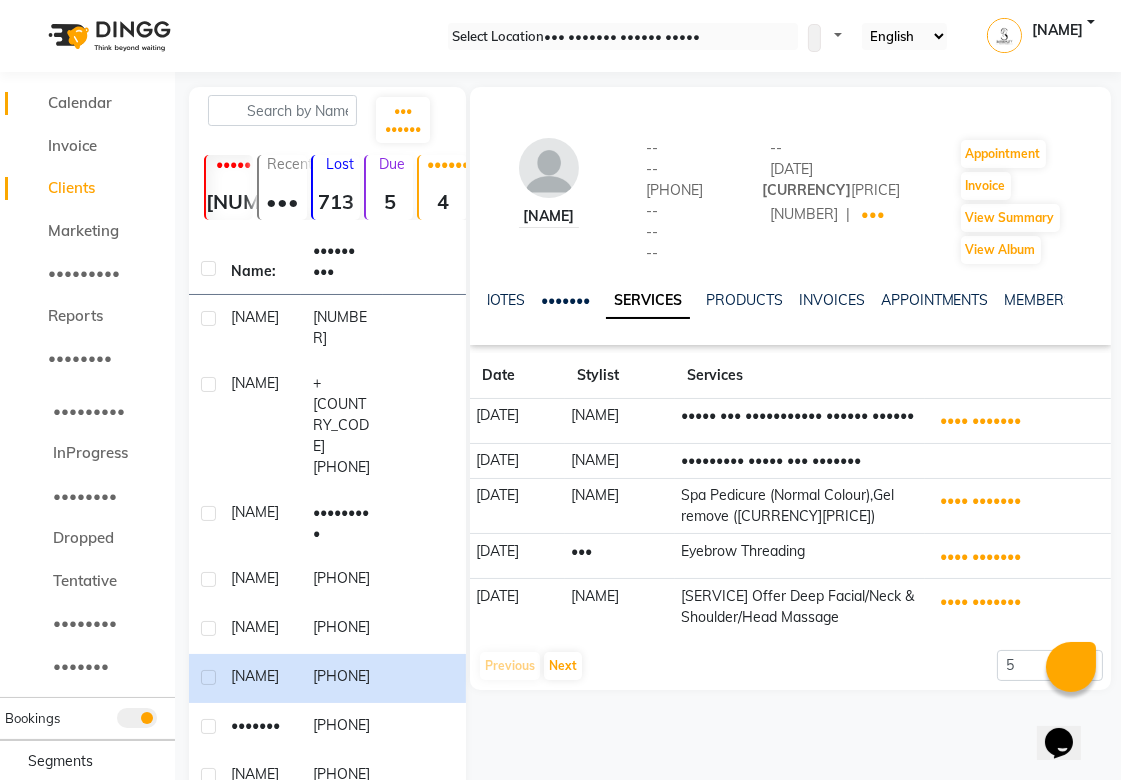 click at bounding box center (33, 108) 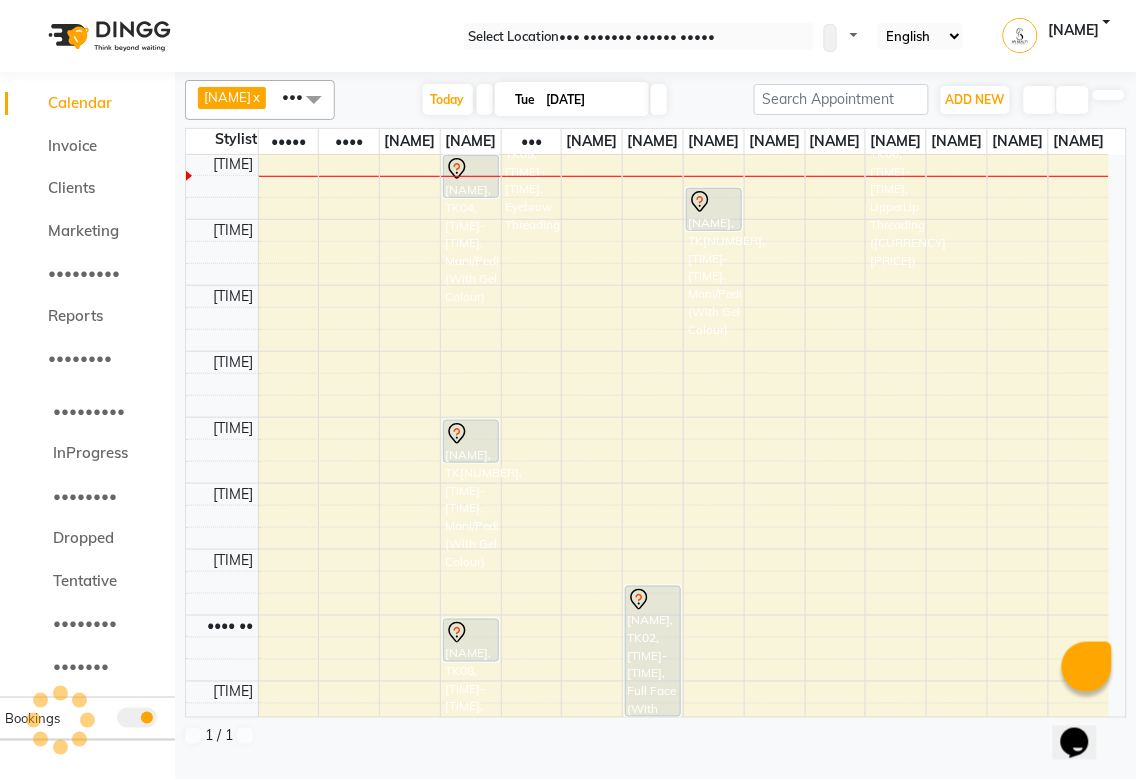 scroll, scrollTop: 453, scrollLeft: 0, axis: vertical 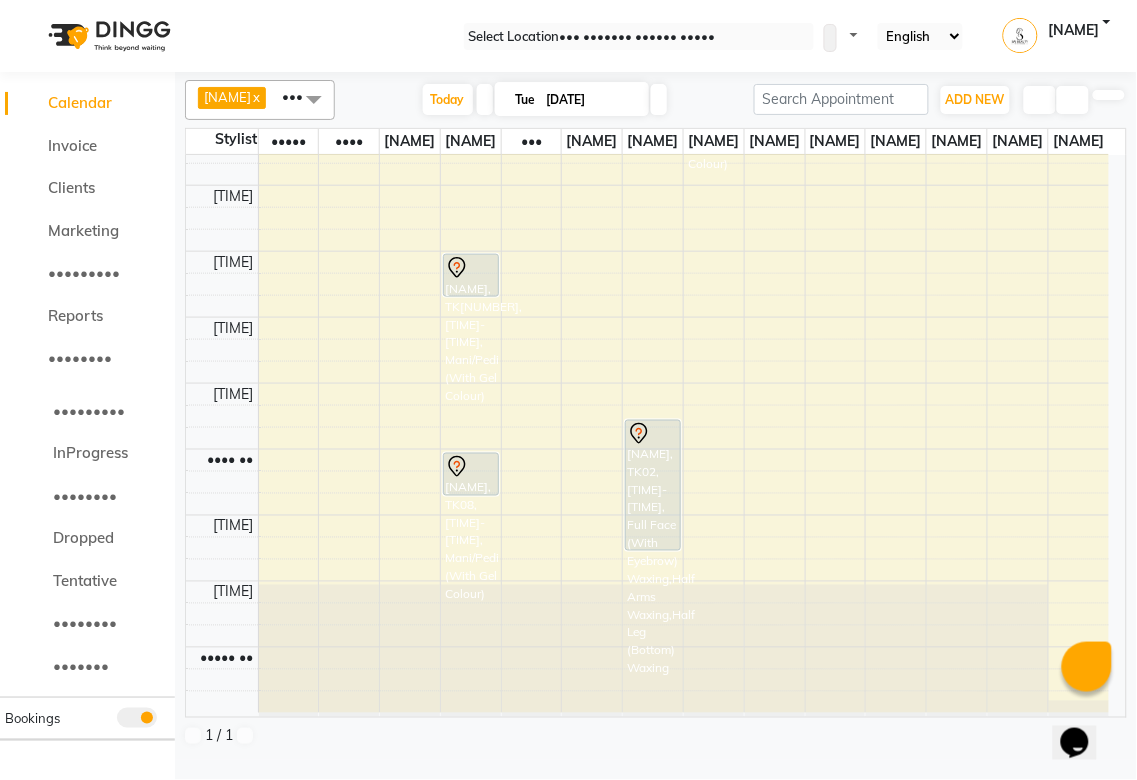 click on "[NAME], TK02, [TIME]-[TIME], Full Face (With Eyebrow) Waxing,Half Arms Waxing,Half Leg (Bottom) Waxing" at bounding box center [471, 275] 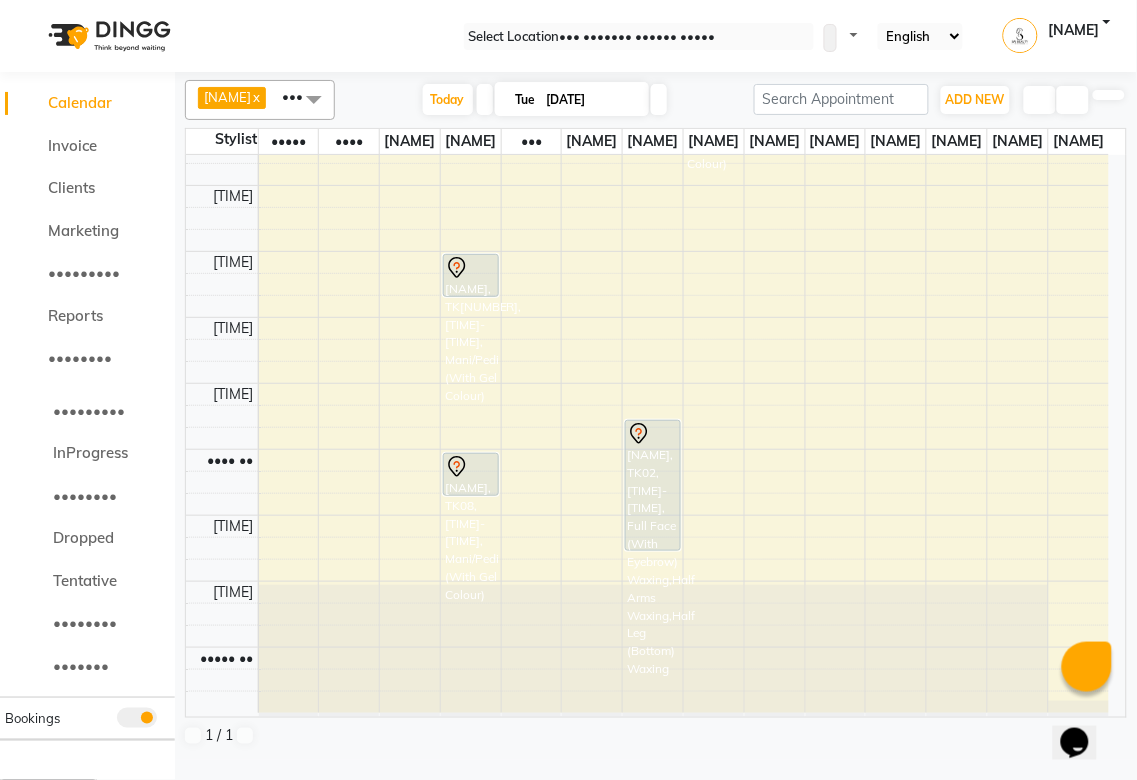 click on "•••• •••••••" at bounding box center [48, 793] 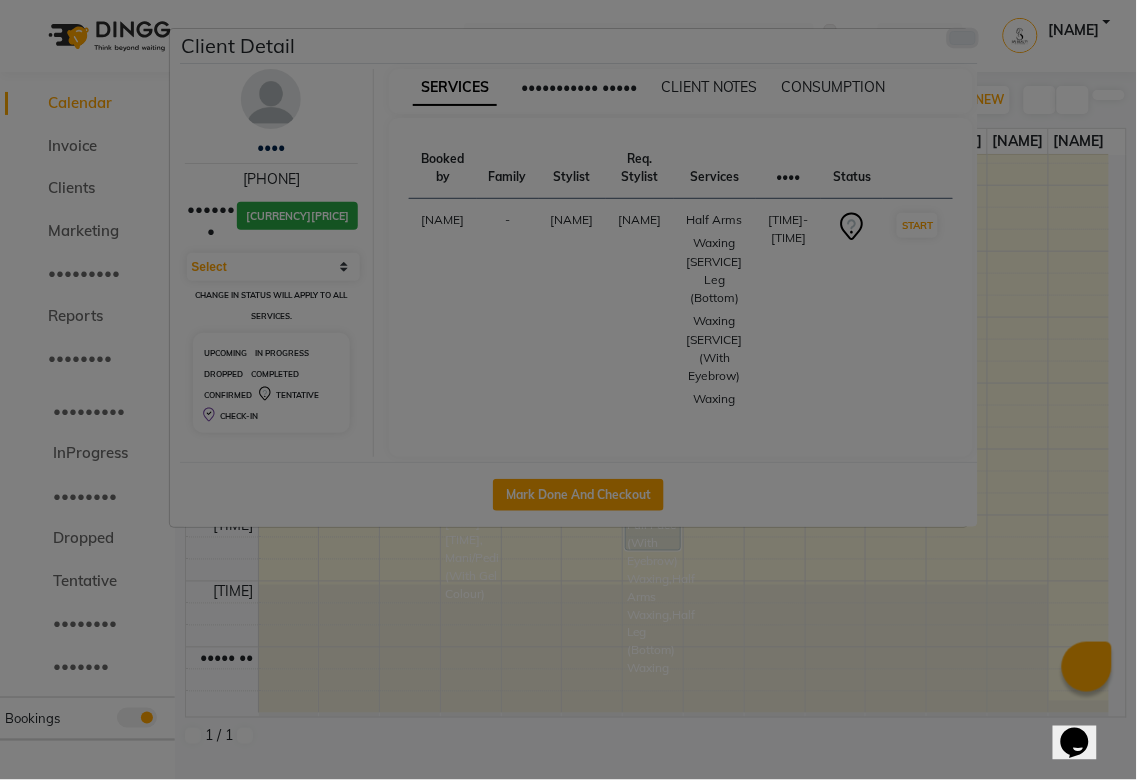 click at bounding box center [963, 38] 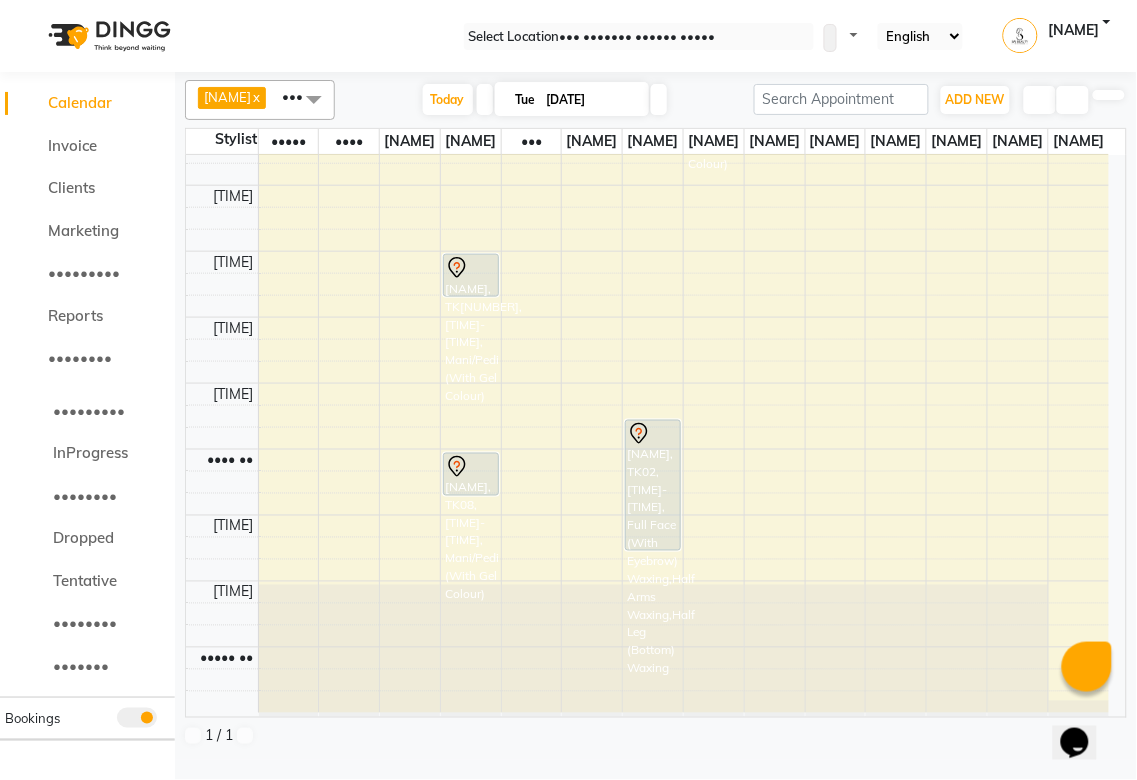 click on "[NAME], TK08, [TIME]-[TIME], Mani/Pedi (With Gel Colour)" at bounding box center (471, 275) 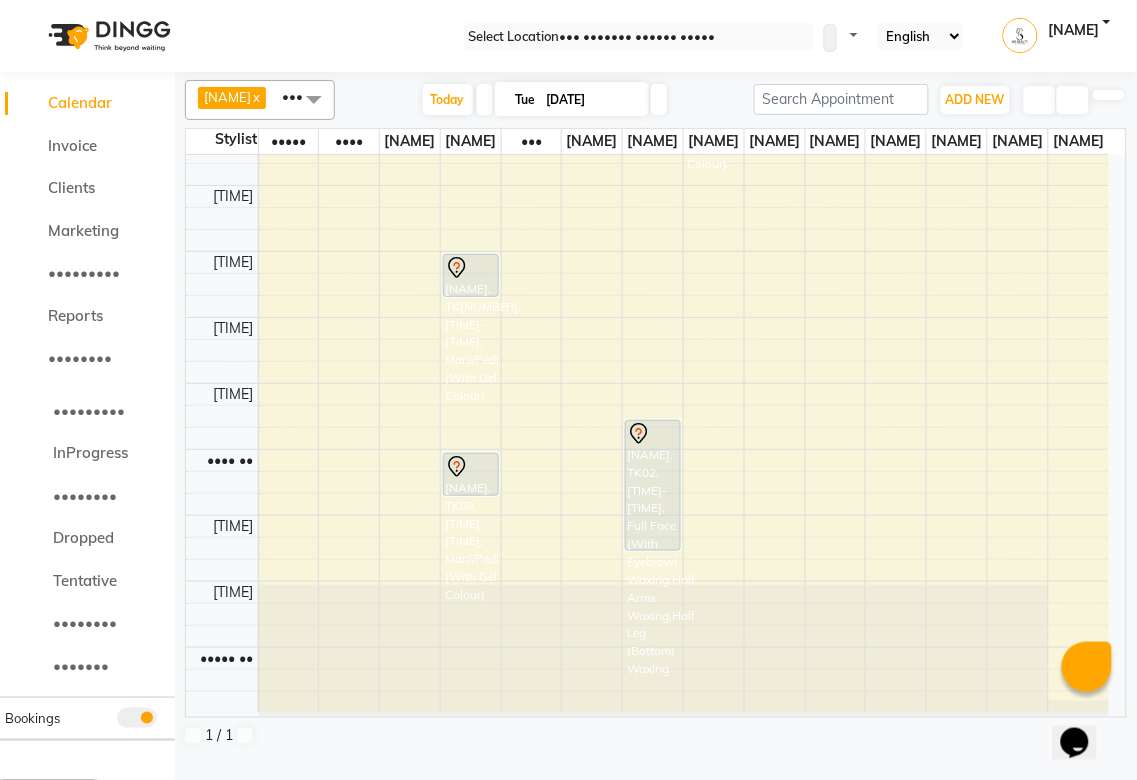click on "•••• •••••••" at bounding box center (48, 793) 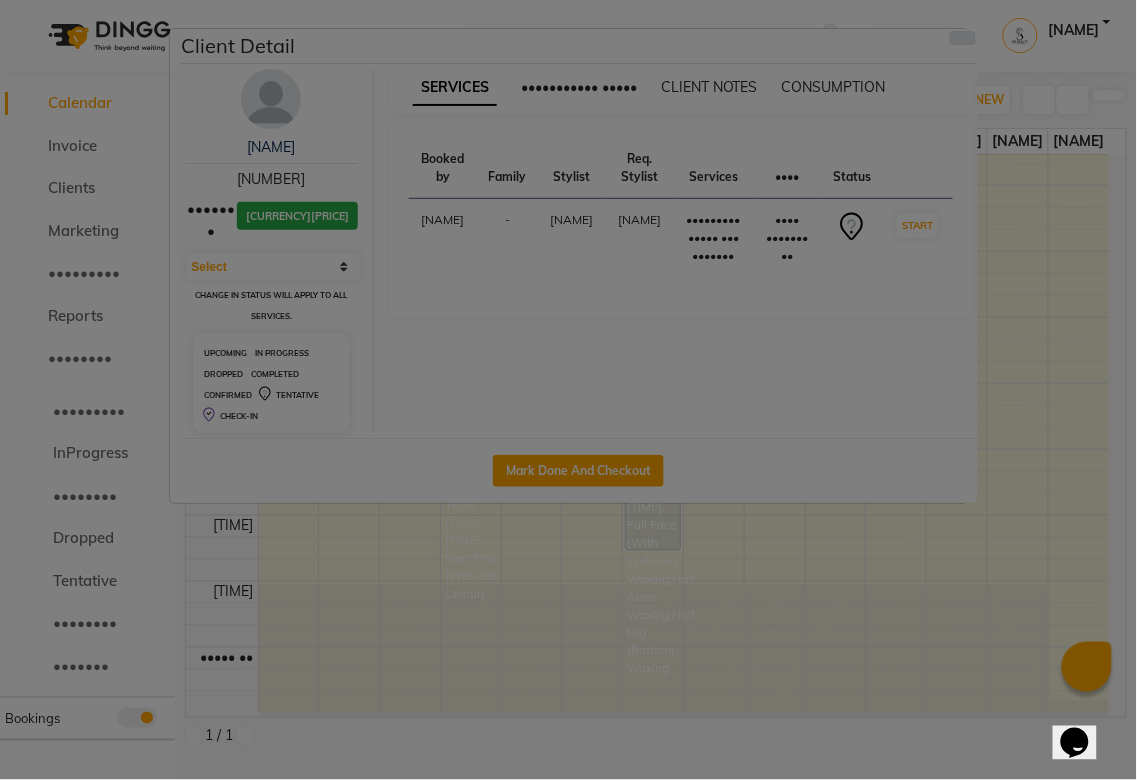 click at bounding box center (963, 38) 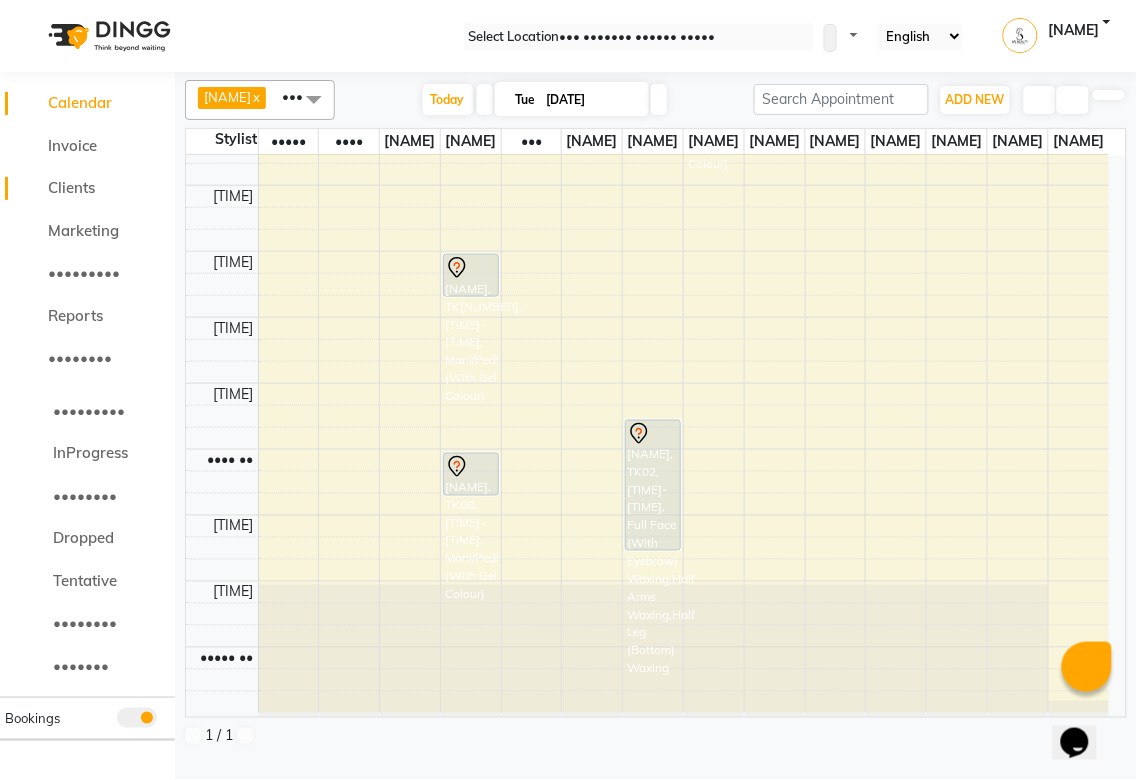 click at bounding box center [33, 193] 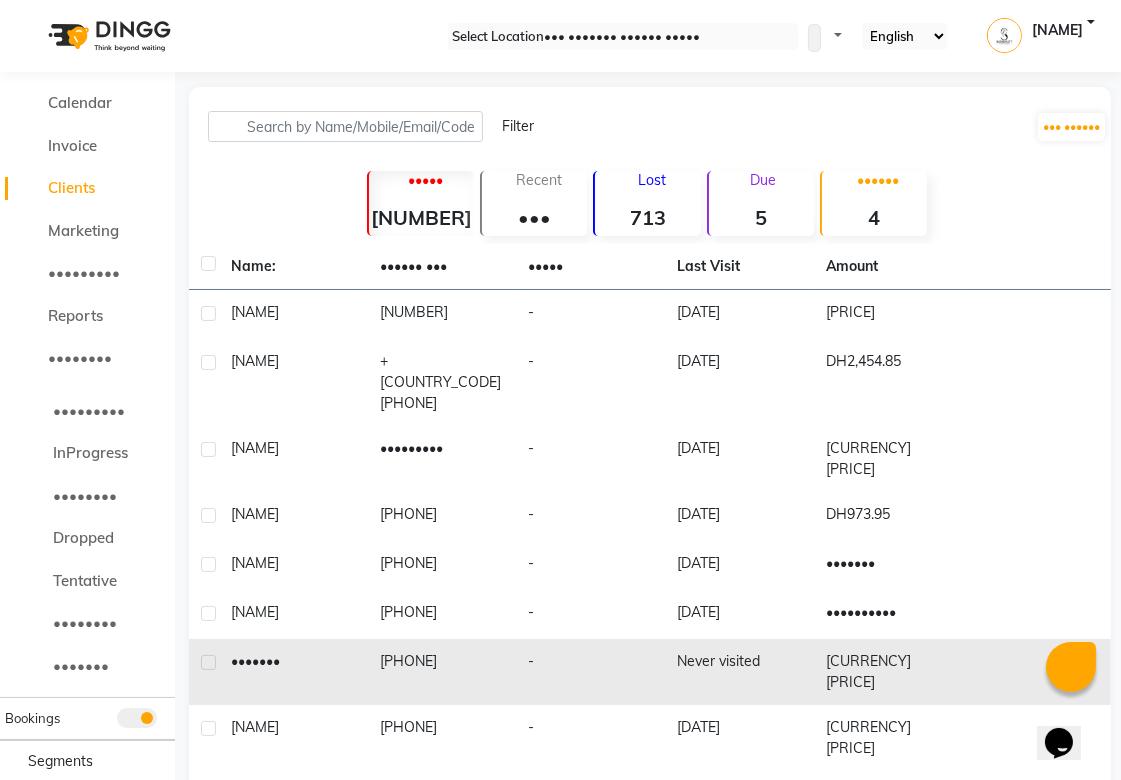 click on "[PHONE]" at bounding box center [442, 314] 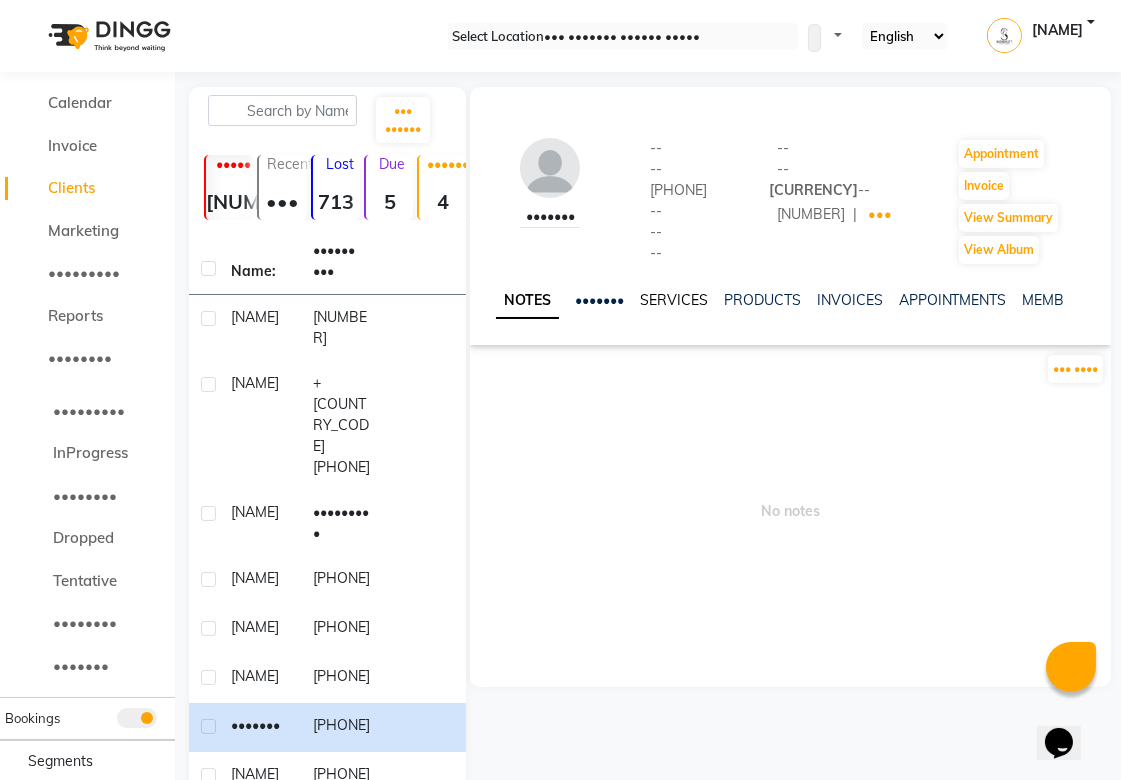 click on "SERVICES" at bounding box center [674, 300] 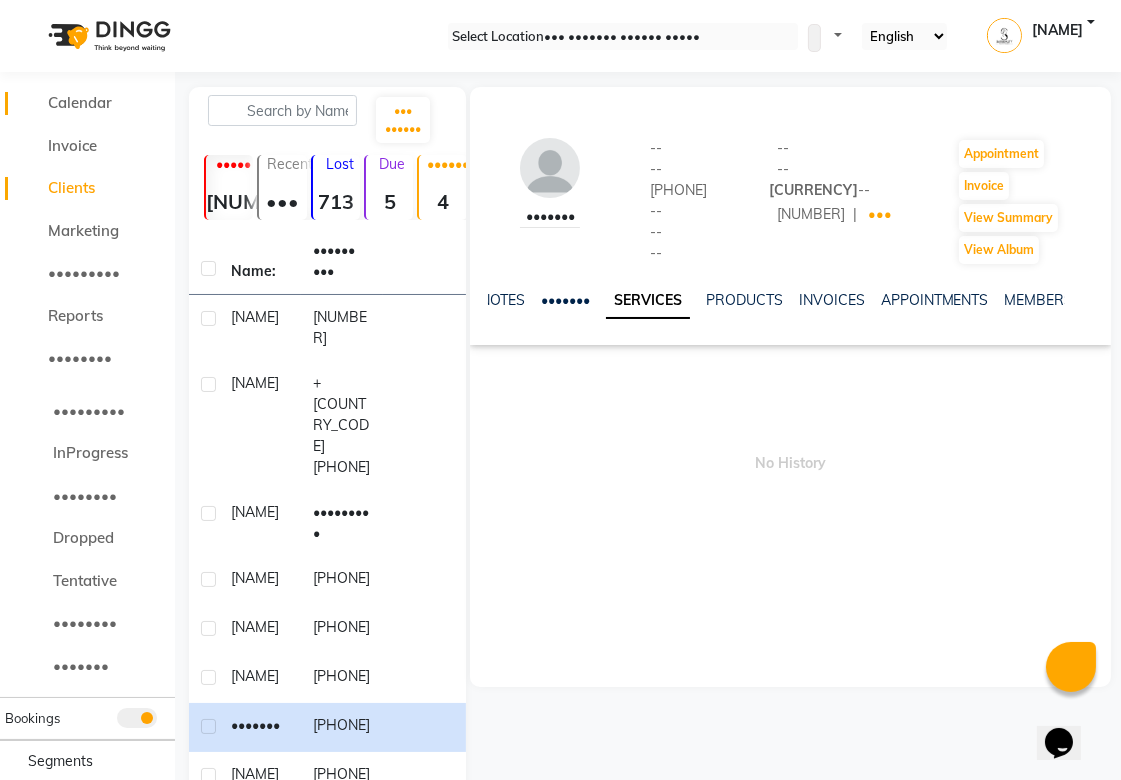 click at bounding box center [33, 108] 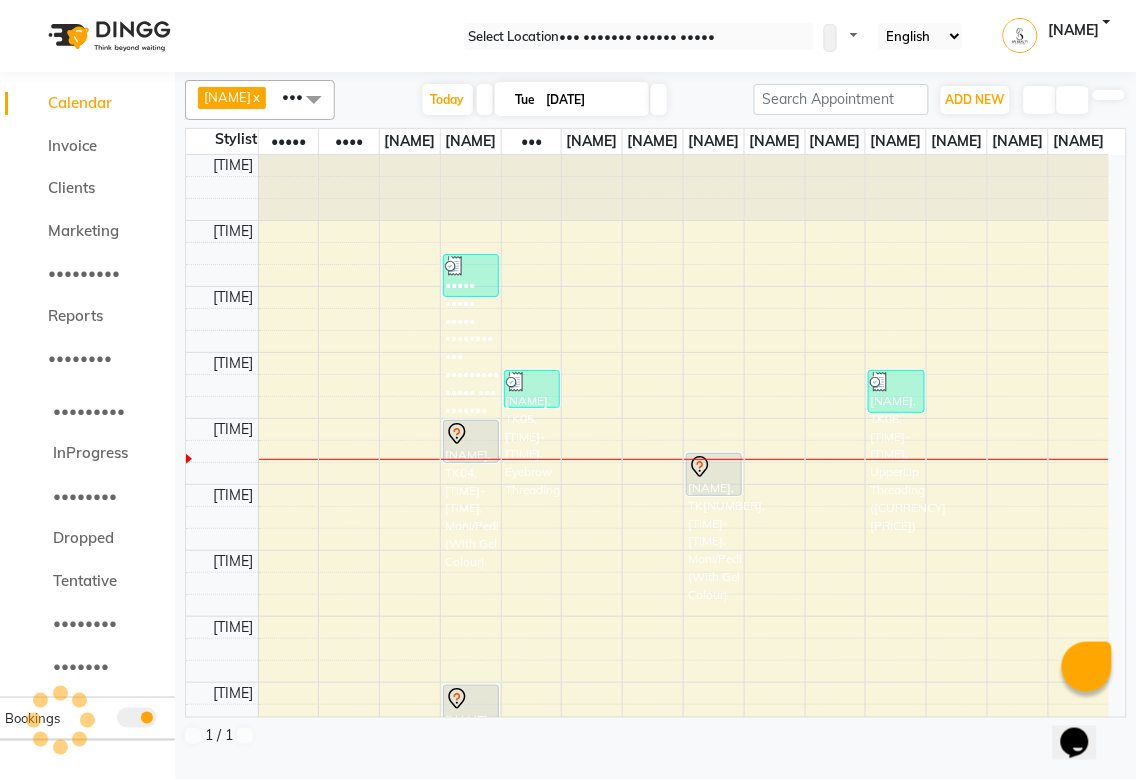 scroll, scrollTop: 0, scrollLeft: 0, axis: both 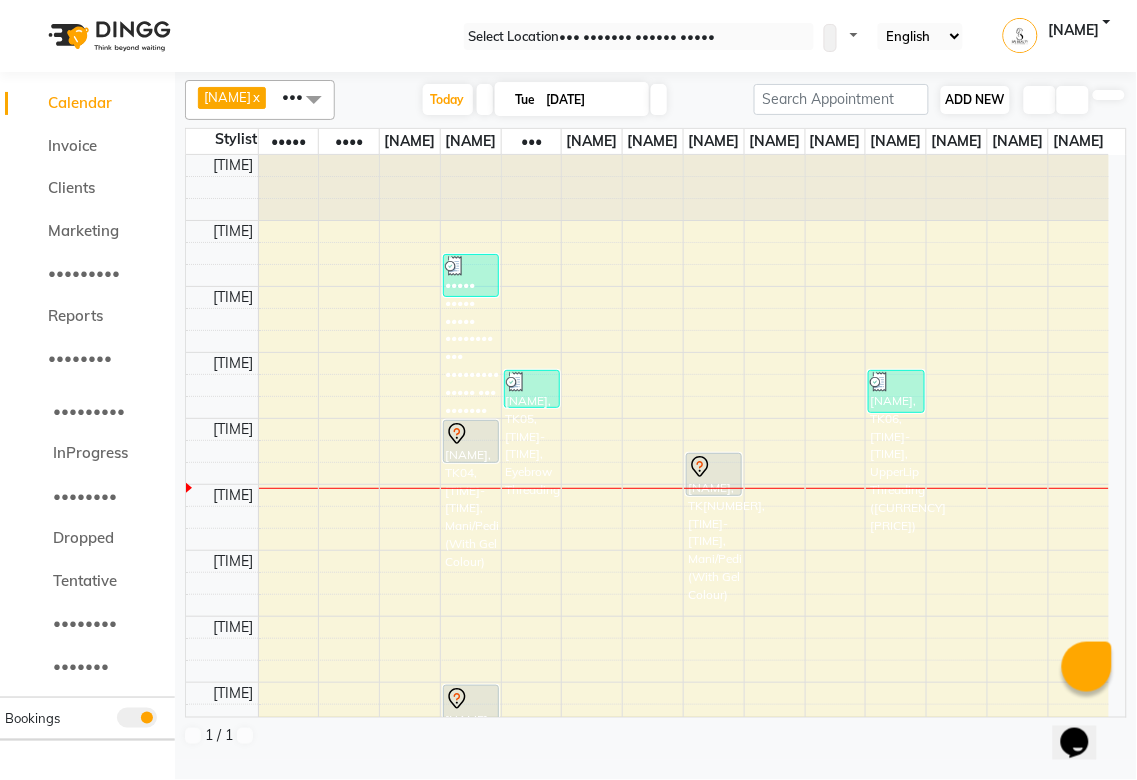 click on "ADD NEW" at bounding box center (975, 99) 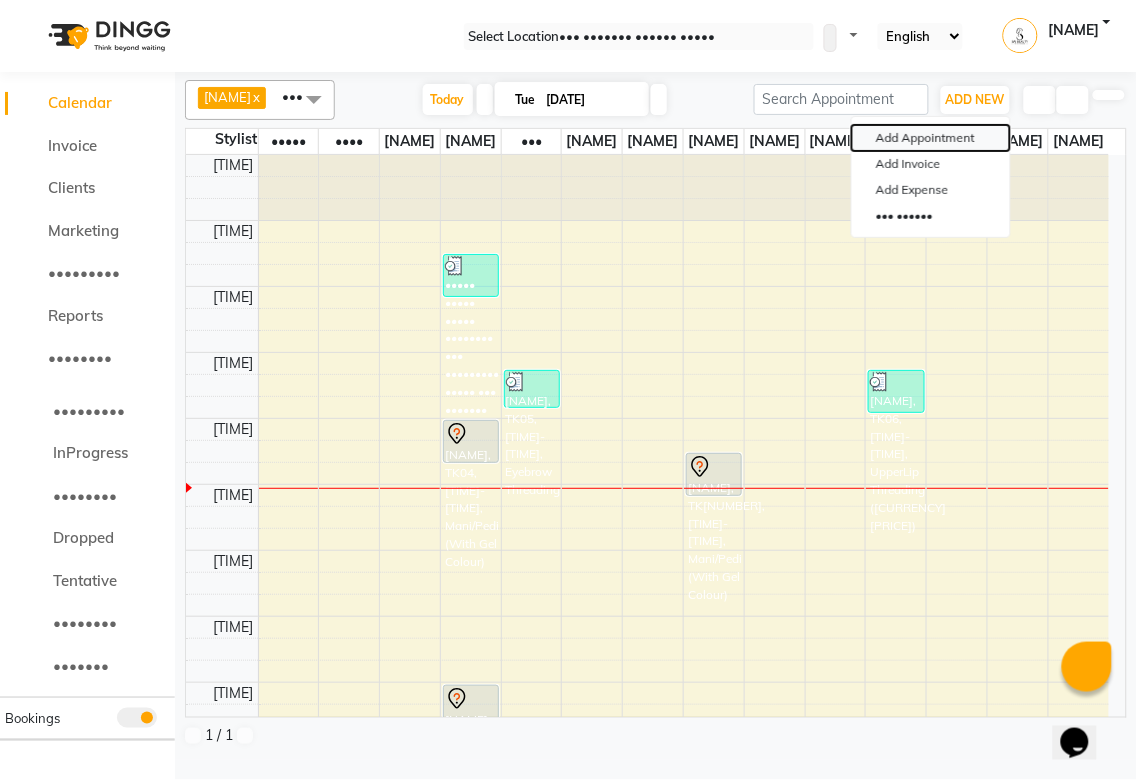 click on "Add Appointment" at bounding box center (931, 138) 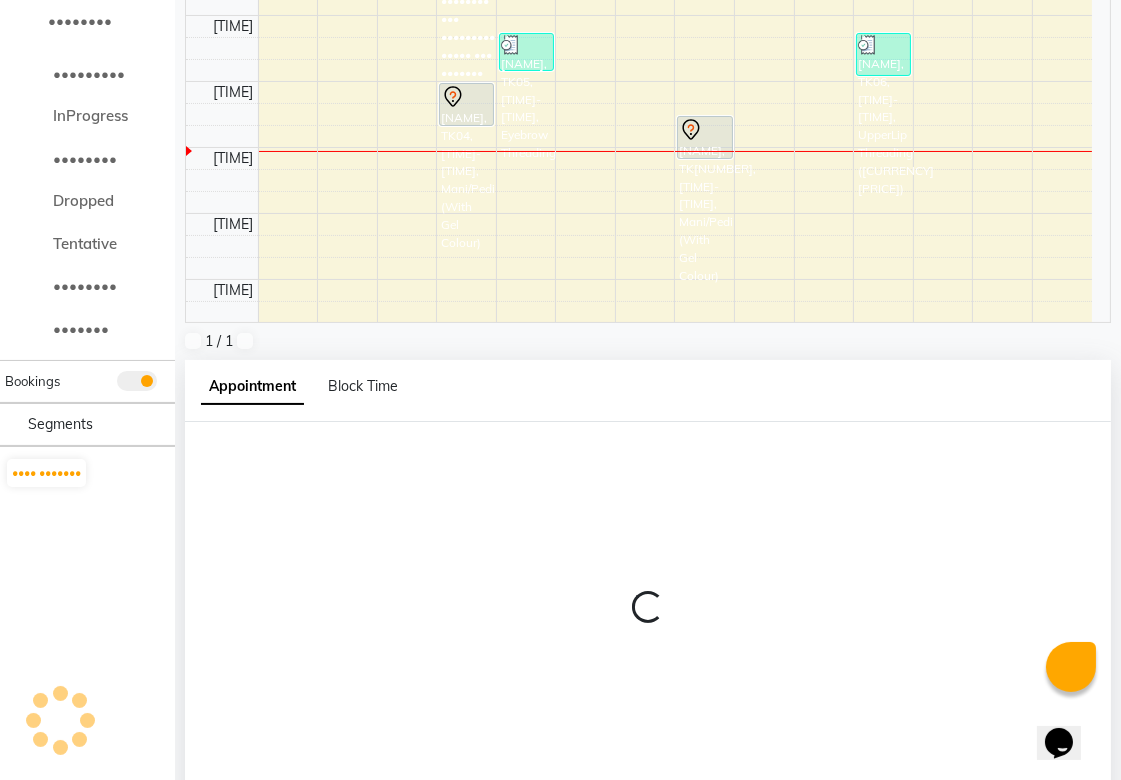 scroll, scrollTop: 388, scrollLeft: 0, axis: vertical 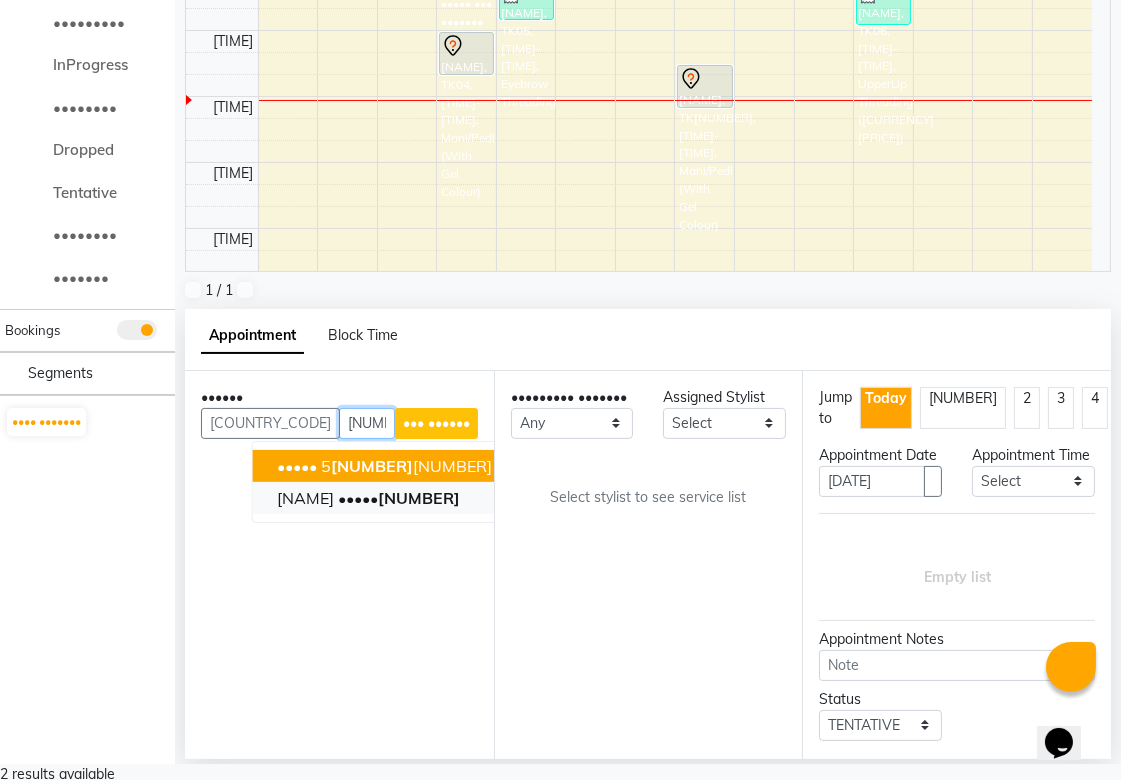 click on "[NUMBER]" at bounding box center (399, 498) 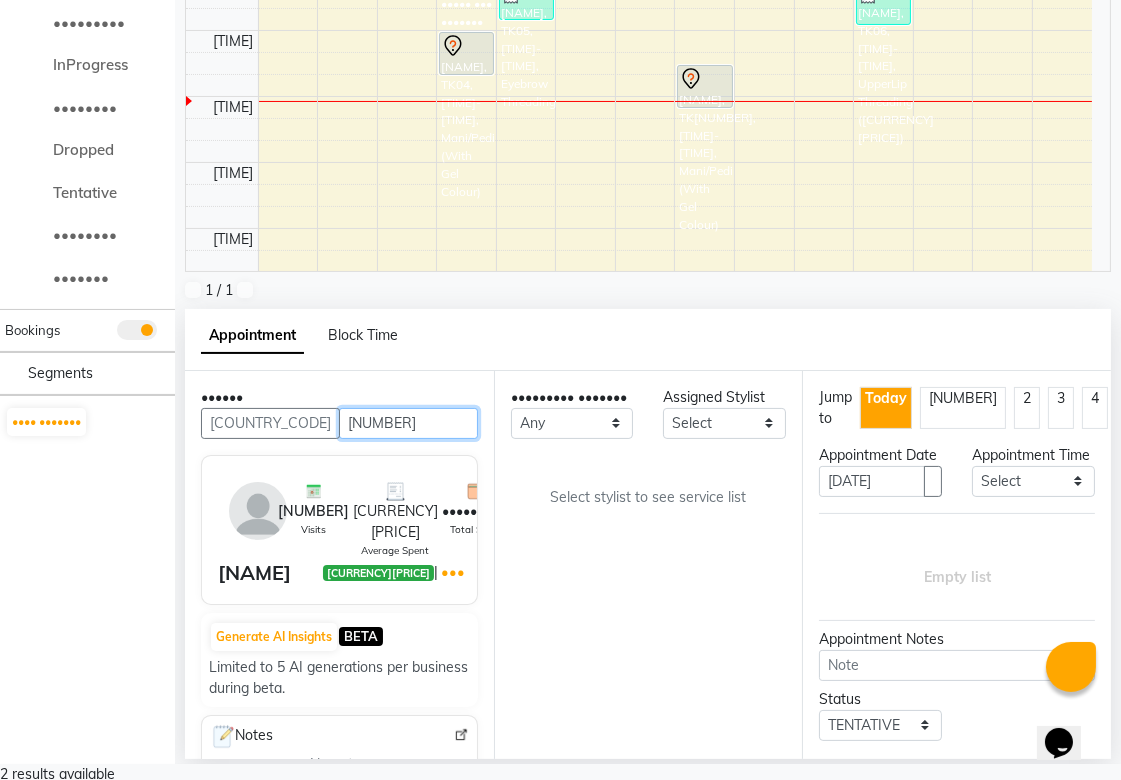 type on "[NUMBER]" 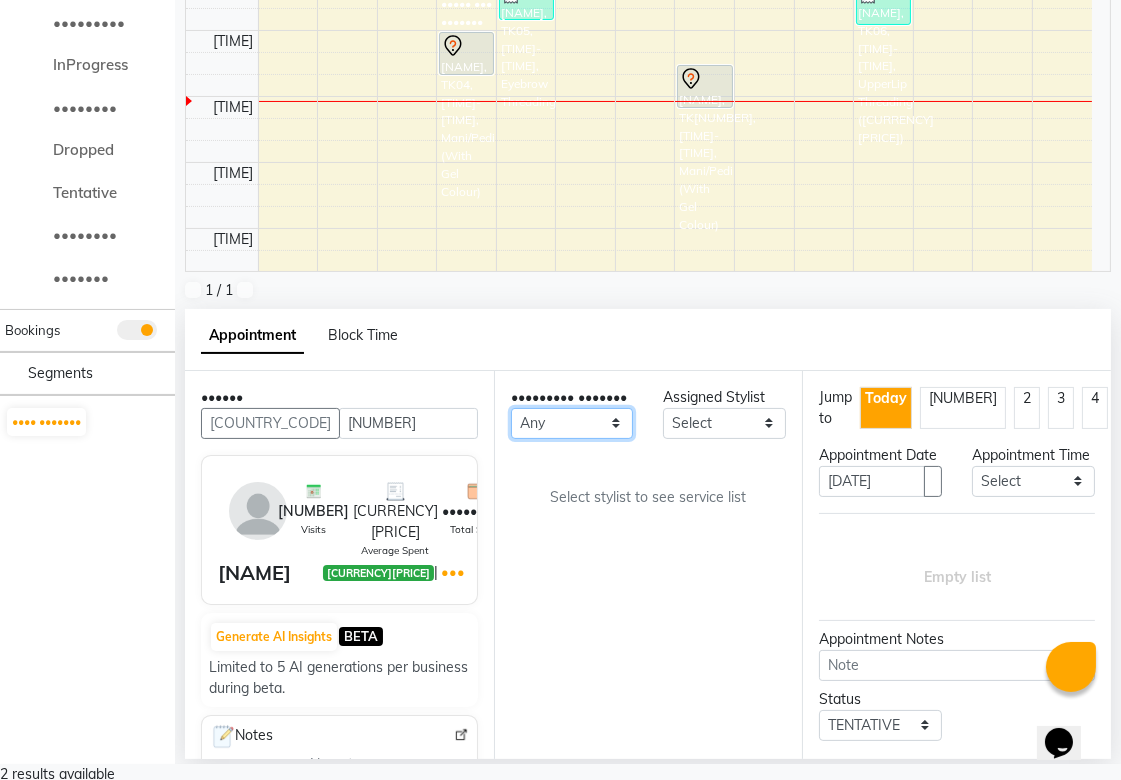 click on "Any [NAME] [NAME] [NAME] [NAME] [NAME] [NAME] [NAME] [NAME] [NAME] [NAME] [NAME] [NAME]" at bounding box center [572, 423] 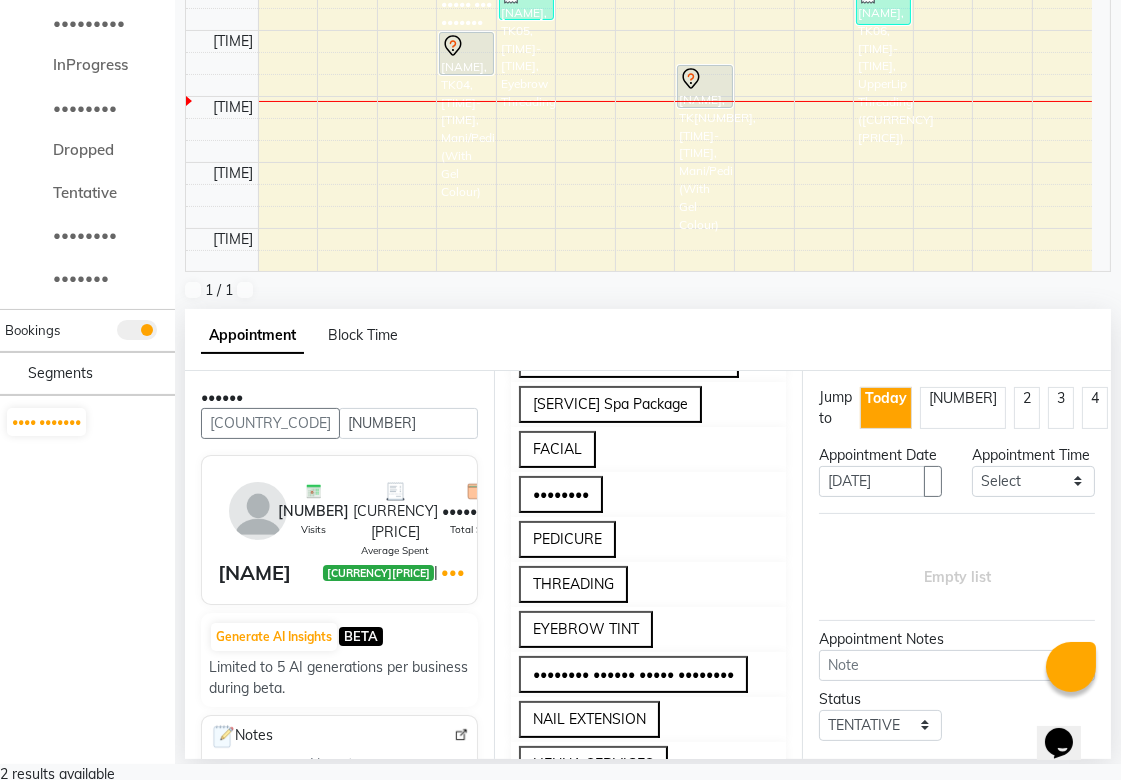 scroll, scrollTop: 1083, scrollLeft: 0, axis: vertical 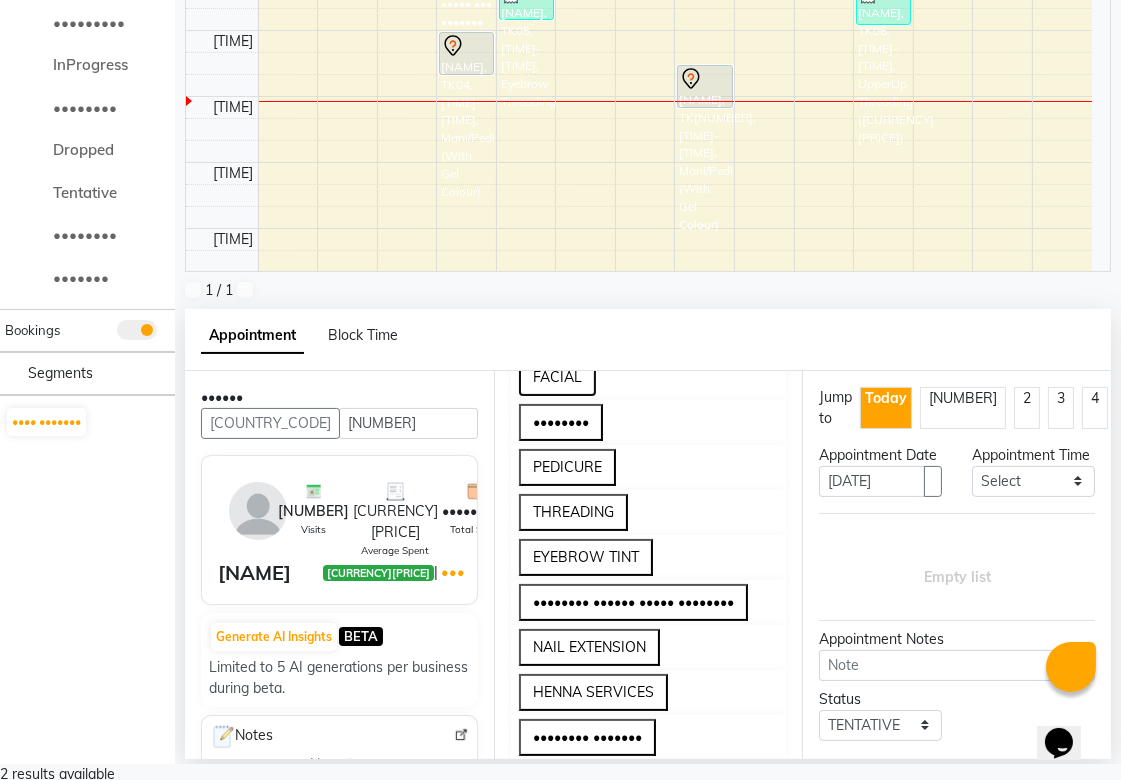 click on "FACIAL" at bounding box center (557, 377) 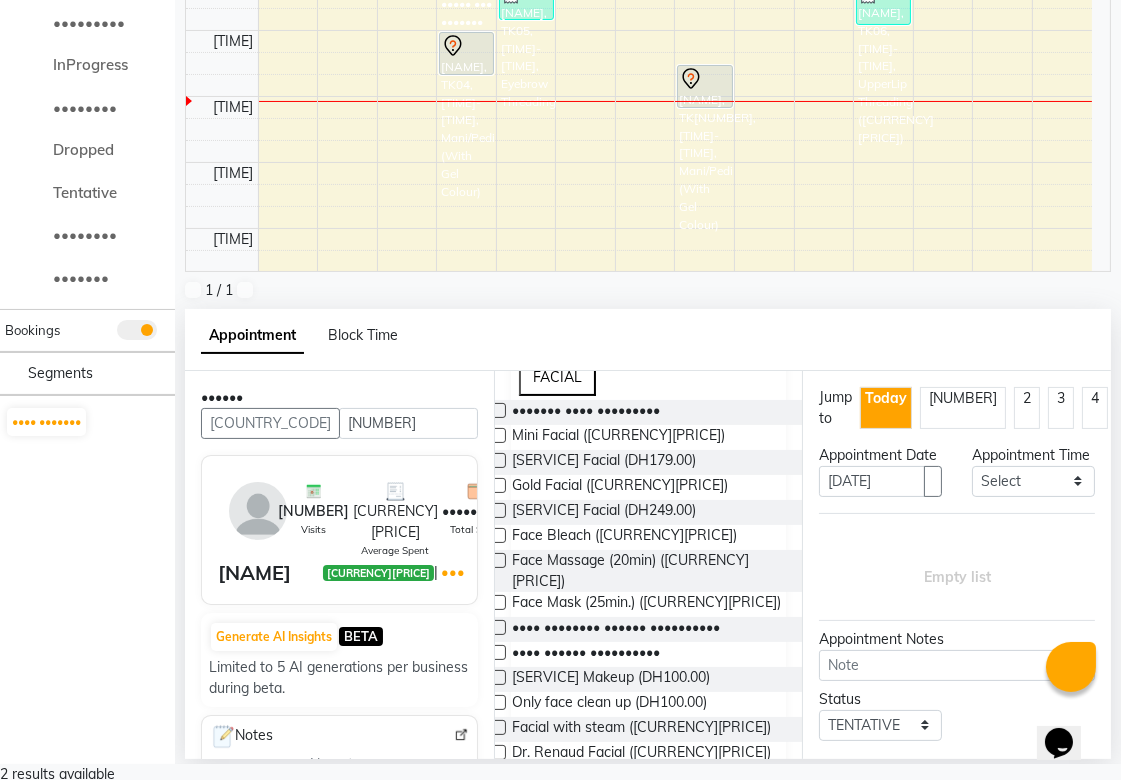 click at bounding box center [498, 627] 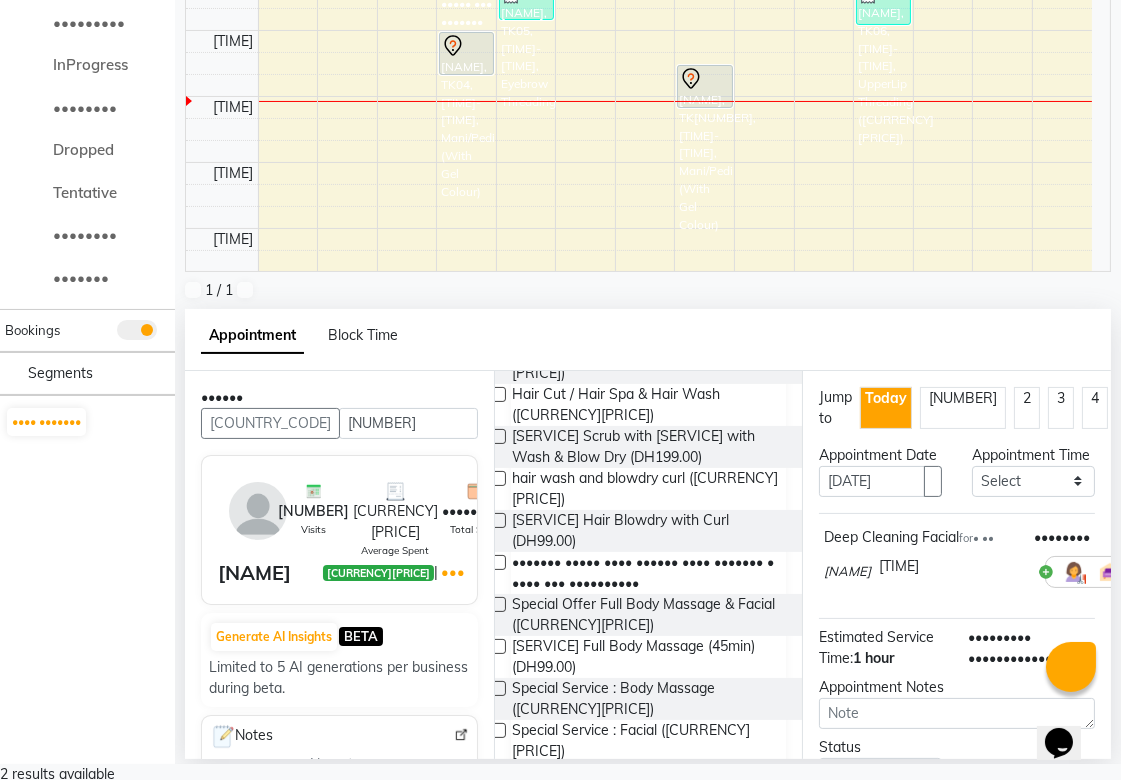 scroll, scrollTop: 0, scrollLeft: 0, axis: both 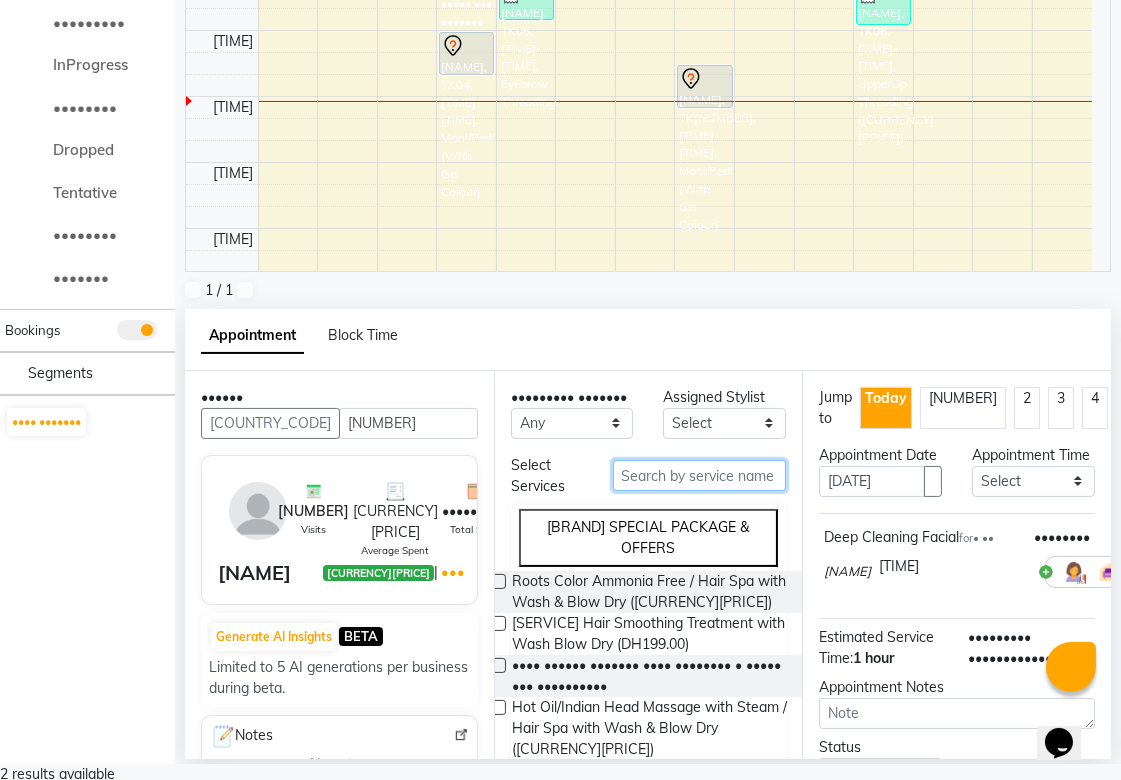 click at bounding box center [700, 475] 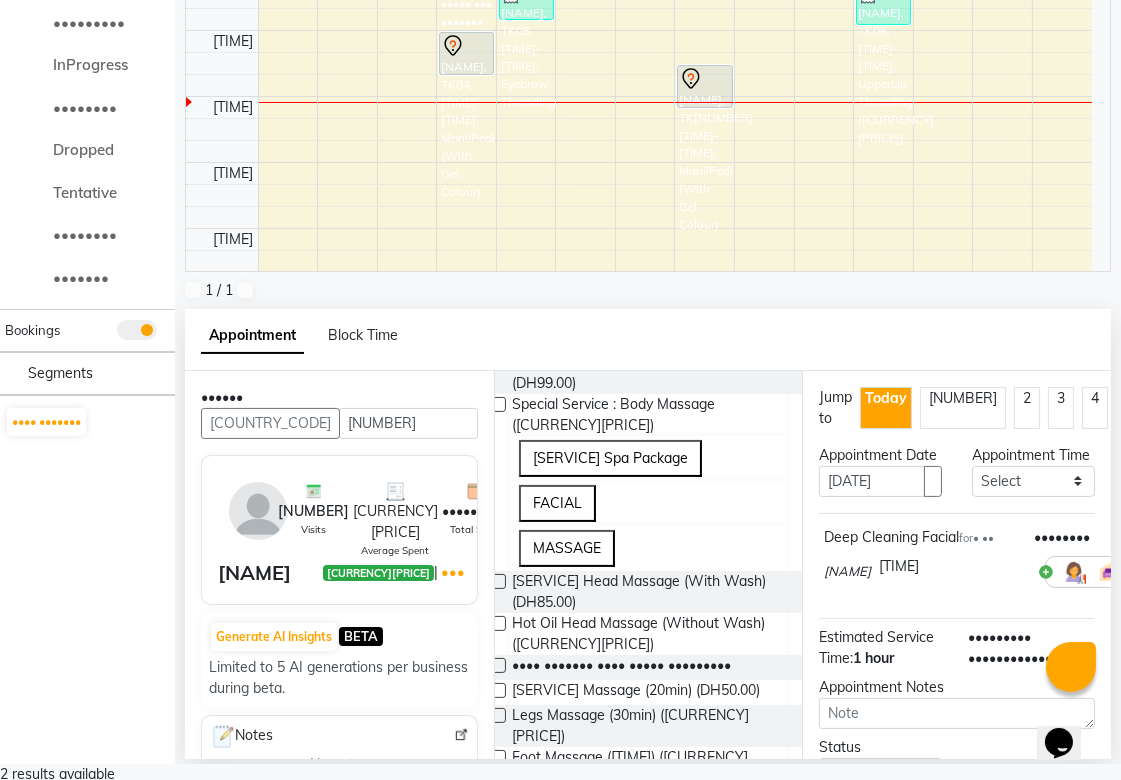 scroll, scrollTop: 563, scrollLeft: 0, axis: vertical 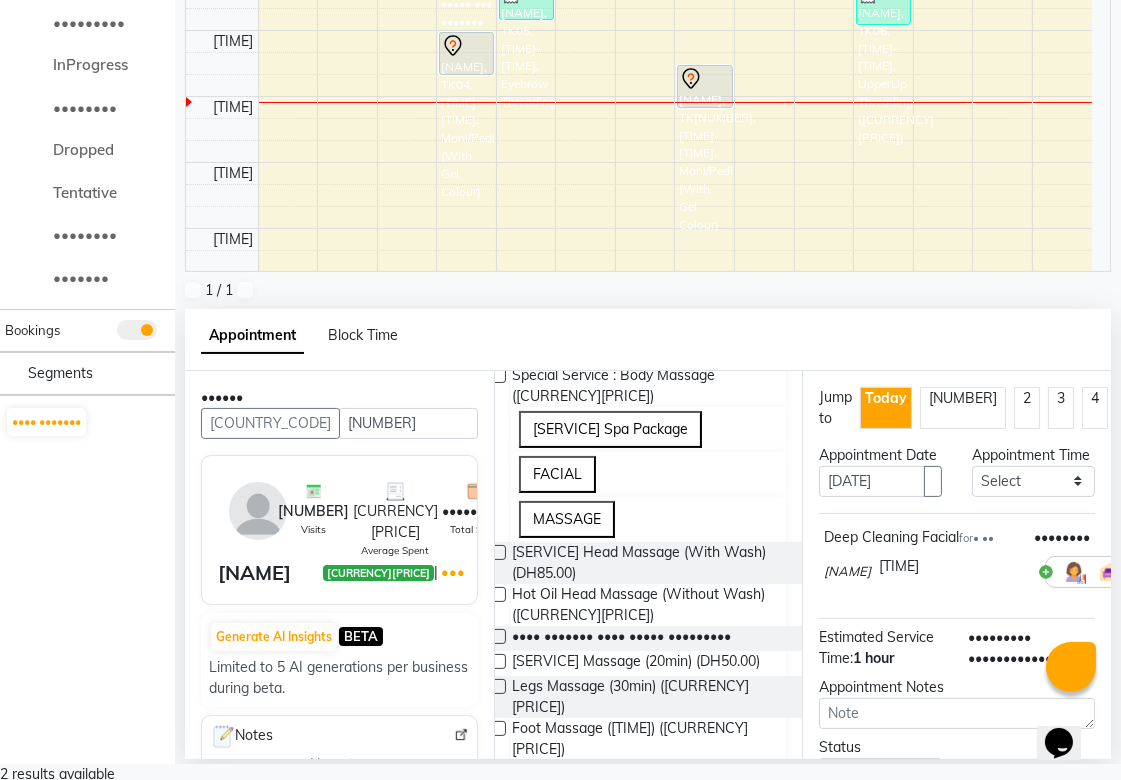 type on "masssge" 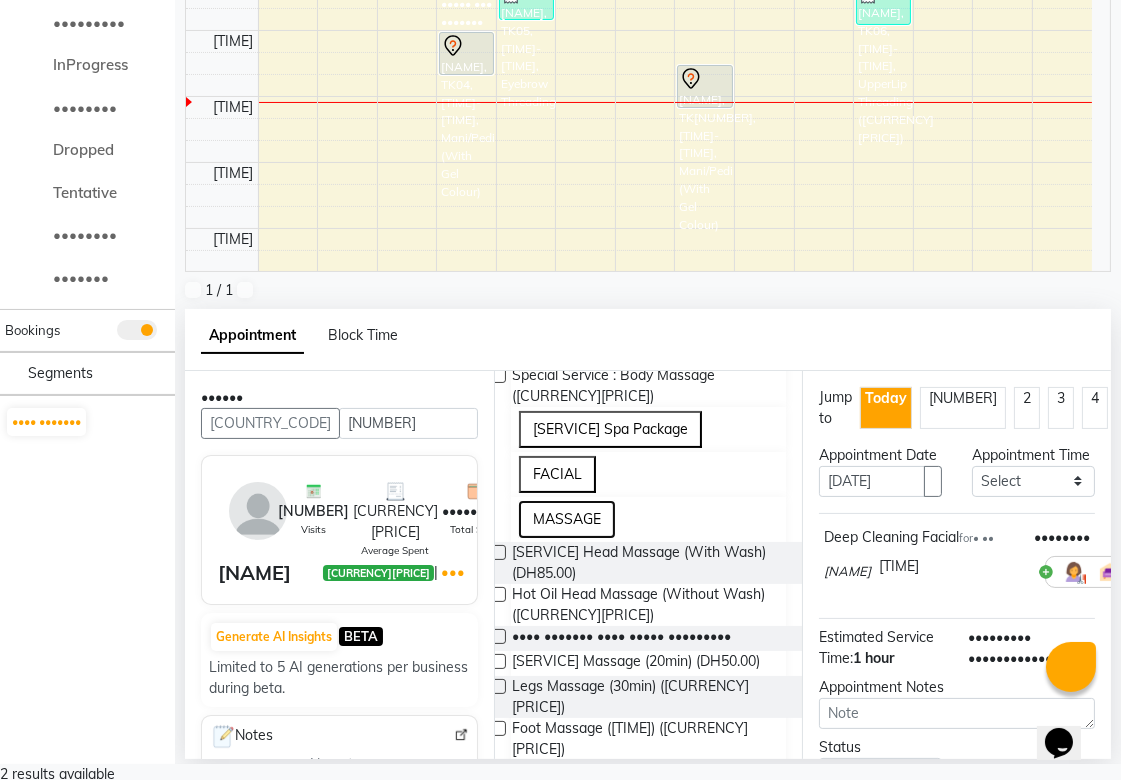 click on "MASSAGE" at bounding box center [567, 519] 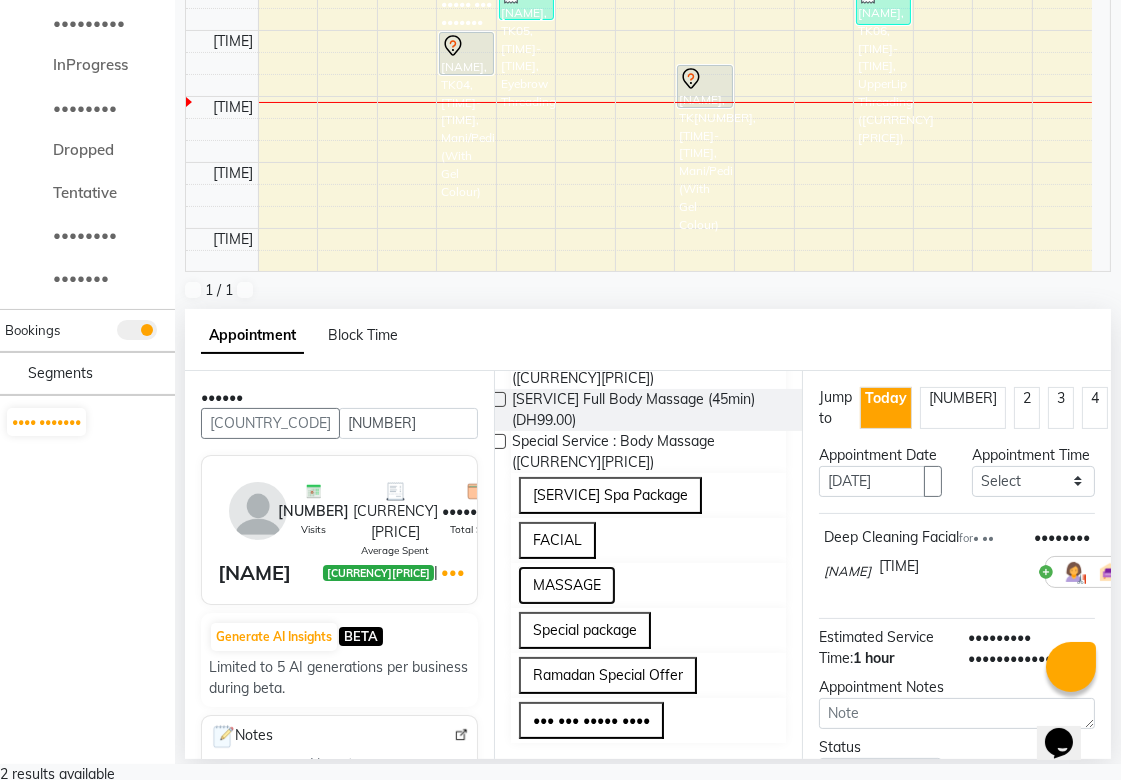 scroll, scrollTop: 545, scrollLeft: 0, axis: vertical 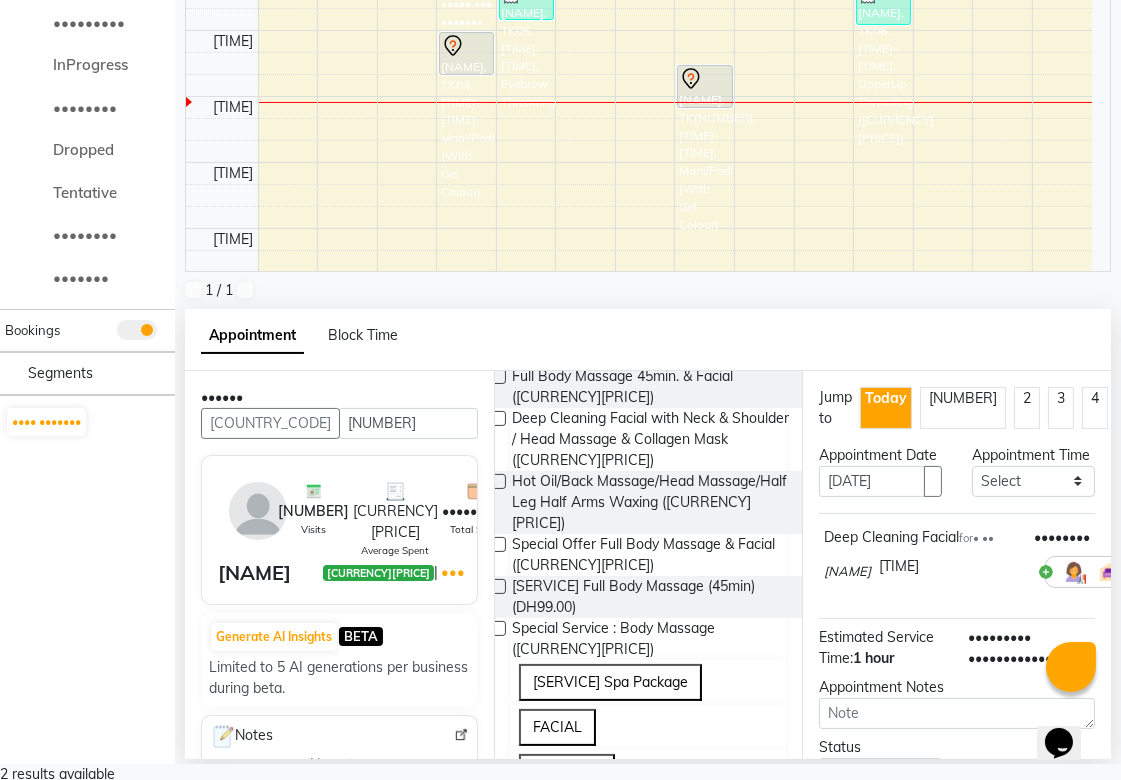 click at bounding box center (498, 586) 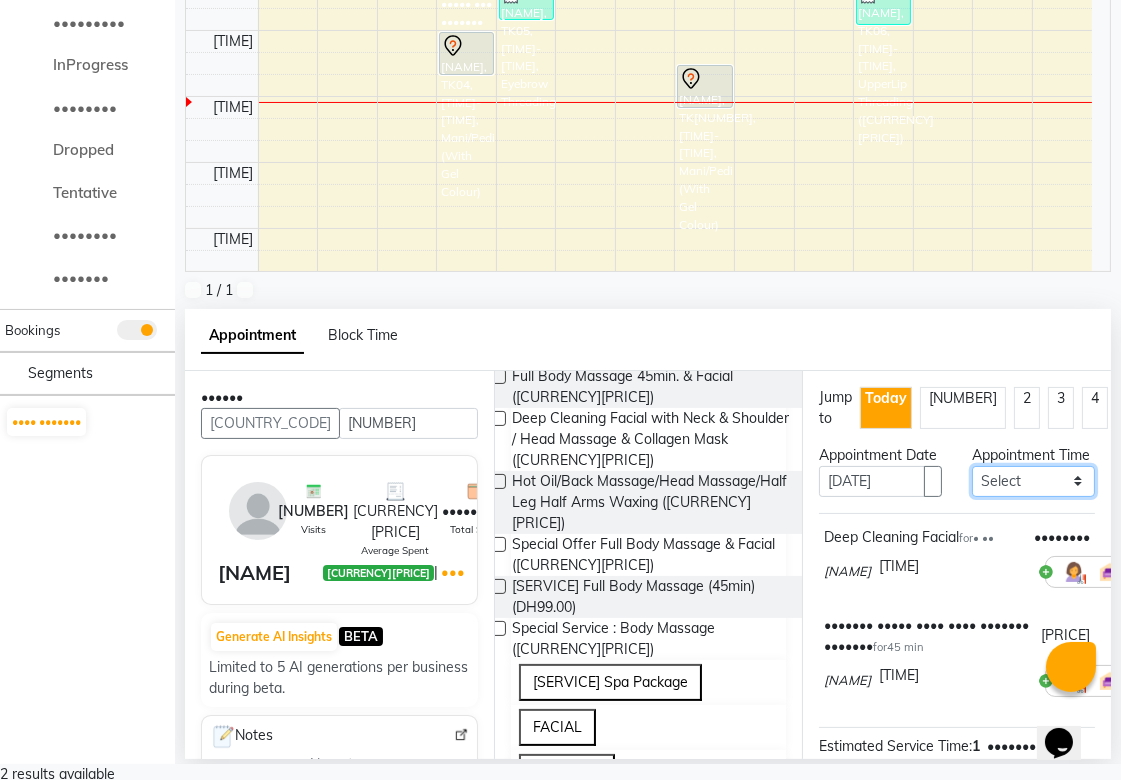 click on "•••••• ••••• •• ••••• •• ••••• •• ••••• •• ••••• •• ••••• •• ••••• •• ••••• •• ••••• •• ••••• •• ••••• •• ••••• •• ••••• •• ••••• •• ••••• •• ••••• •• ••••• •• ••••• •• ••••• •• ••••• •• ••••• •• ••••• •• ••••• •• ••••• •• ••••• •• ••••• •• ••••• •• ••••• •• ••••• •• ••••• •• ••••• •• ••••• •• ••••• •• ••••• •• ••••• •• ••••• •• ••••• •• ••••• •• ••••• •• ••••• •• ••••• •• ••••• •• ••••• •• ••••• •• ••••• •• ••••• •• ••••• •• ••••• •• ••••• •• ••••• •• ••••• •• ••••• •• ••••• •• ••••• •• ••••• •• ••••• •• ••••• •• ••••• •• ••••• •• ••••• •• ••••• •• ••••• •• ••••• •• ••••• •• ••••• •• ••••• •• ••••• •• ••••• •• ••••• •• ••••• •• ••••• •• ••••• •• ••••• •• ••••• •• ••••• •• ••••• •• ••••• •• ••••• •• ••••• •• ••••• •• ••••• •• ••••• •• ••••• •• ••••• •• ••••• •• ••••• •• ••••• •• ••••• •• ••••• •• ••••• •• ••••• •• ••••• •• ••••• •• ••••• •• ••••• •• ••••• •• ••••• •• ••••• •• ••••• •• ••••• •• ••••• •• ••••• •• ••••• •• ••••• •• ••••• •• ••••• •• ••••• •• ••••• •• ••••• •• ••••• •• ••••• •• ••••• •• ••••• ••" at bounding box center (1033, 481) 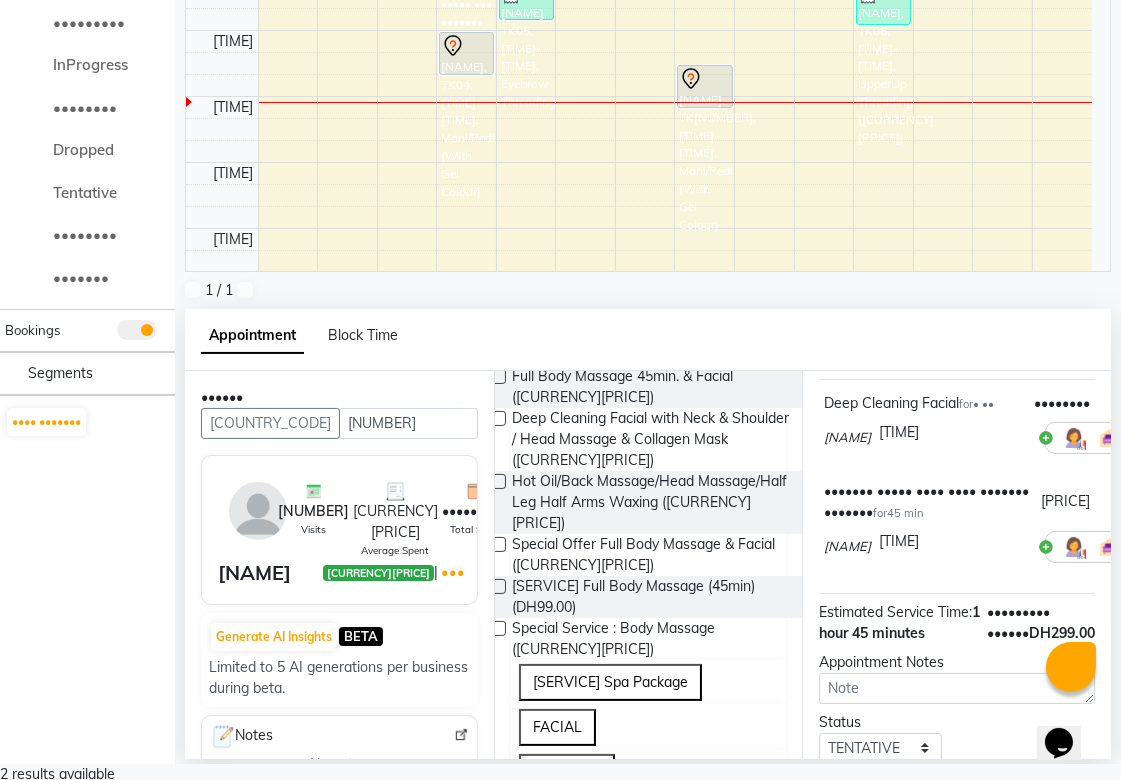 scroll, scrollTop: 388, scrollLeft: 0, axis: vertical 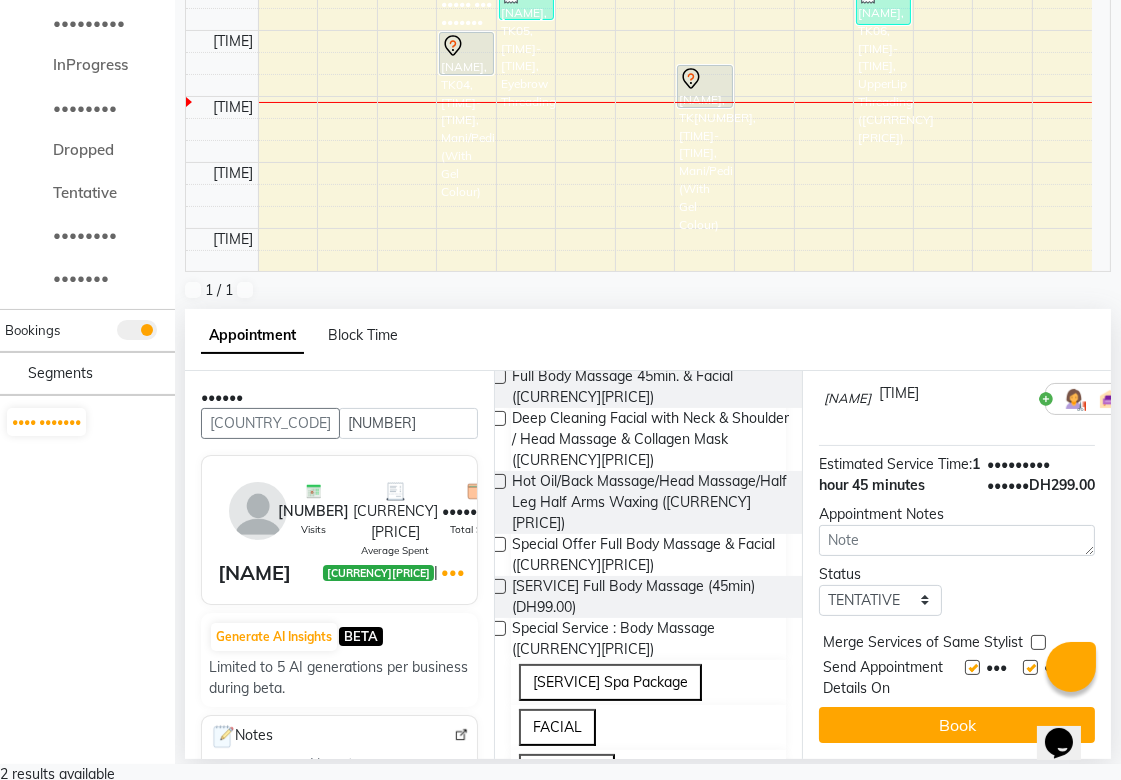 click at bounding box center [1038, 642] 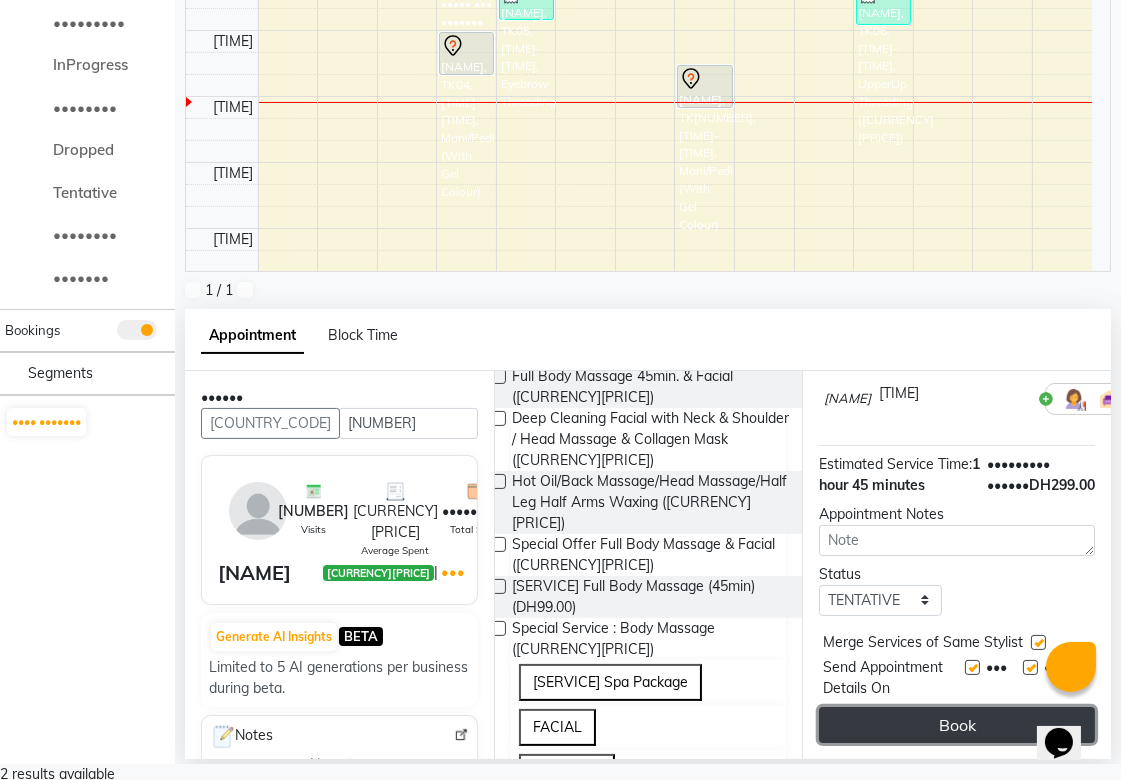 click on "Book" at bounding box center (957, 725) 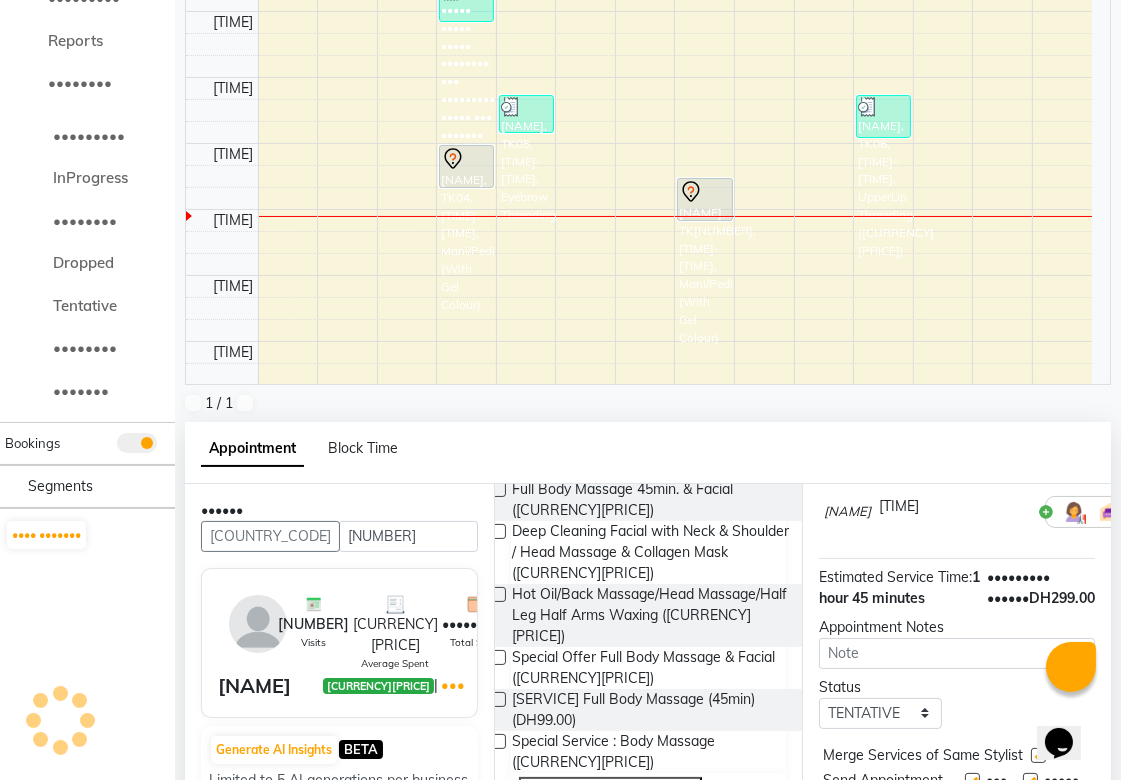 scroll, scrollTop: 0, scrollLeft: 0, axis: both 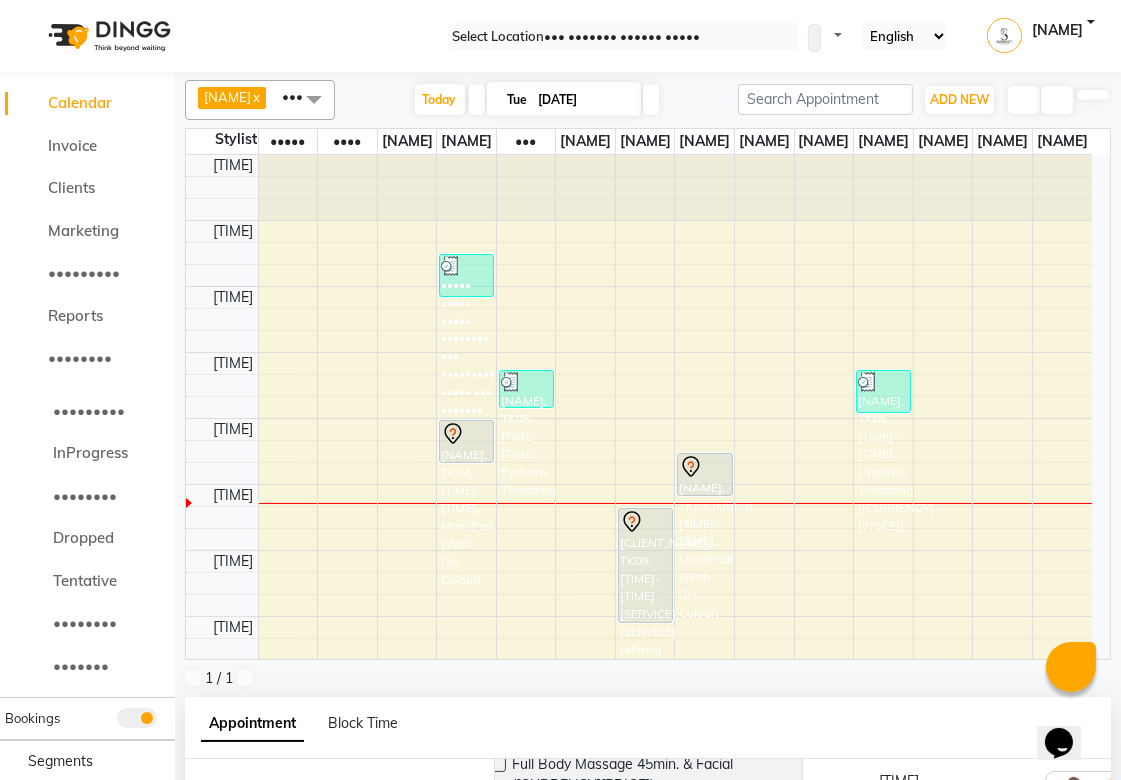 click at bounding box center [453, 434] 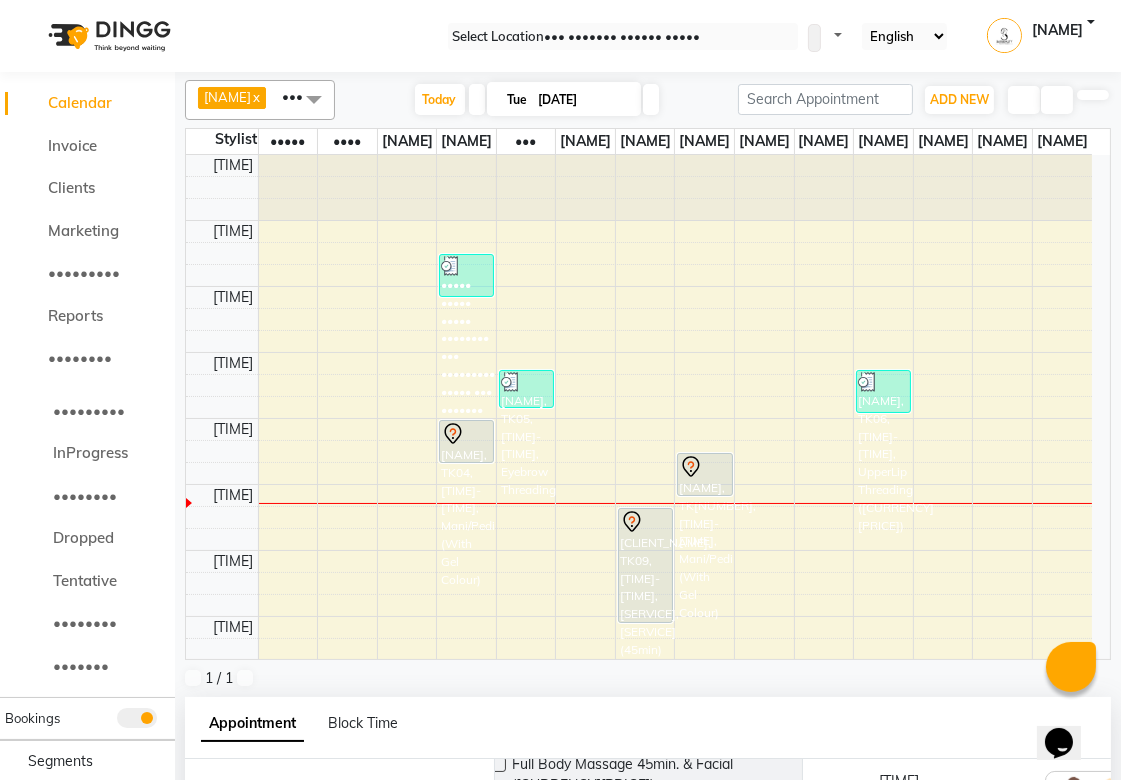 click on "•••• •••••••" at bounding box center [48, 1165] 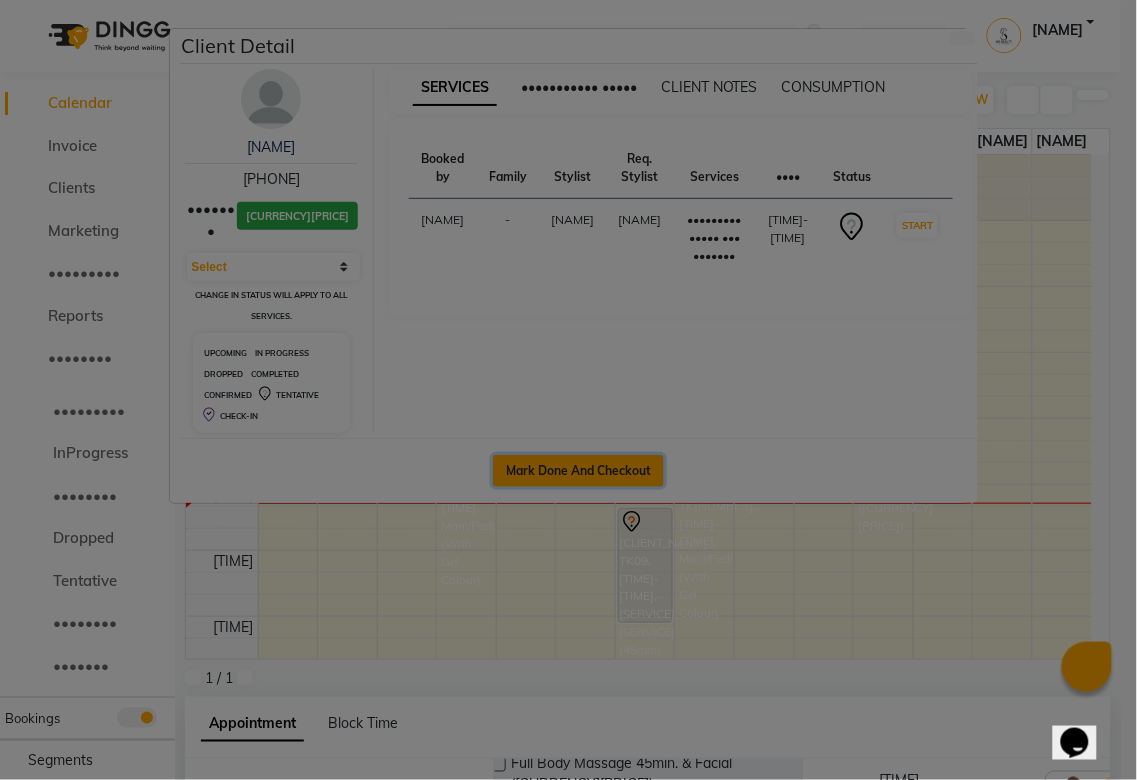 click on "Mark Done And Checkout" at bounding box center (578, 471) 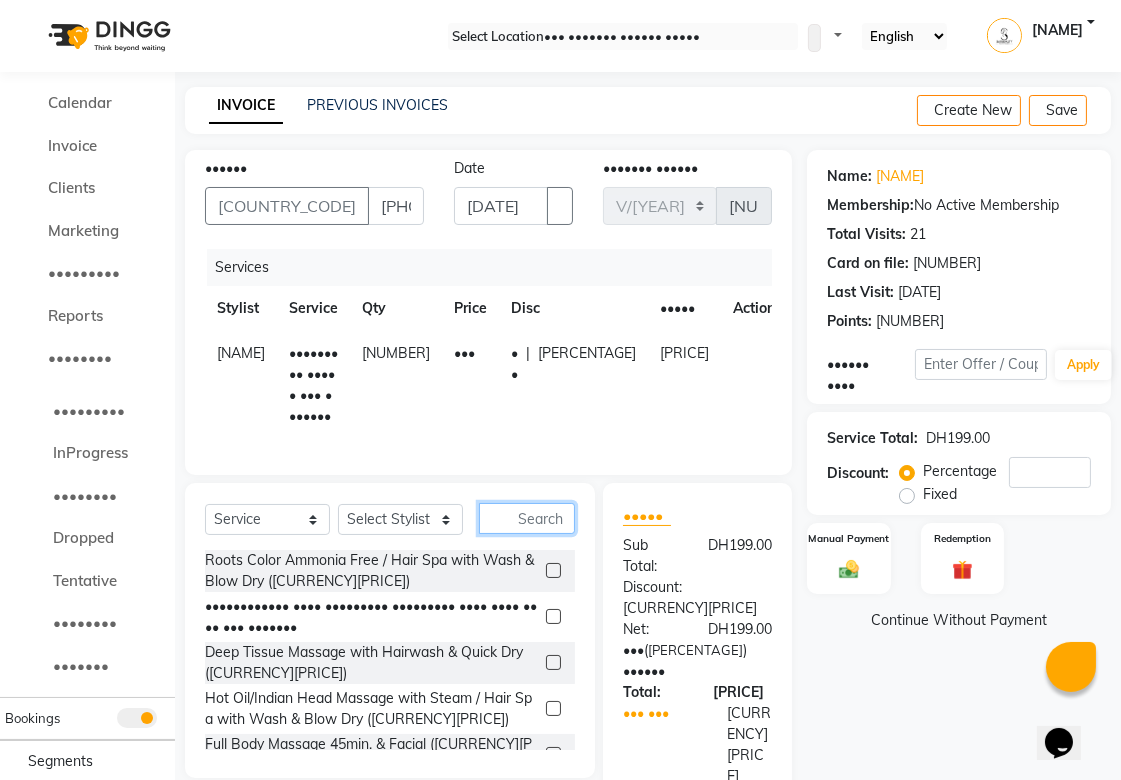 click at bounding box center (527, 518) 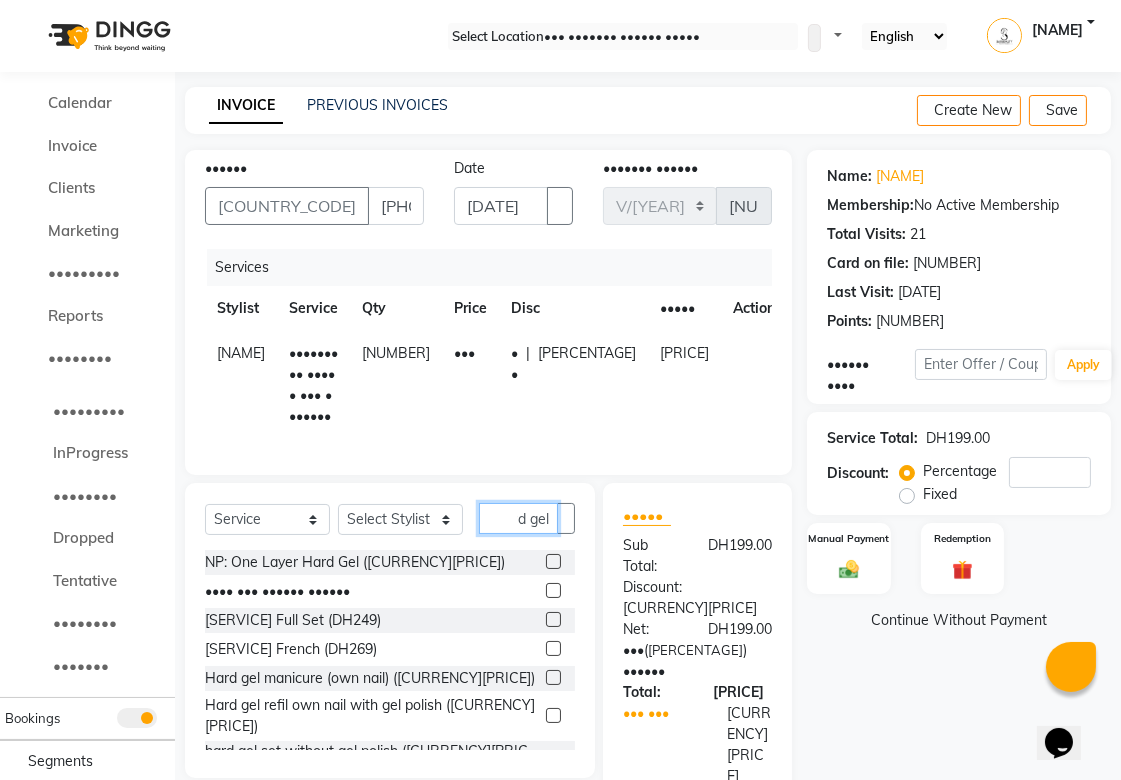 scroll, scrollTop: 0, scrollLeft: 32, axis: horizontal 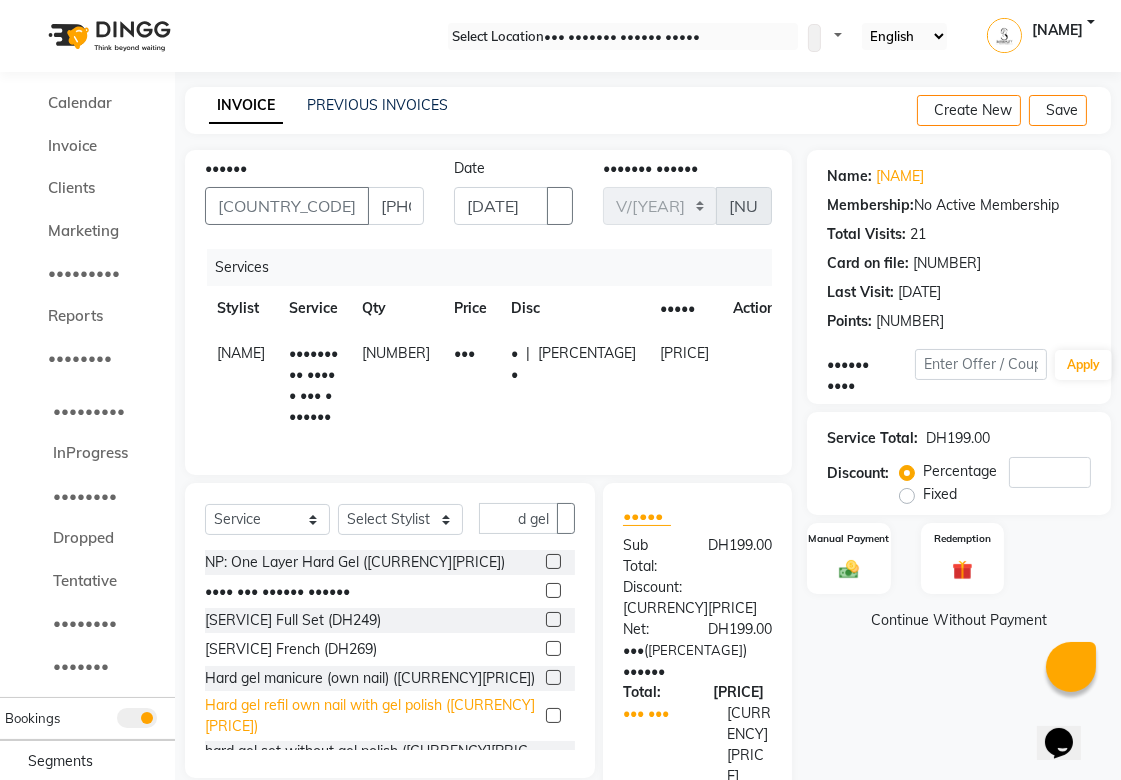 click on "Hard gel refil own nail with gel polish  ([CURRENCY][PRICE])" at bounding box center [355, 562] 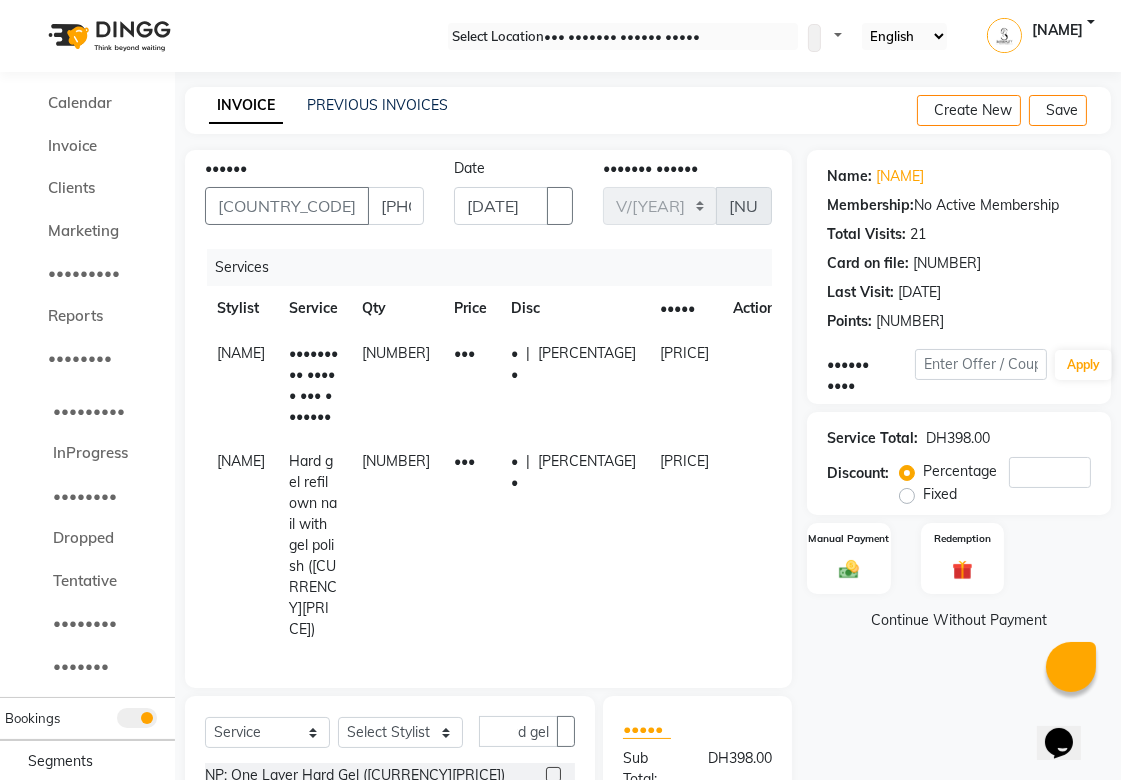 scroll, scrollTop: 0, scrollLeft: 0, axis: both 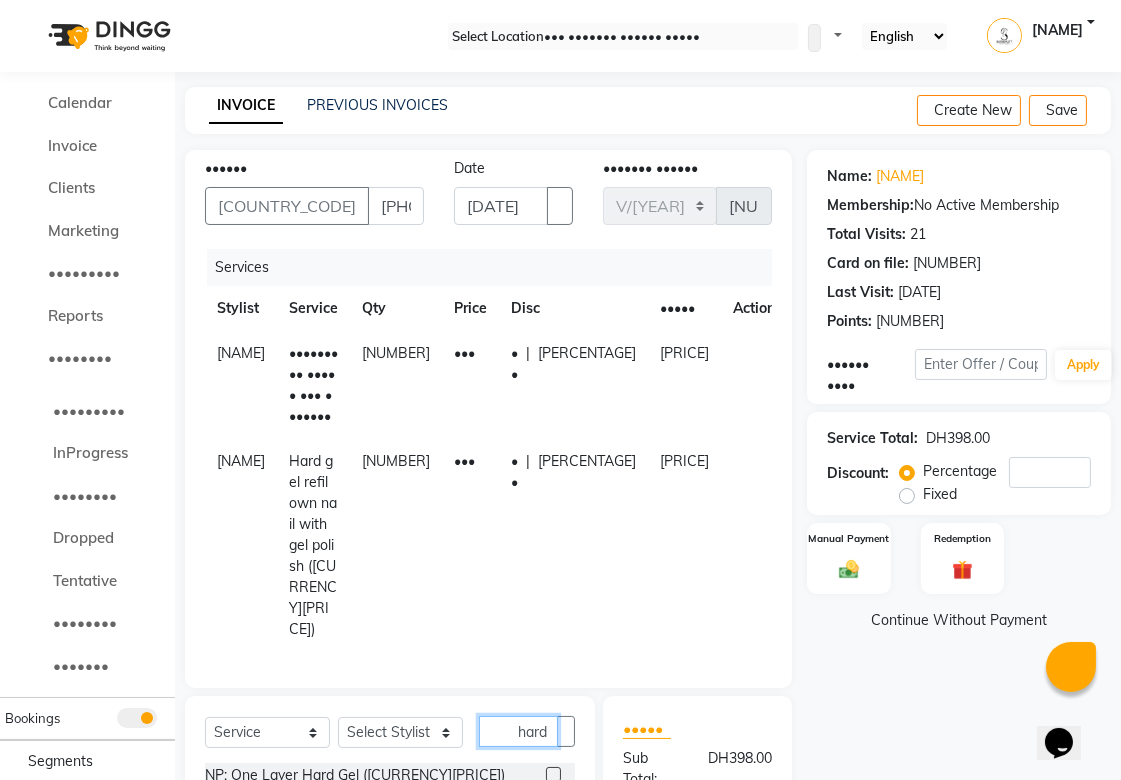 click on "hard gel" at bounding box center (518, 731) 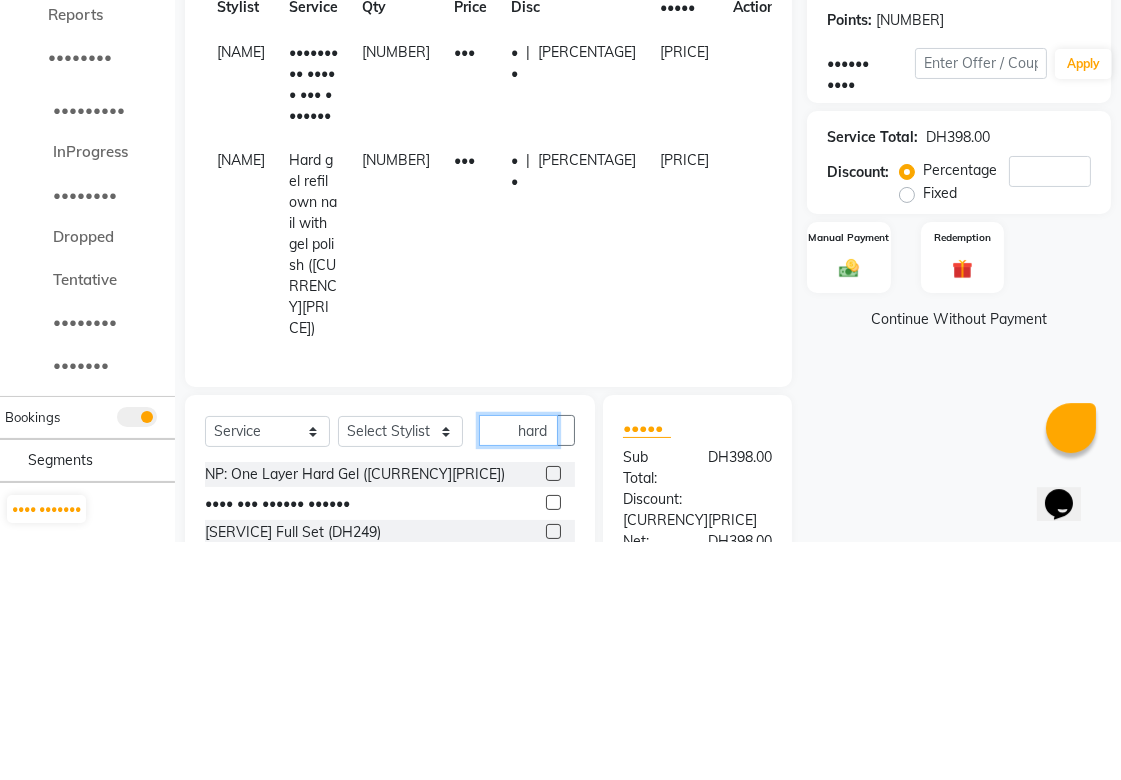 scroll, scrollTop: 132, scrollLeft: 0, axis: vertical 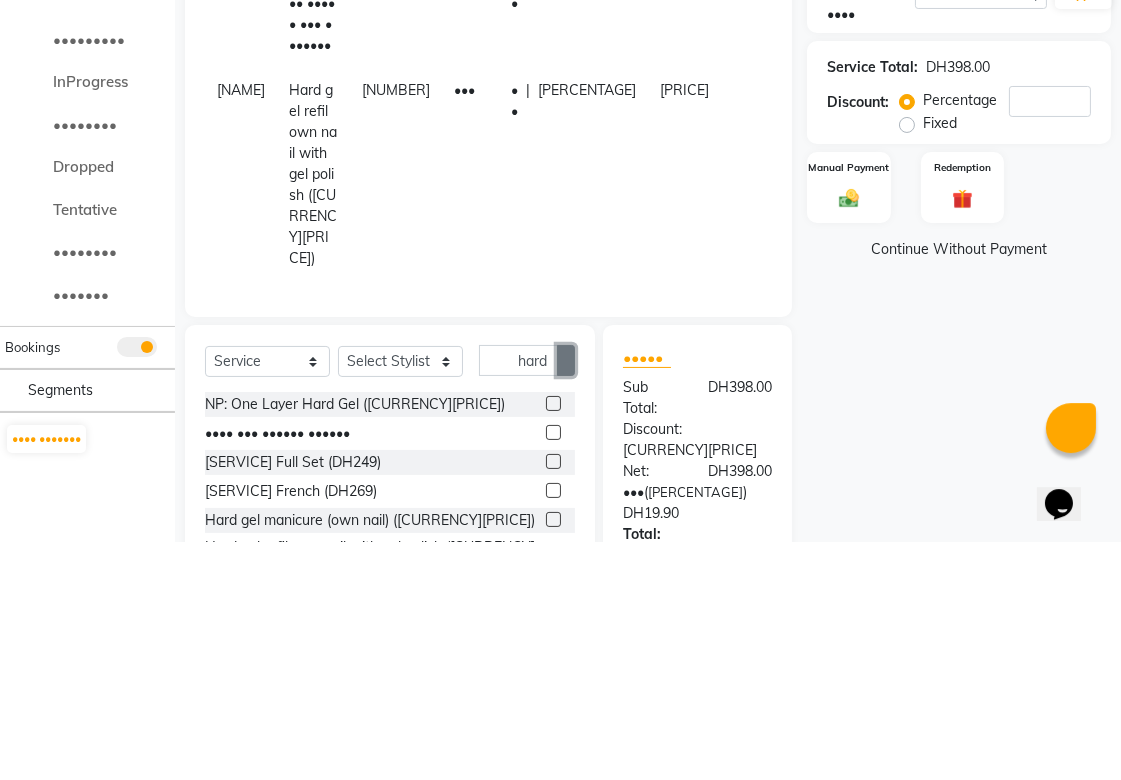 click at bounding box center [566, 600] 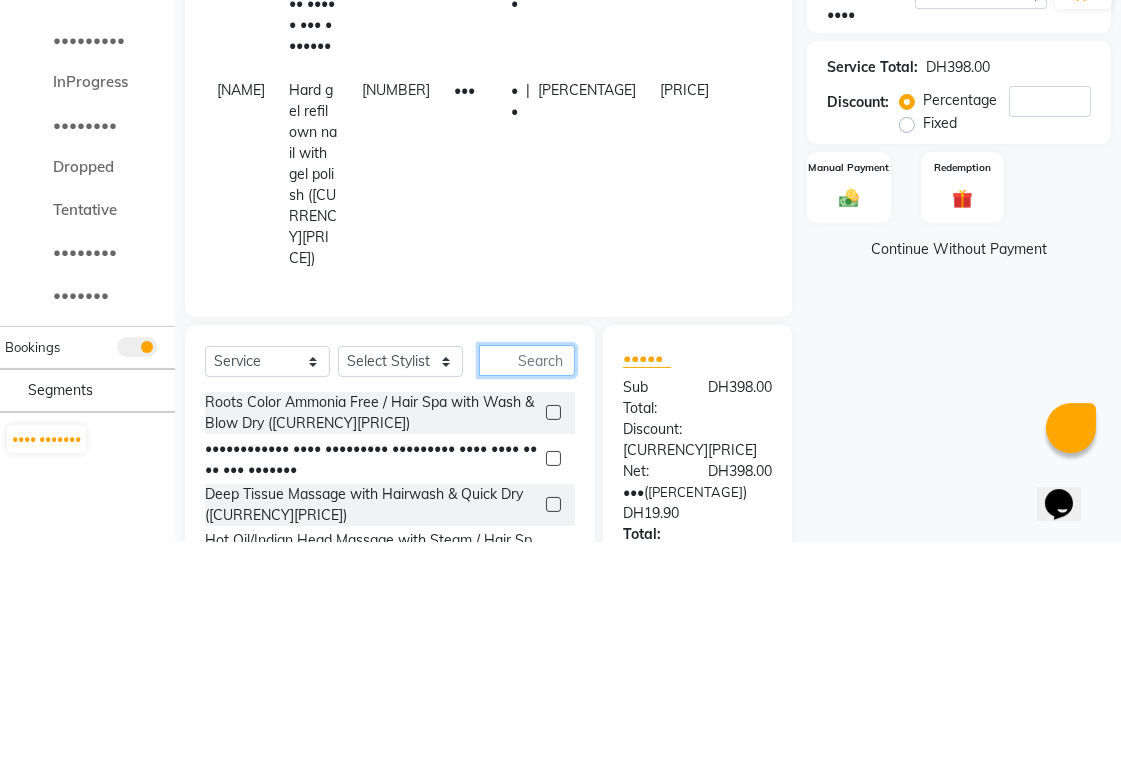 scroll, scrollTop: 132, scrollLeft: 0, axis: vertical 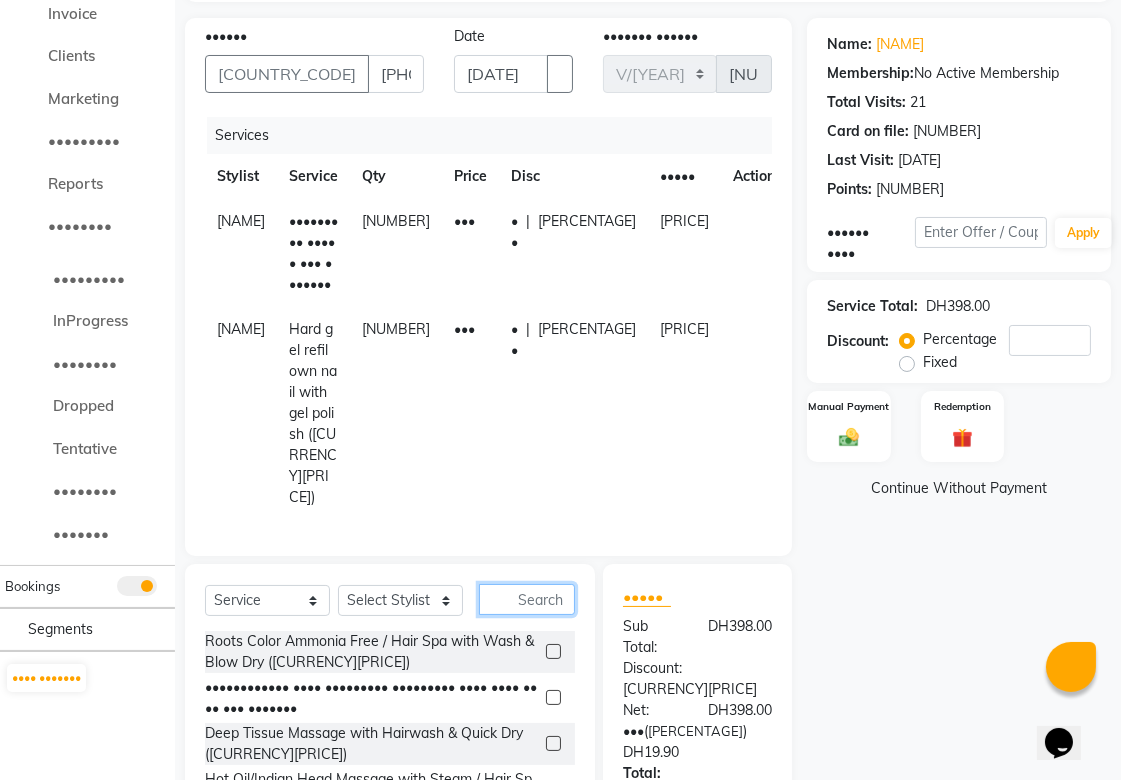 click at bounding box center [527, 599] 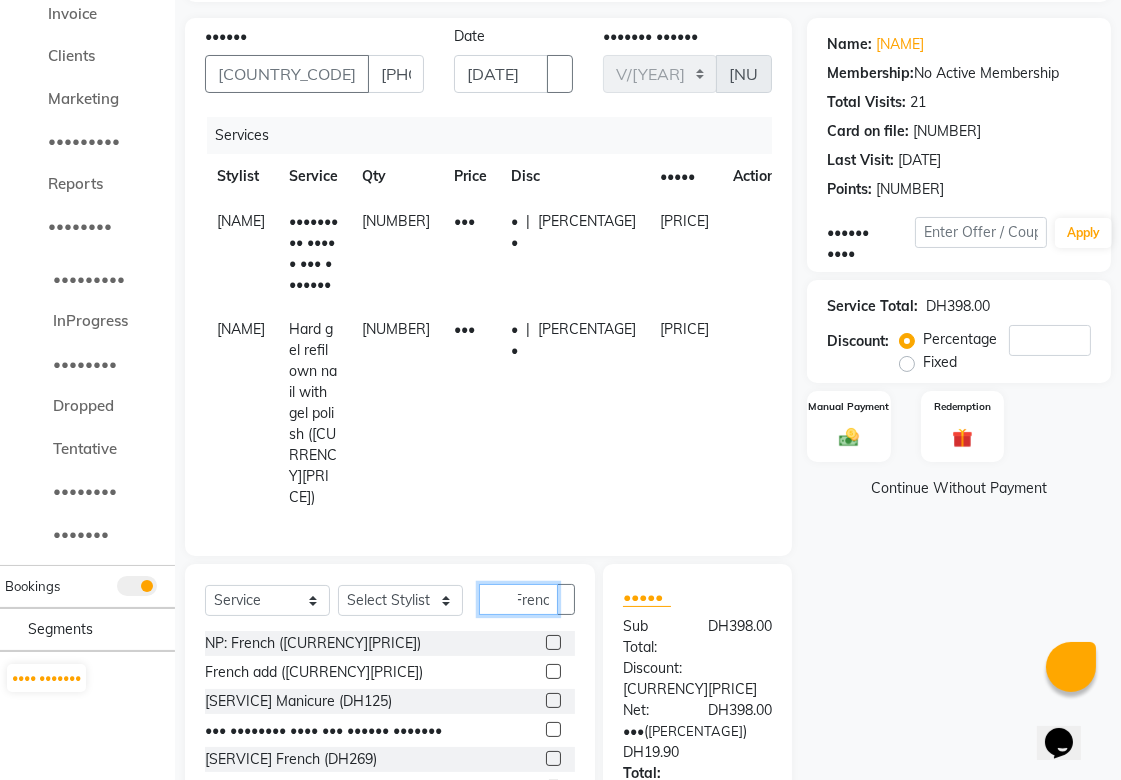 scroll, scrollTop: 0, scrollLeft: 0, axis: both 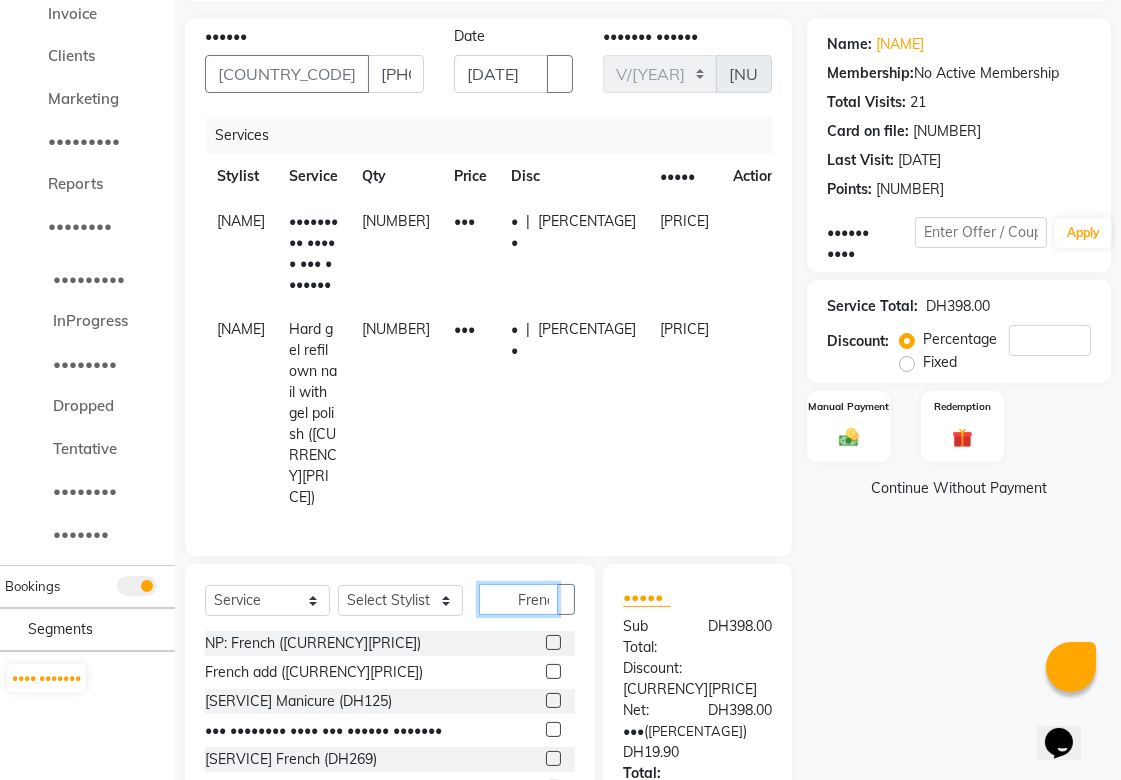 type on "French" 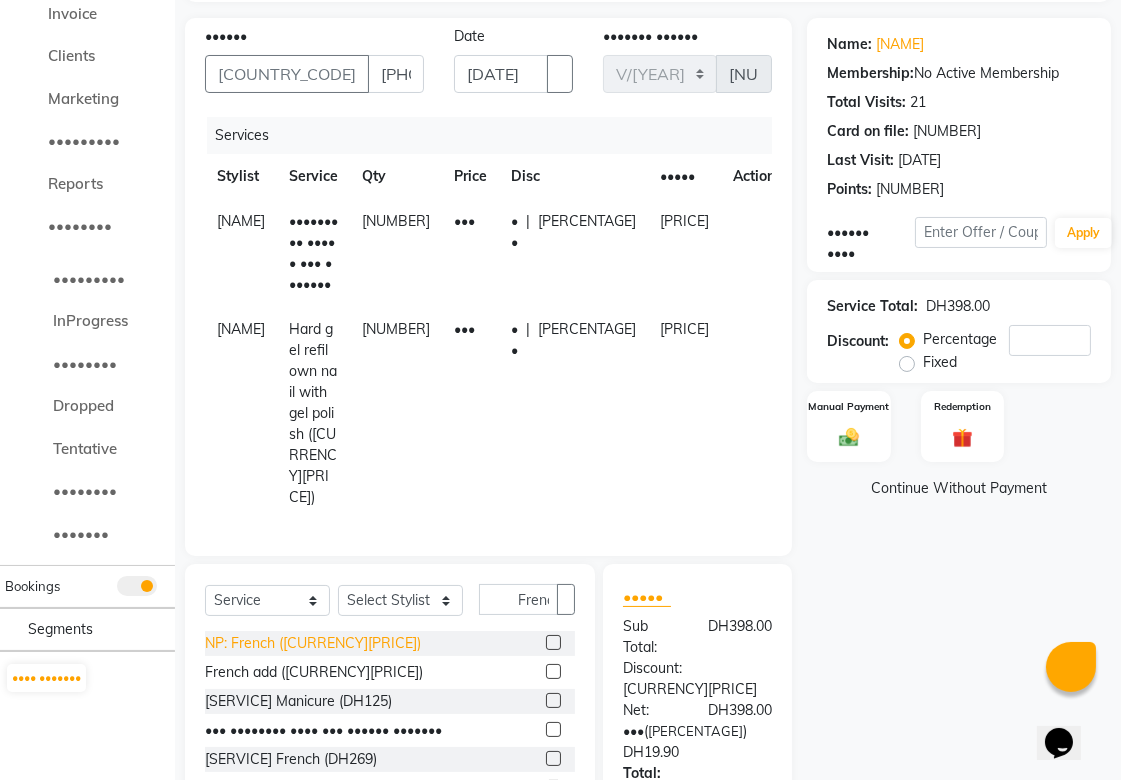 click on "NP: French ([CURRENCY][PRICE])" at bounding box center (313, 643) 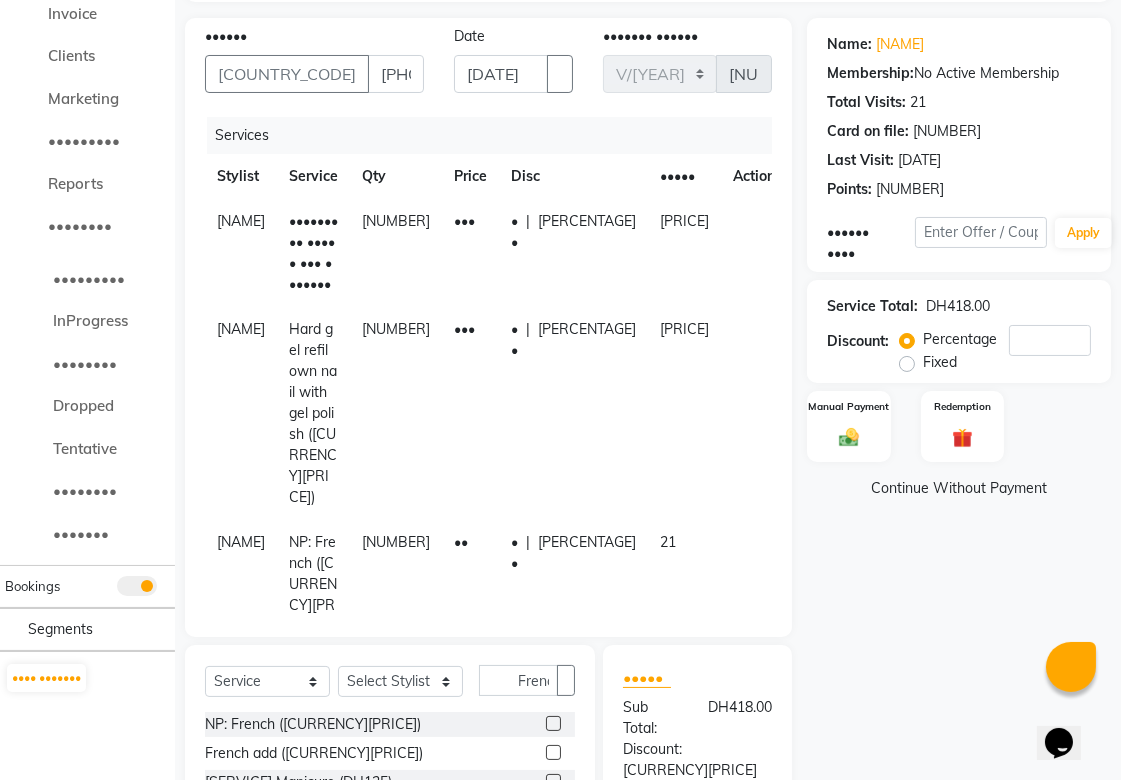 click at bounding box center (741, 211) 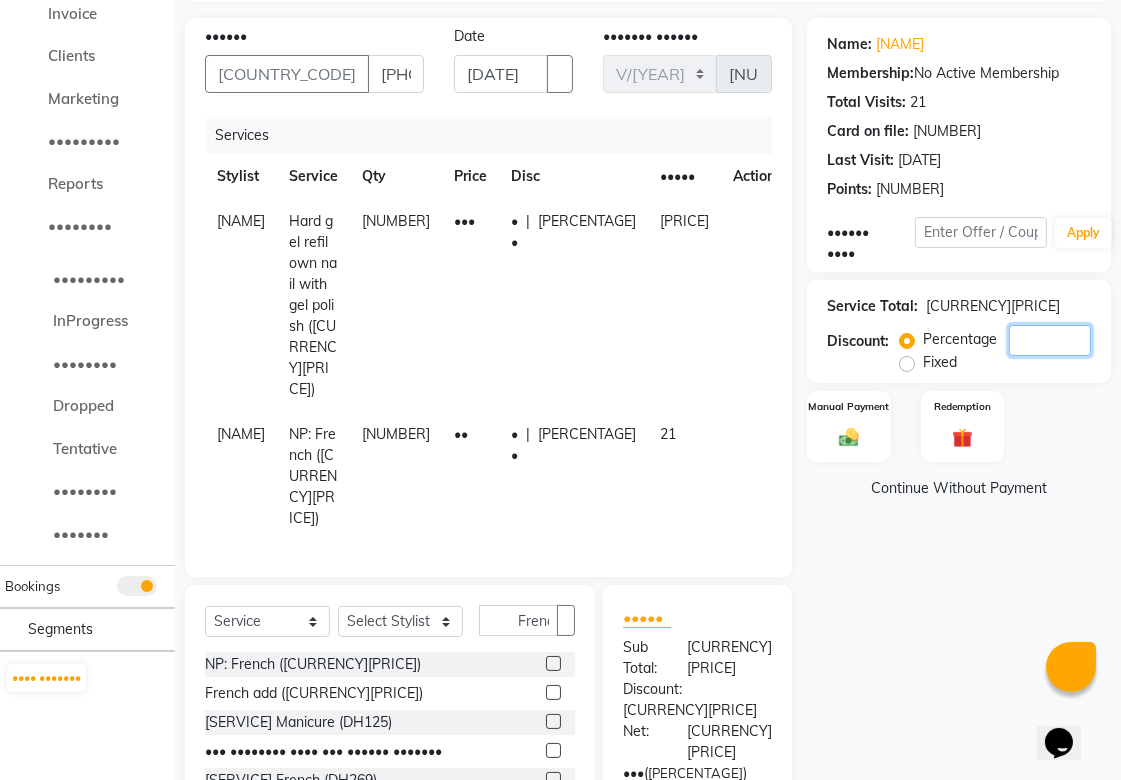 click on "[NUMBER]" at bounding box center (1050, 340) 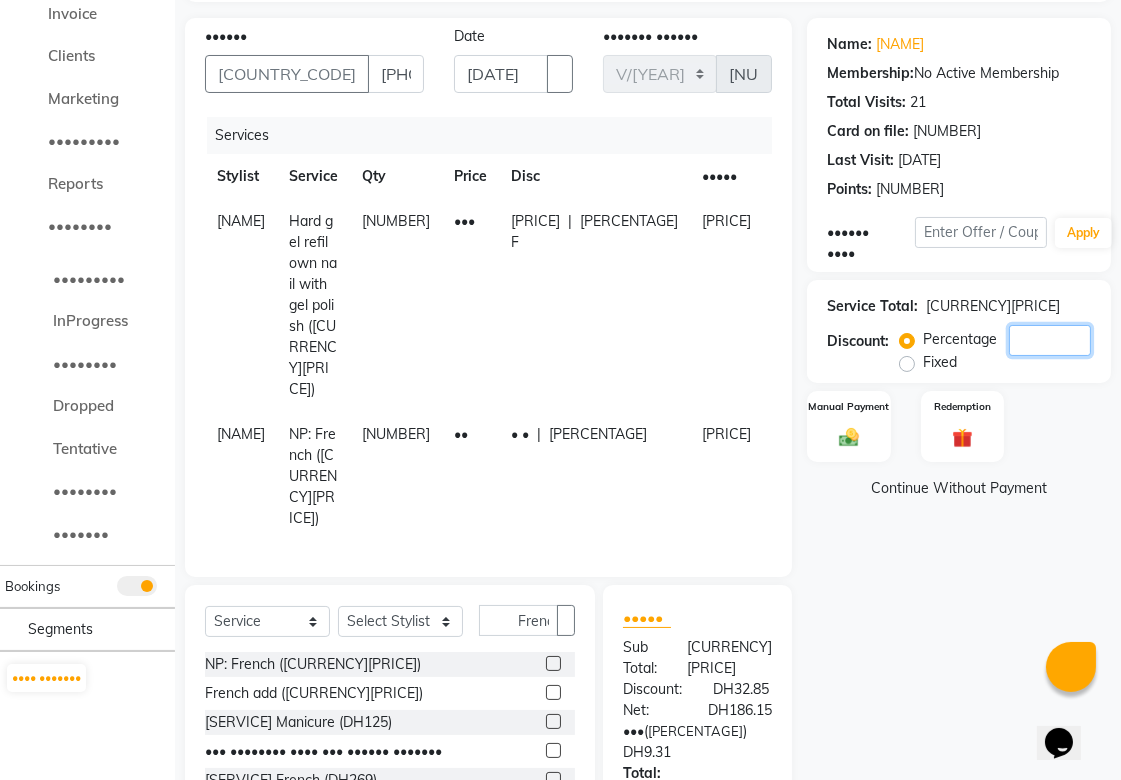 type on "[NUMBER]" 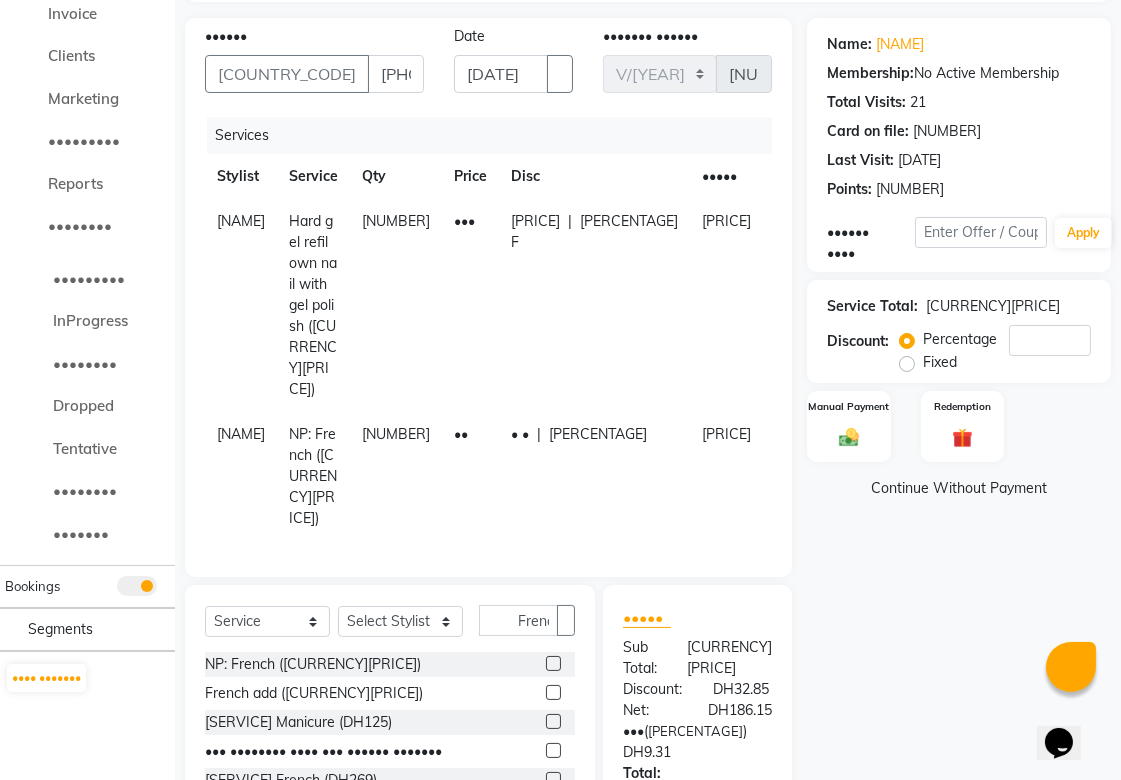 click on "•••••• ••••••• ••••••••••" at bounding box center (959, 427) 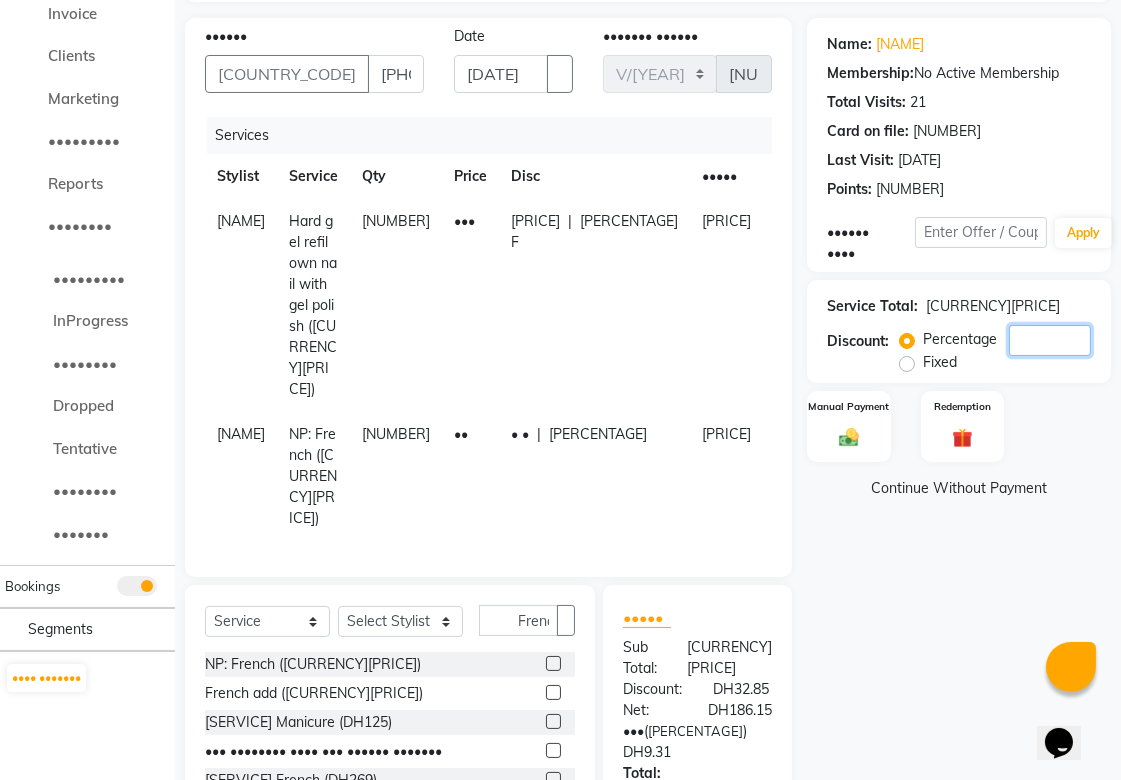 click on "[NUMBER]" at bounding box center [1050, 340] 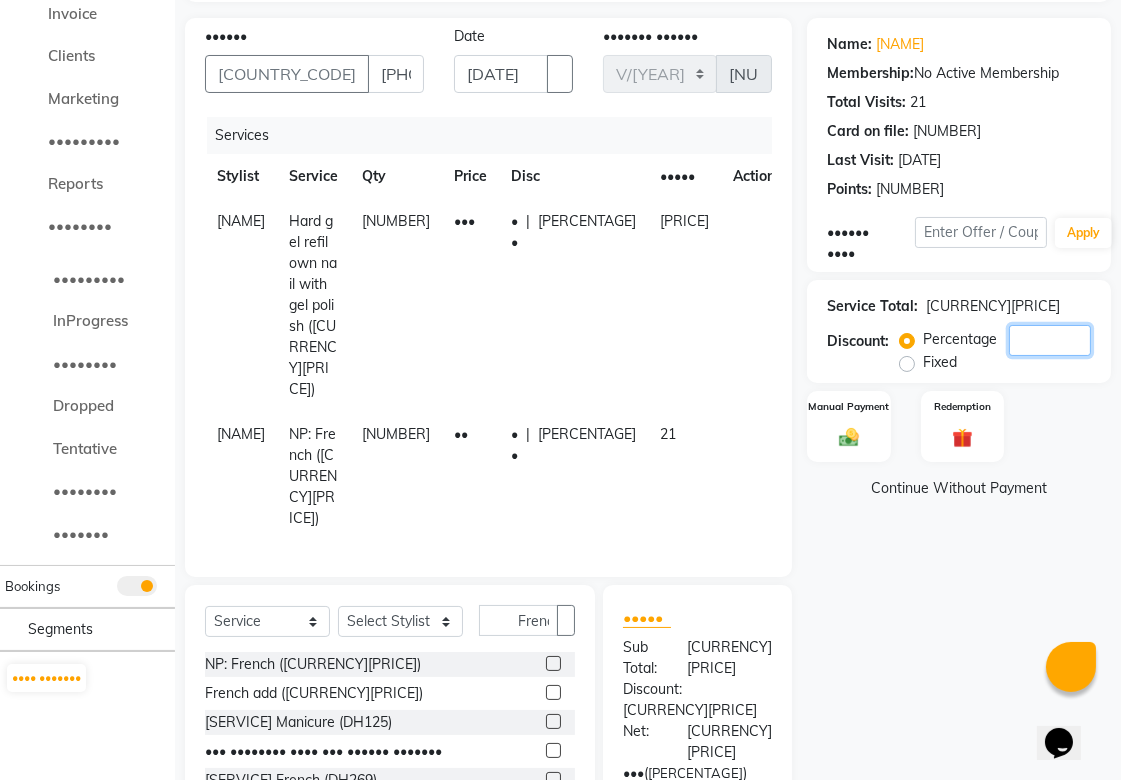 type 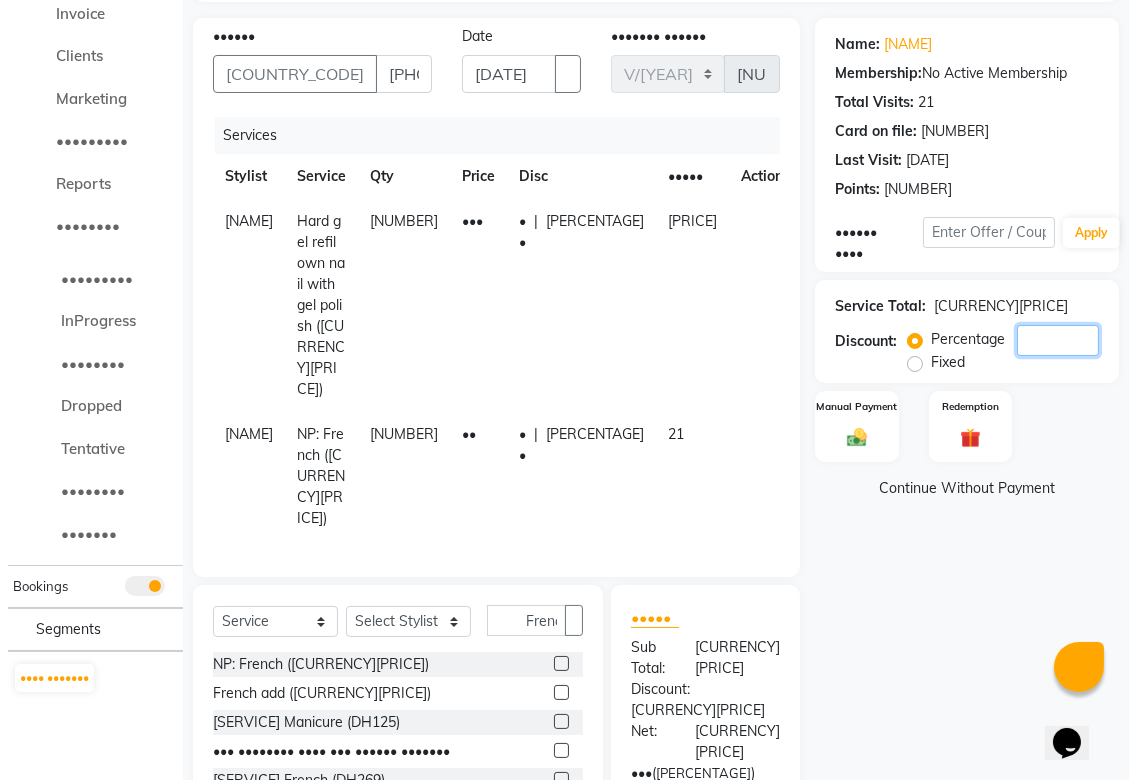 scroll, scrollTop: 0, scrollLeft: 0, axis: both 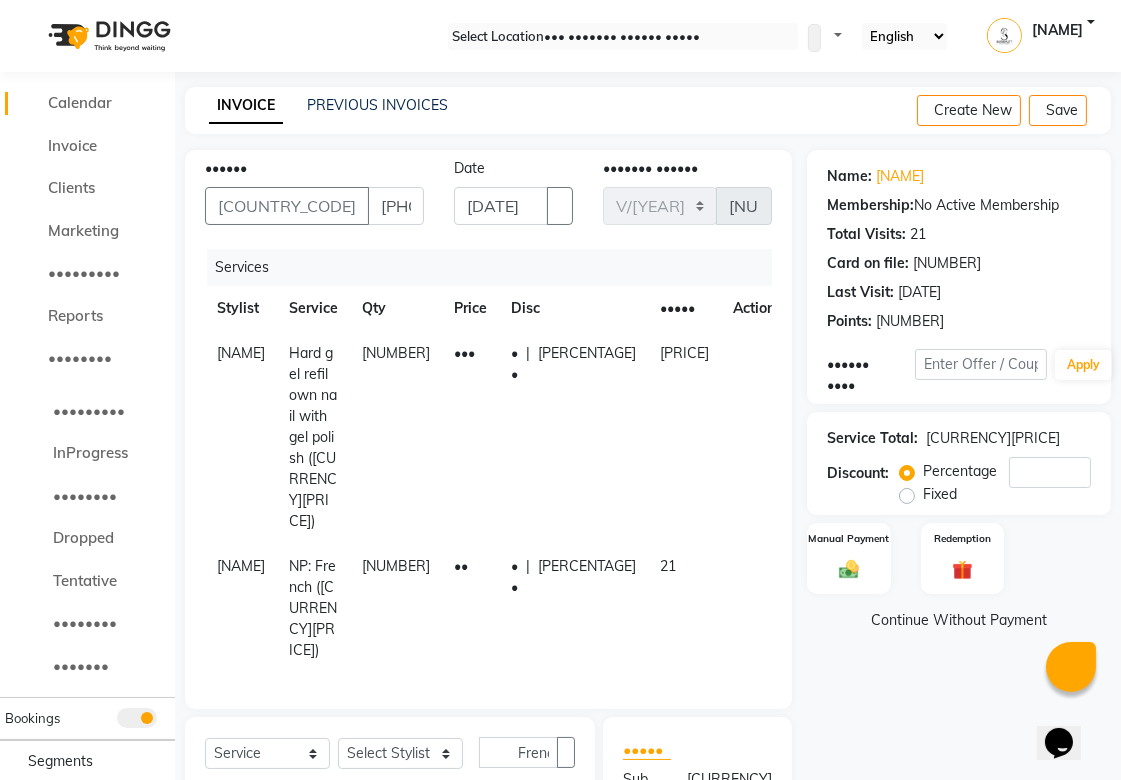 click on "Calendar" at bounding box center (80, 102) 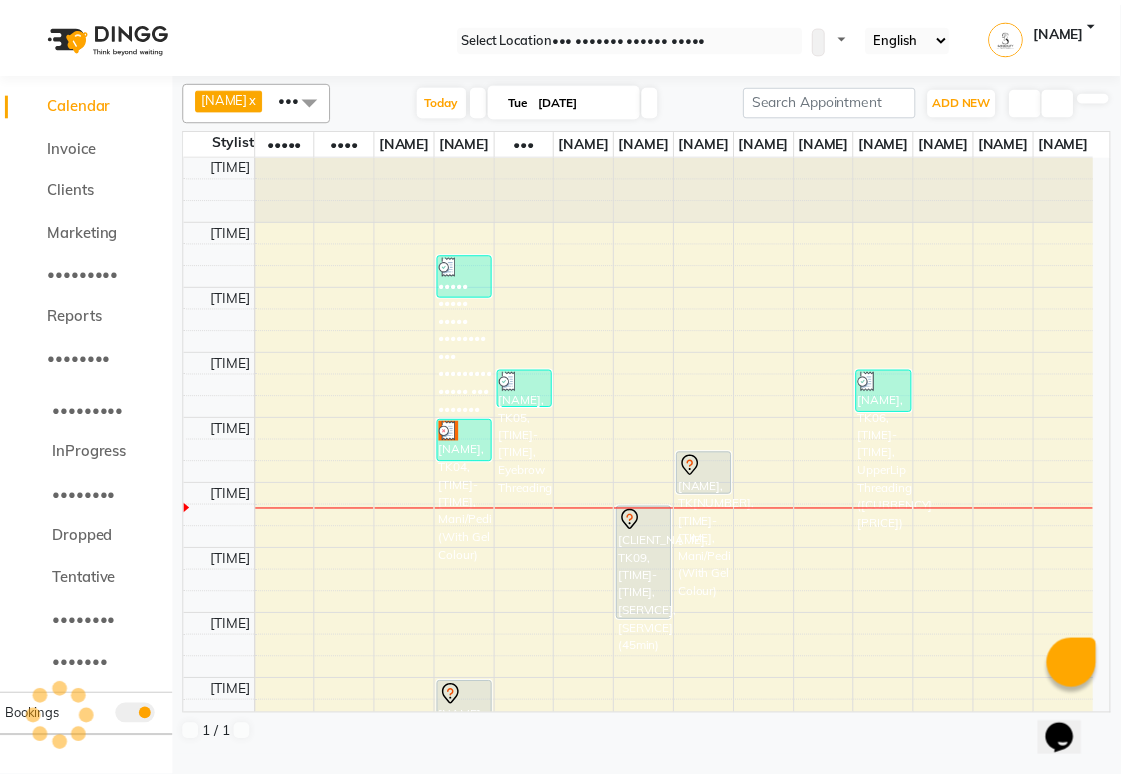 scroll, scrollTop: 0, scrollLeft: 0, axis: both 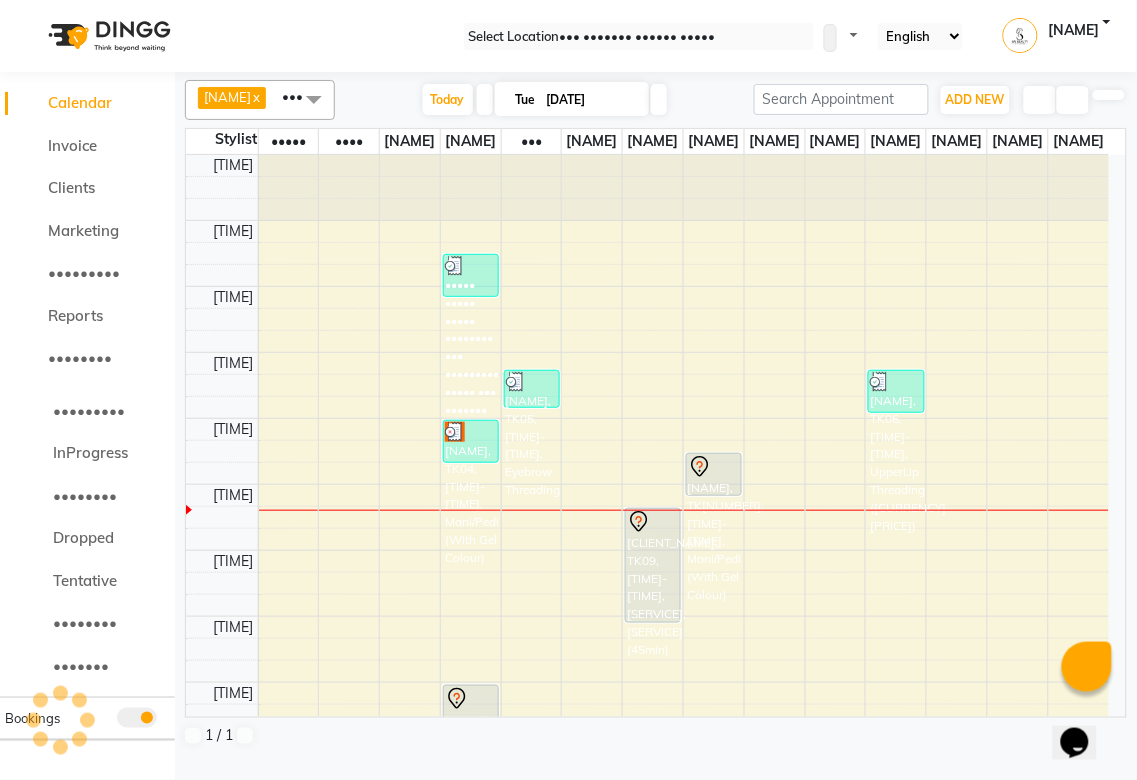 click at bounding box center [455, 266] 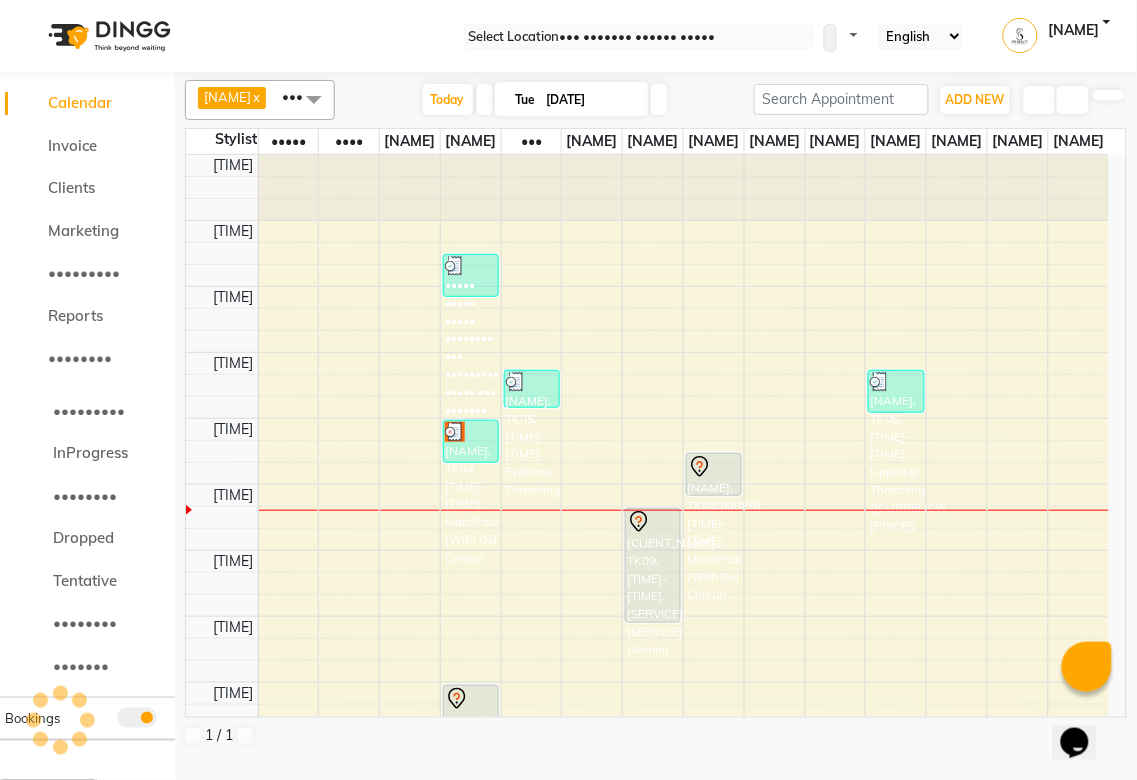 click on "•••• •••••••" at bounding box center (48, 793) 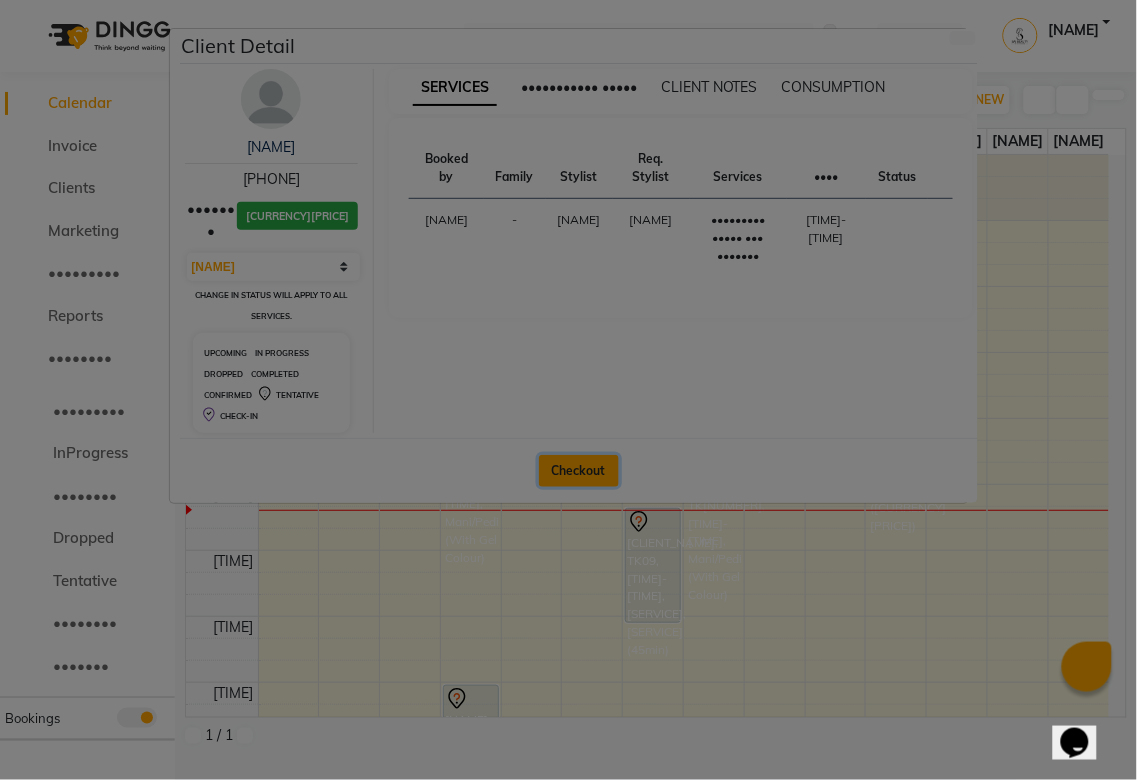 click on "Checkout" at bounding box center (579, 471) 